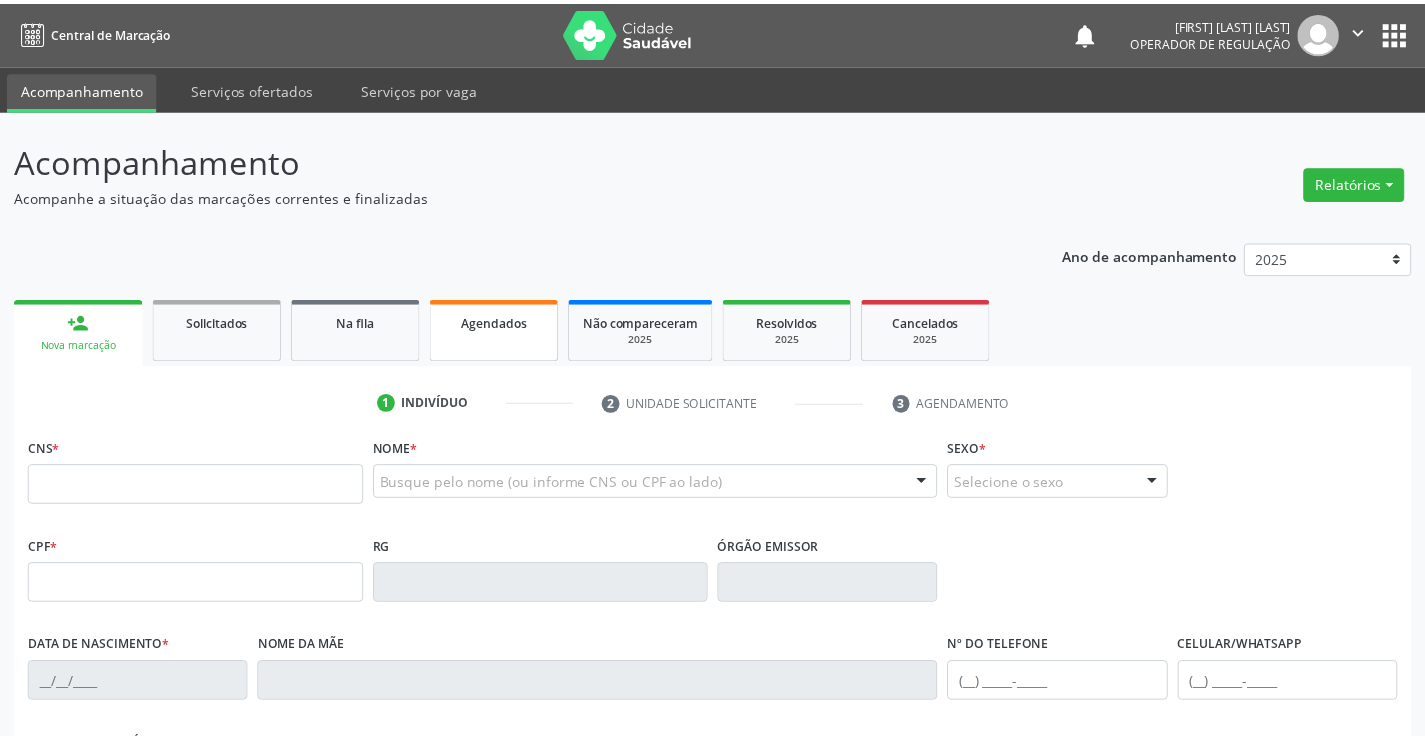 scroll, scrollTop: 0, scrollLeft: 0, axis: both 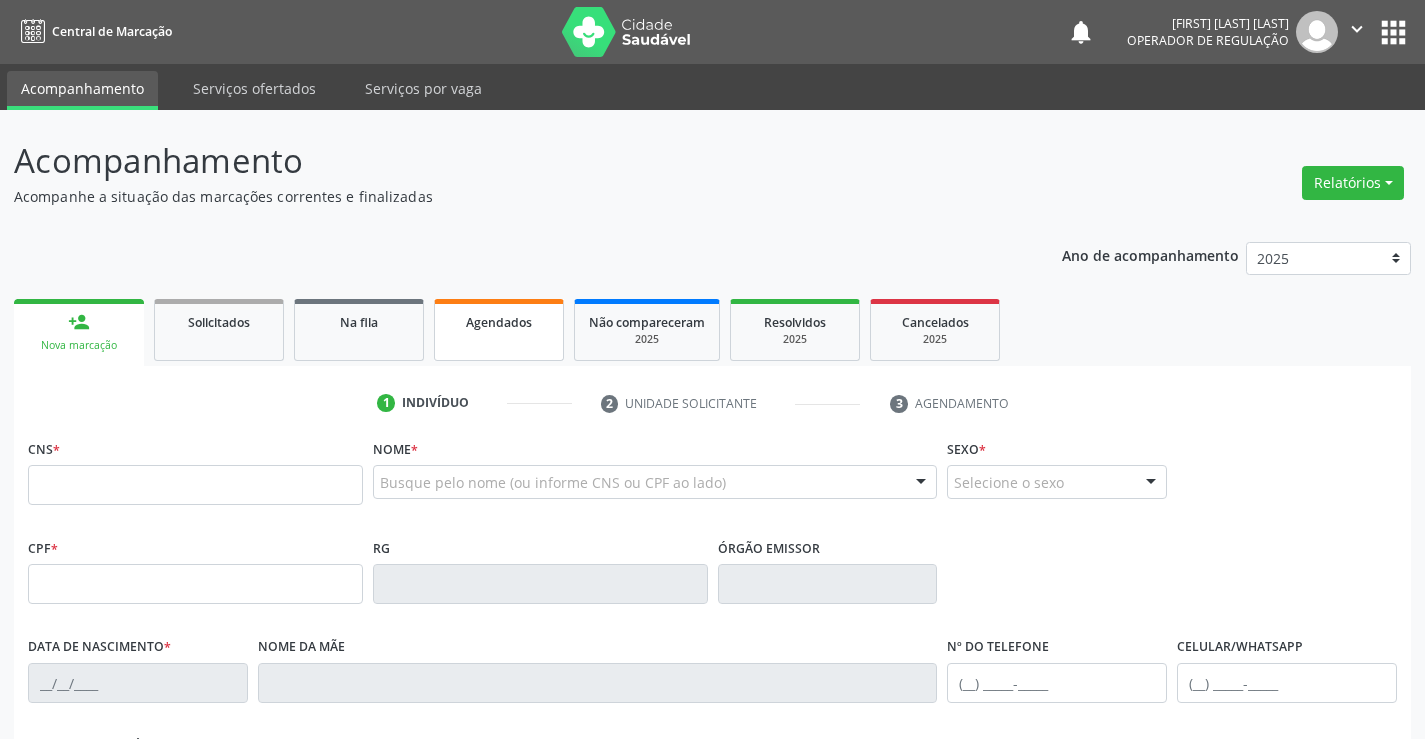 click on "Agendados" at bounding box center (499, 322) 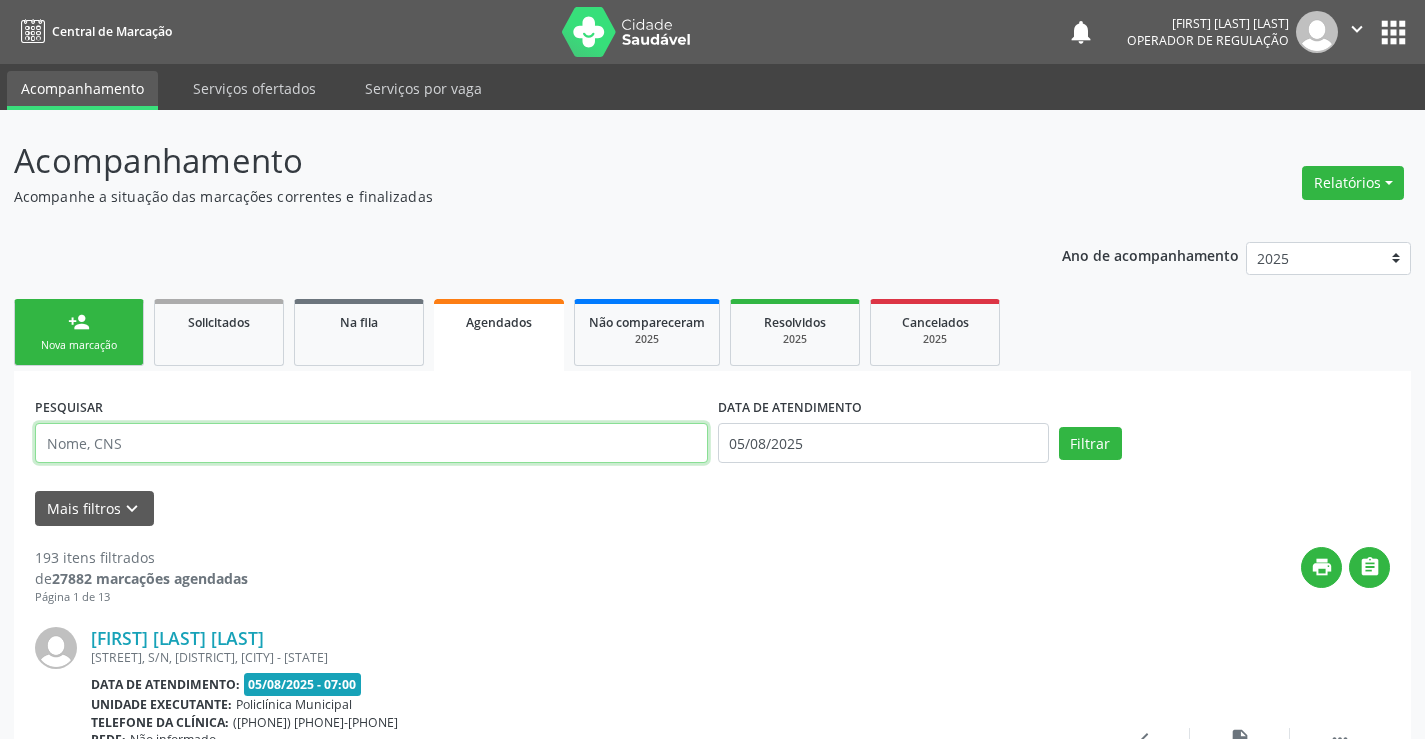 click at bounding box center (371, 443) 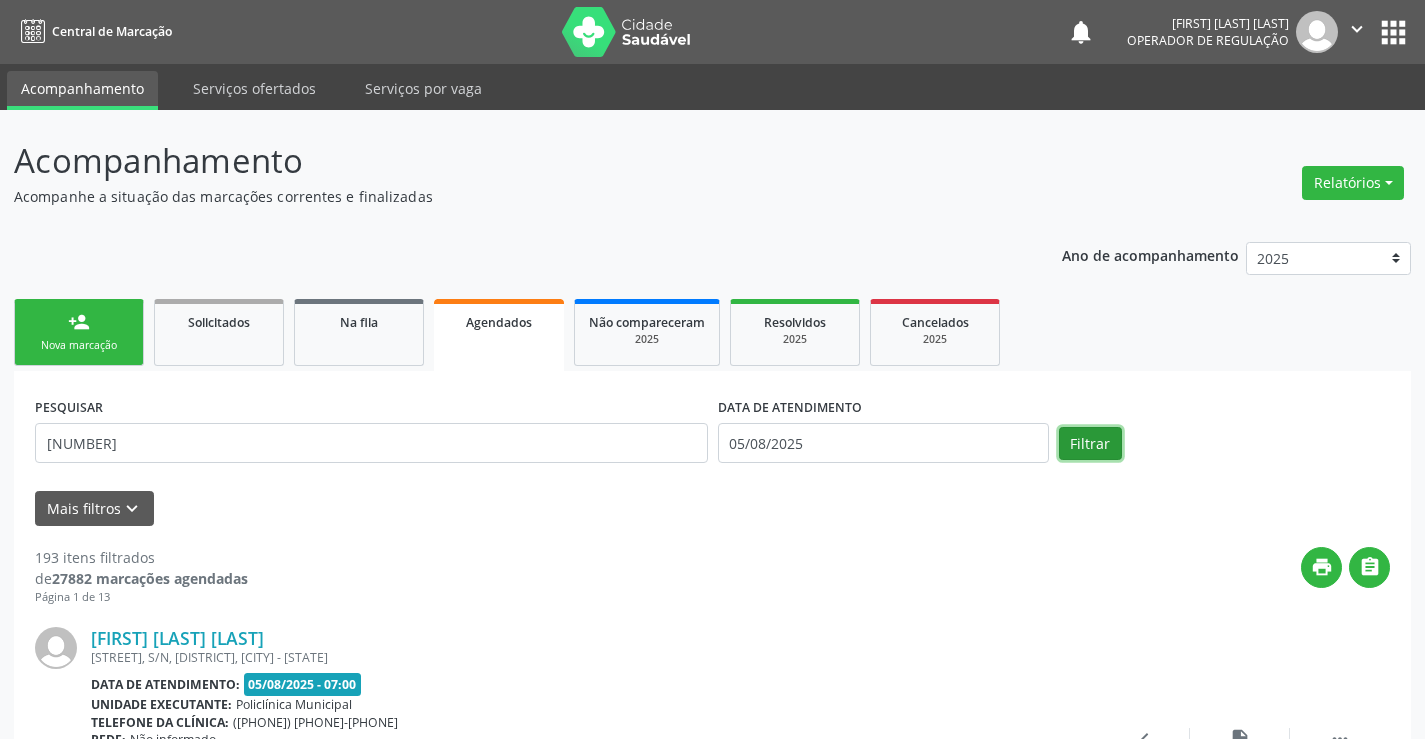 click on "Filtrar" at bounding box center [1090, 444] 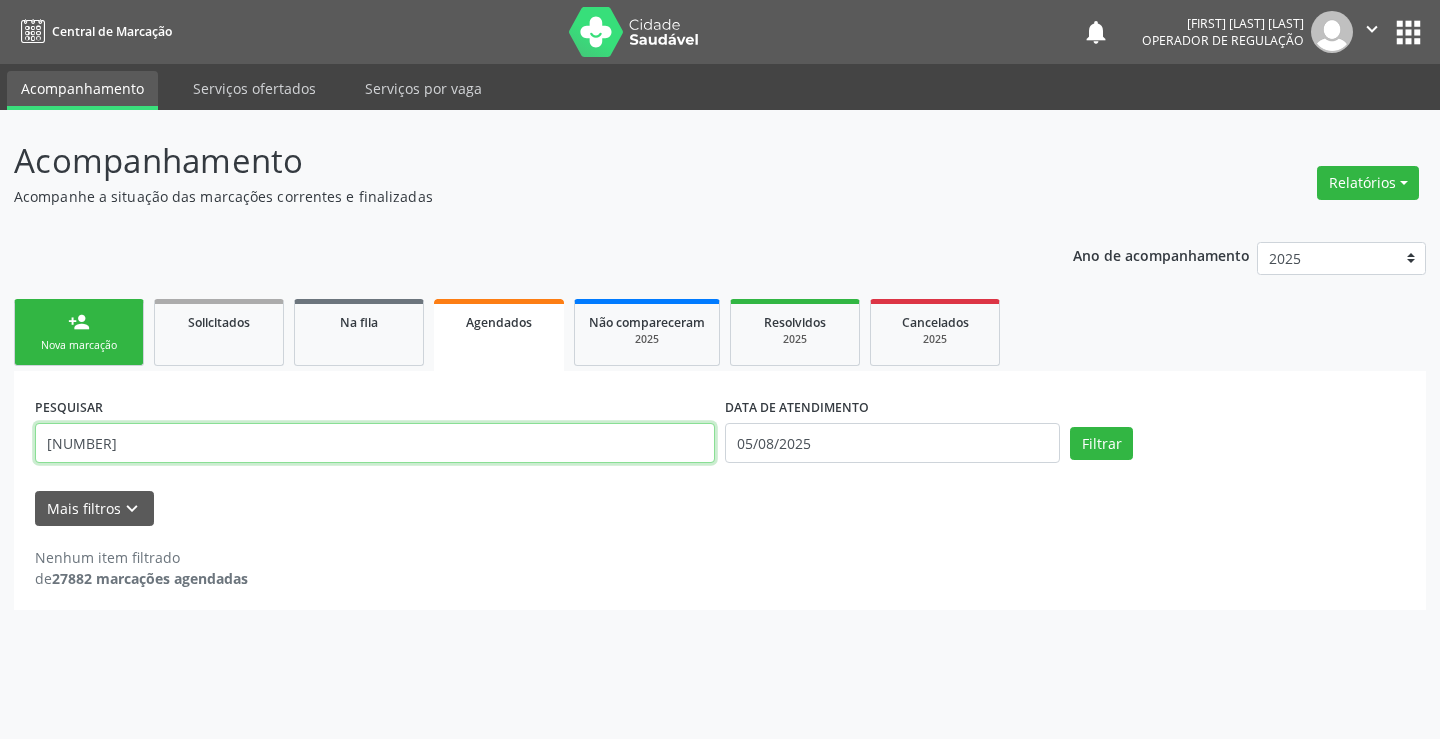click on "[NUMBER]" at bounding box center [375, 443] 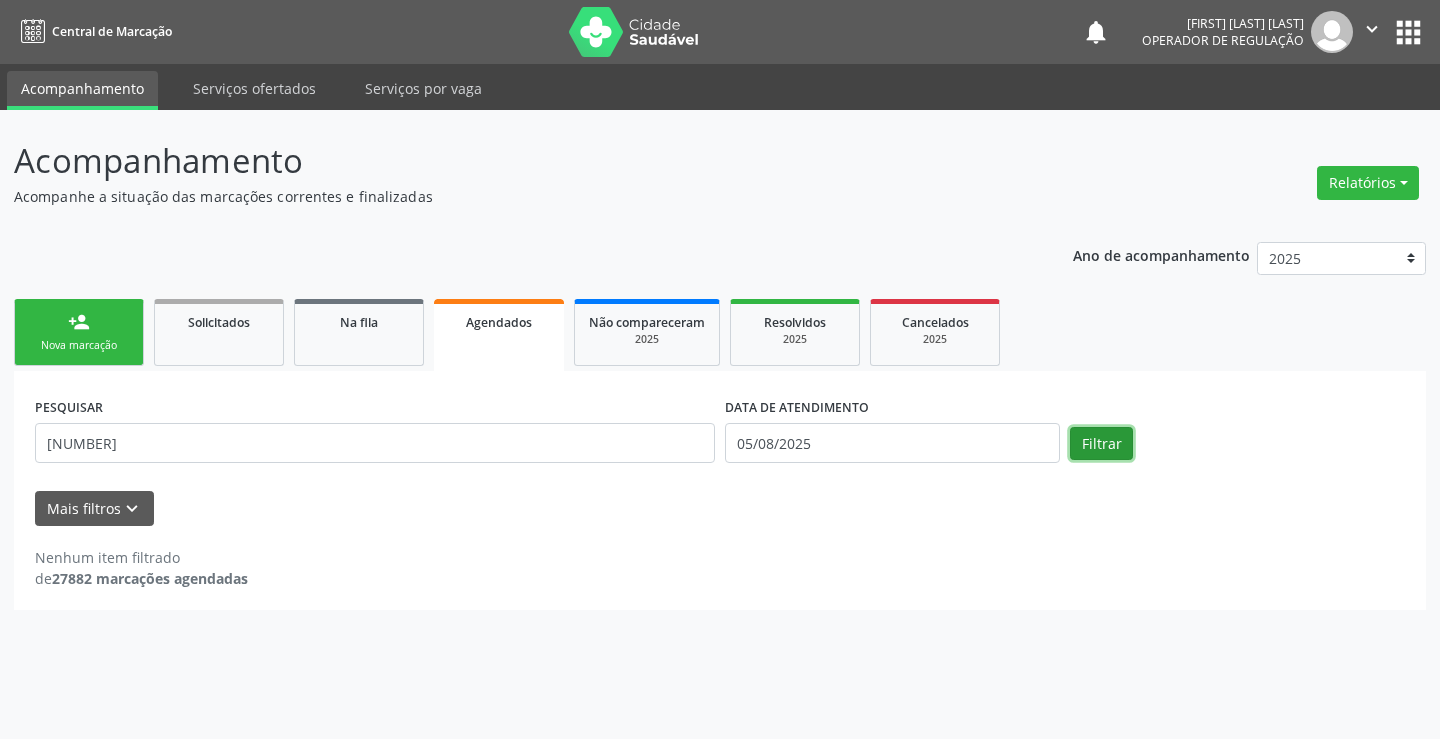click on "Filtrar" at bounding box center (1101, 444) 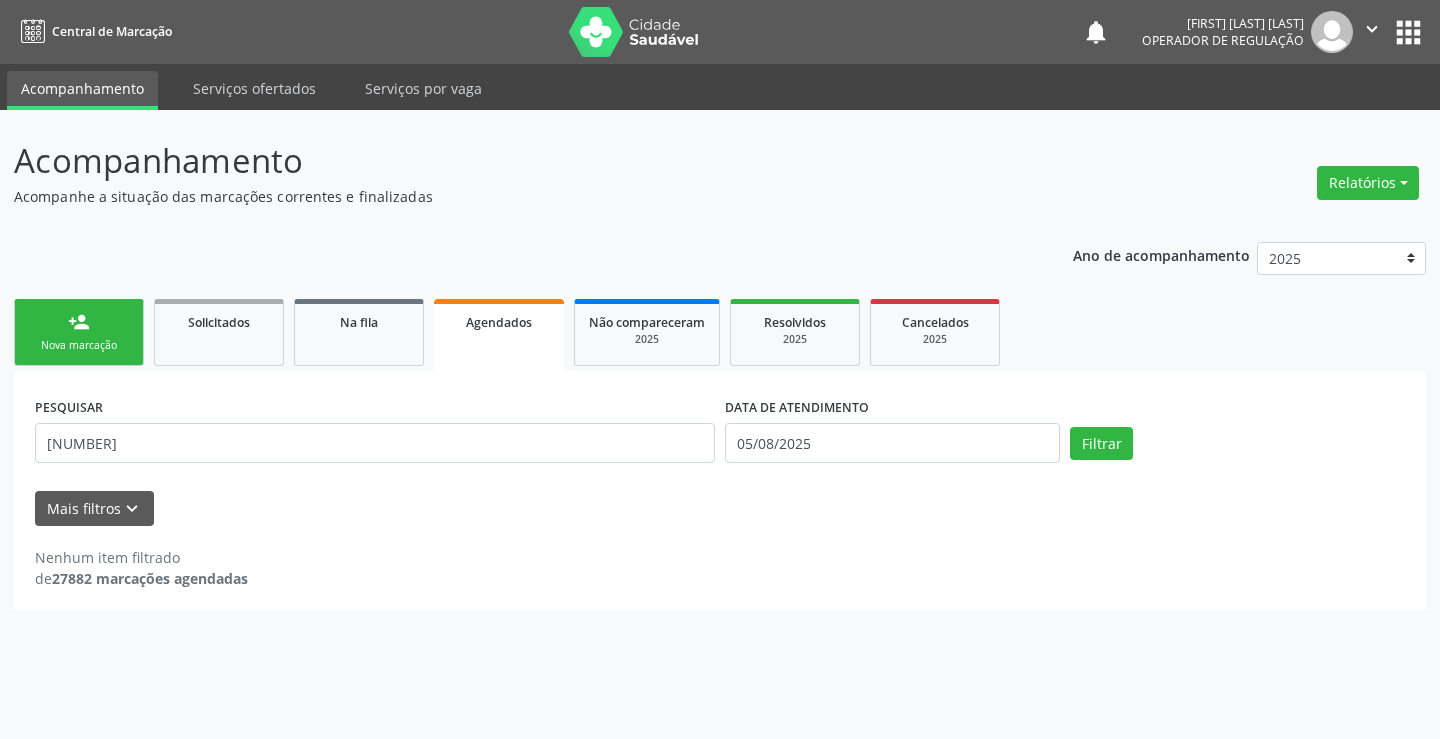 click on "Agendados" at bounding box center (499, 335) 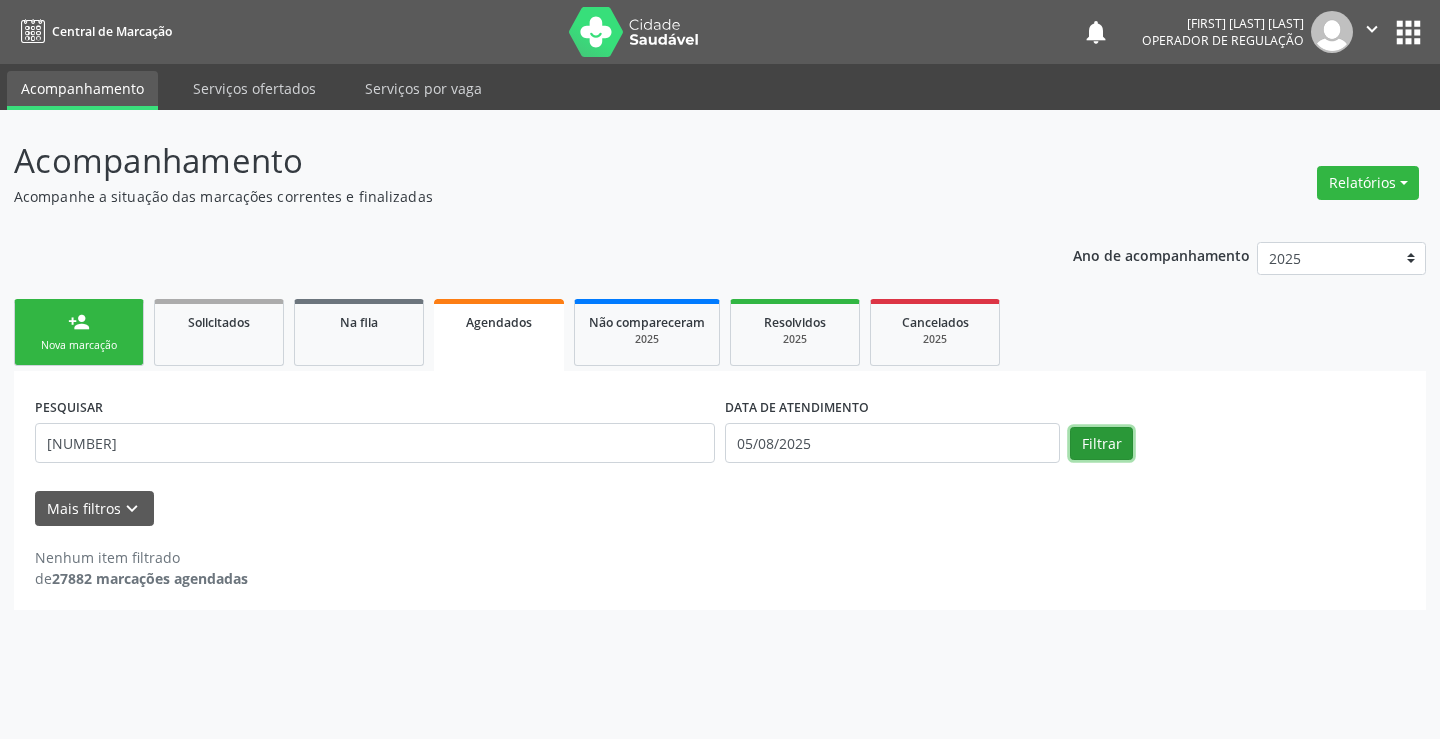 click on "Filtrar" at bounding box center (1101, 444) 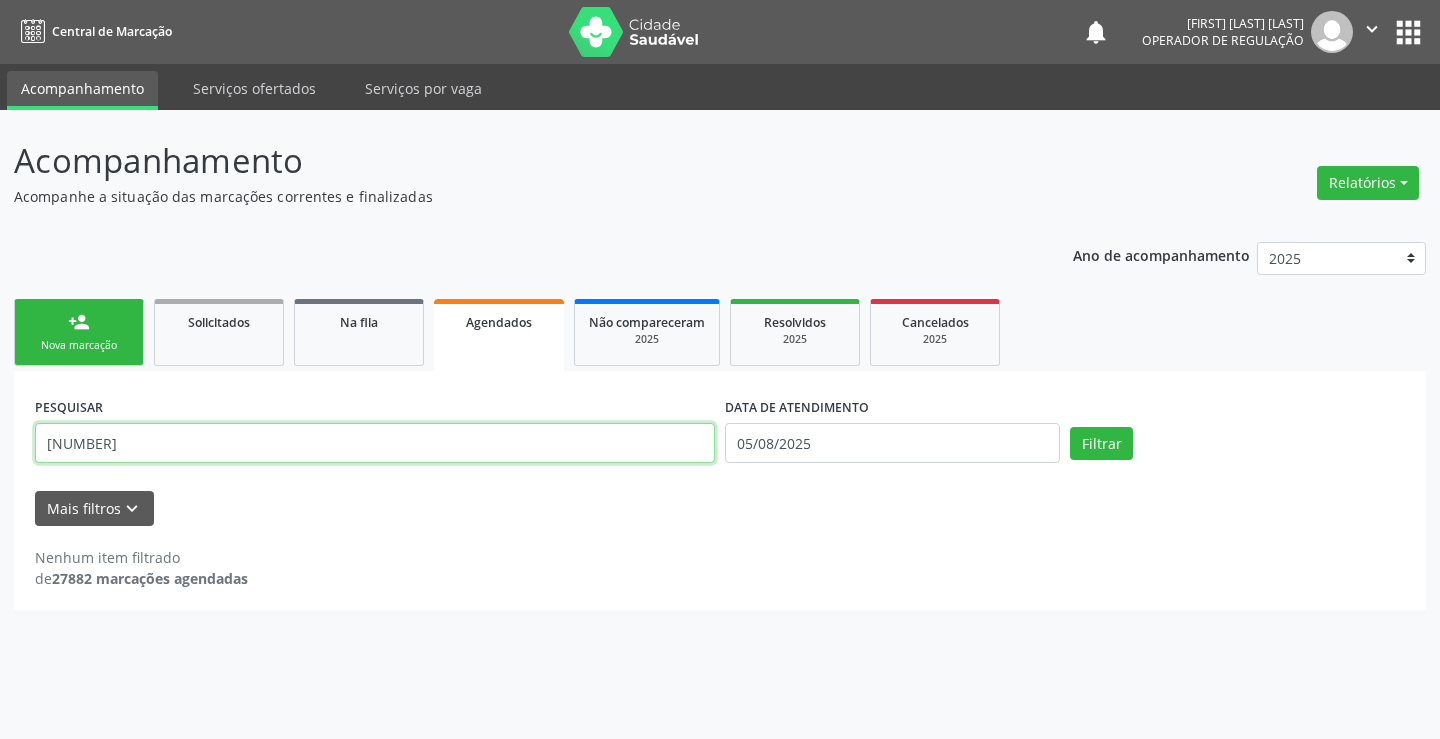 click on "[NUMBER]" at bounding box center [375, 443] 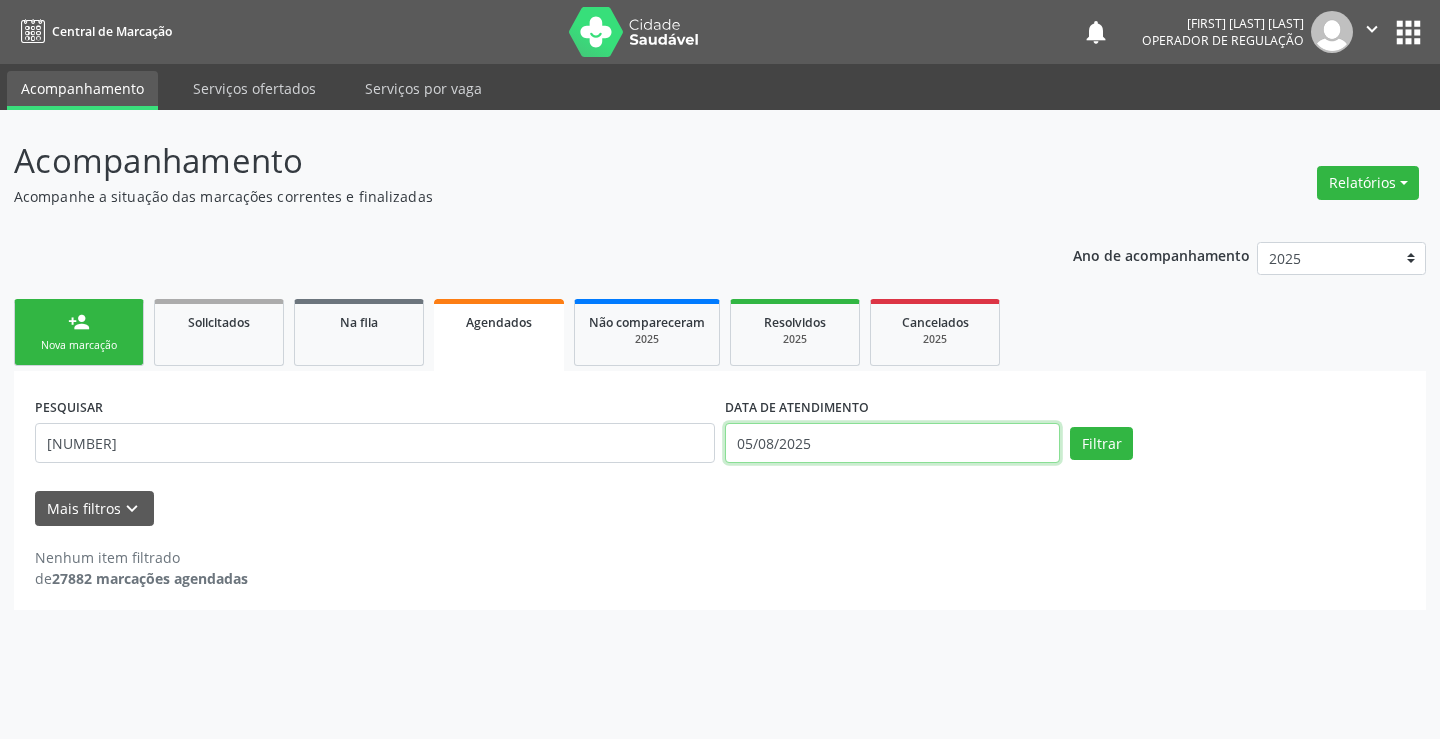 click on "05/08/2025" at bounding box center [892, 443] 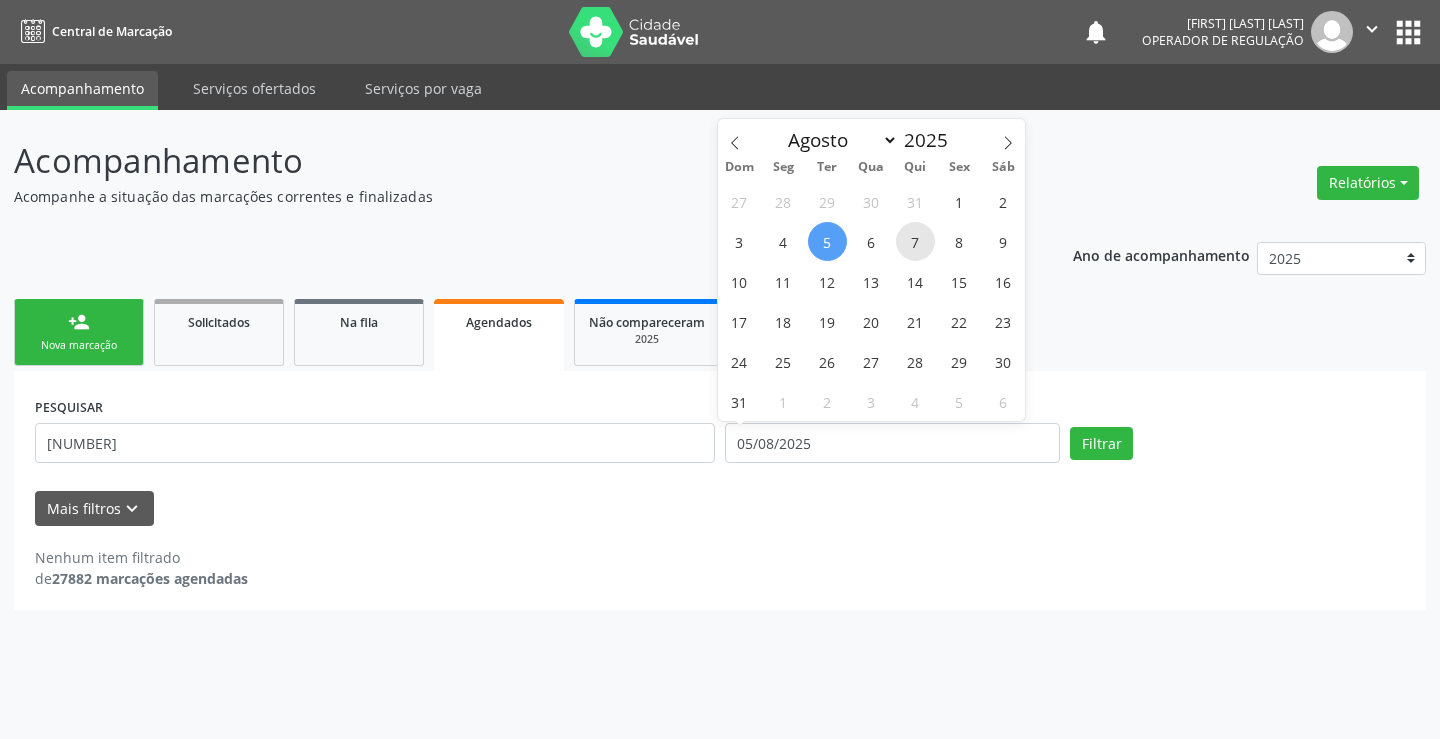 click on "7" at bounding box center [915, 241] 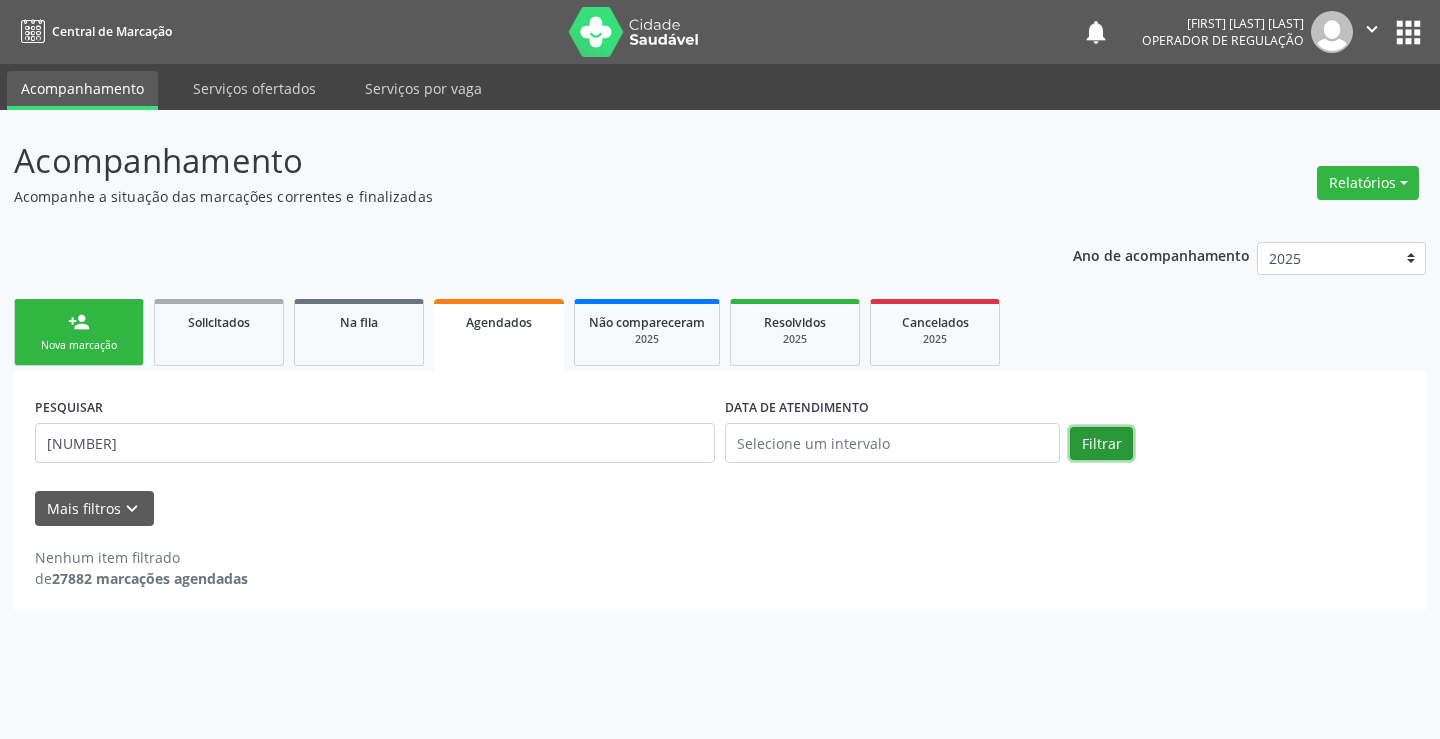 click on "Filtrar" at bounding box center [1101, 444] 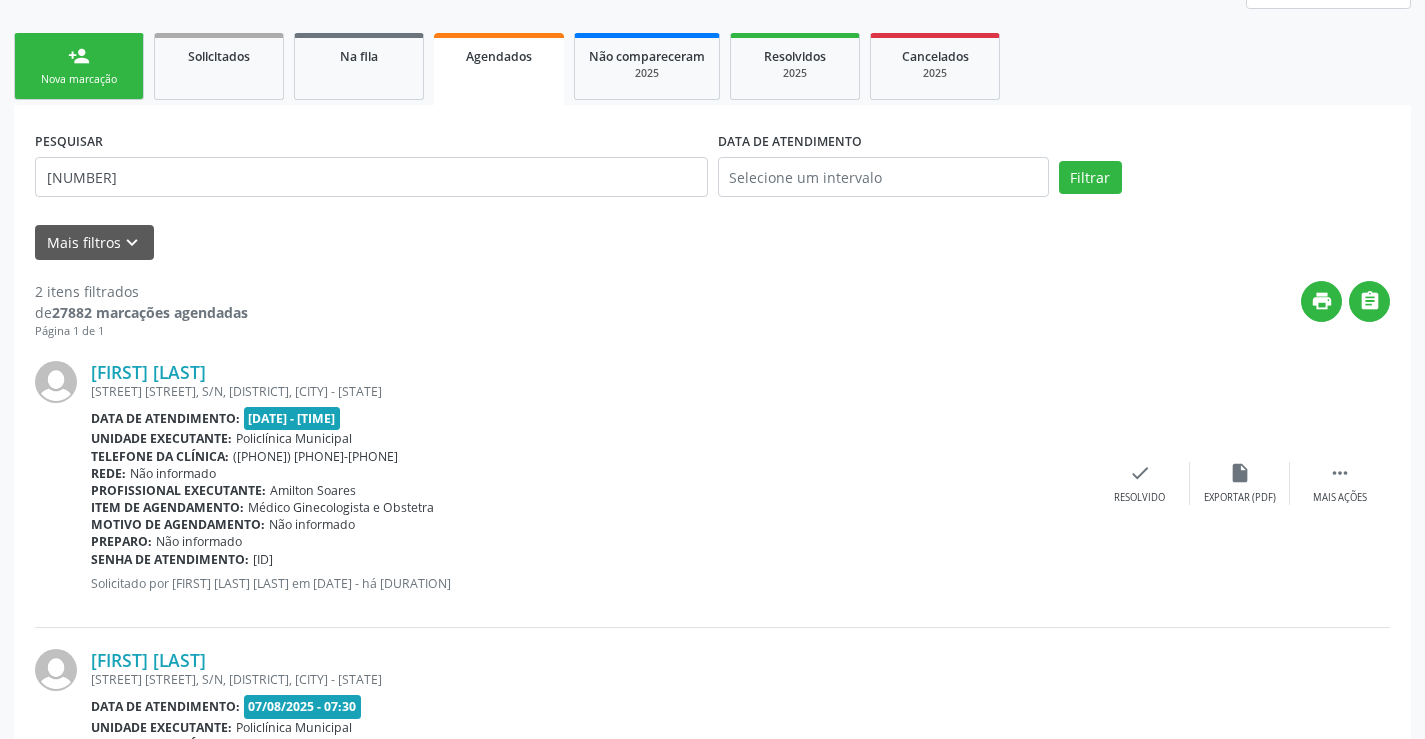 scroll, scrollTop: 0, scrollLeft: 0, axis: both 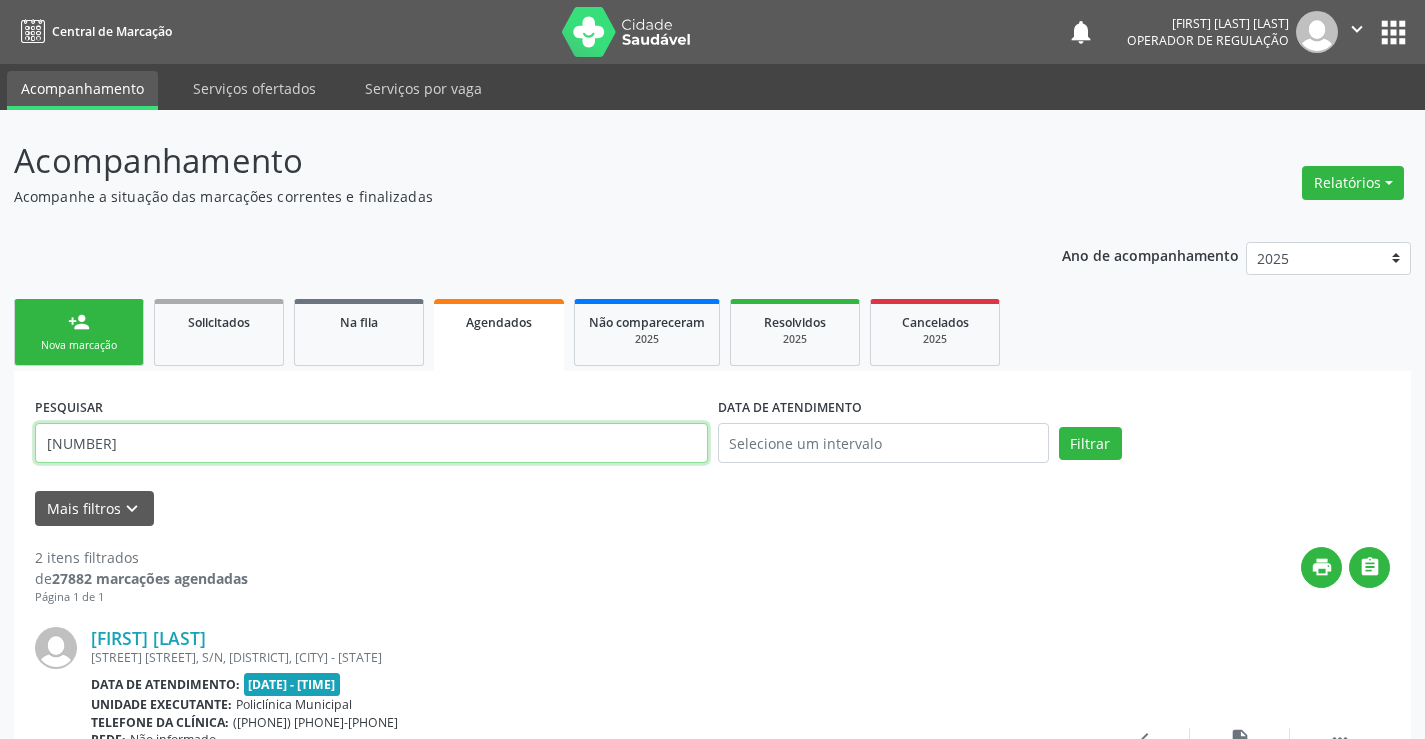click on "[NUMBER]" at bounding box center [371, 443] 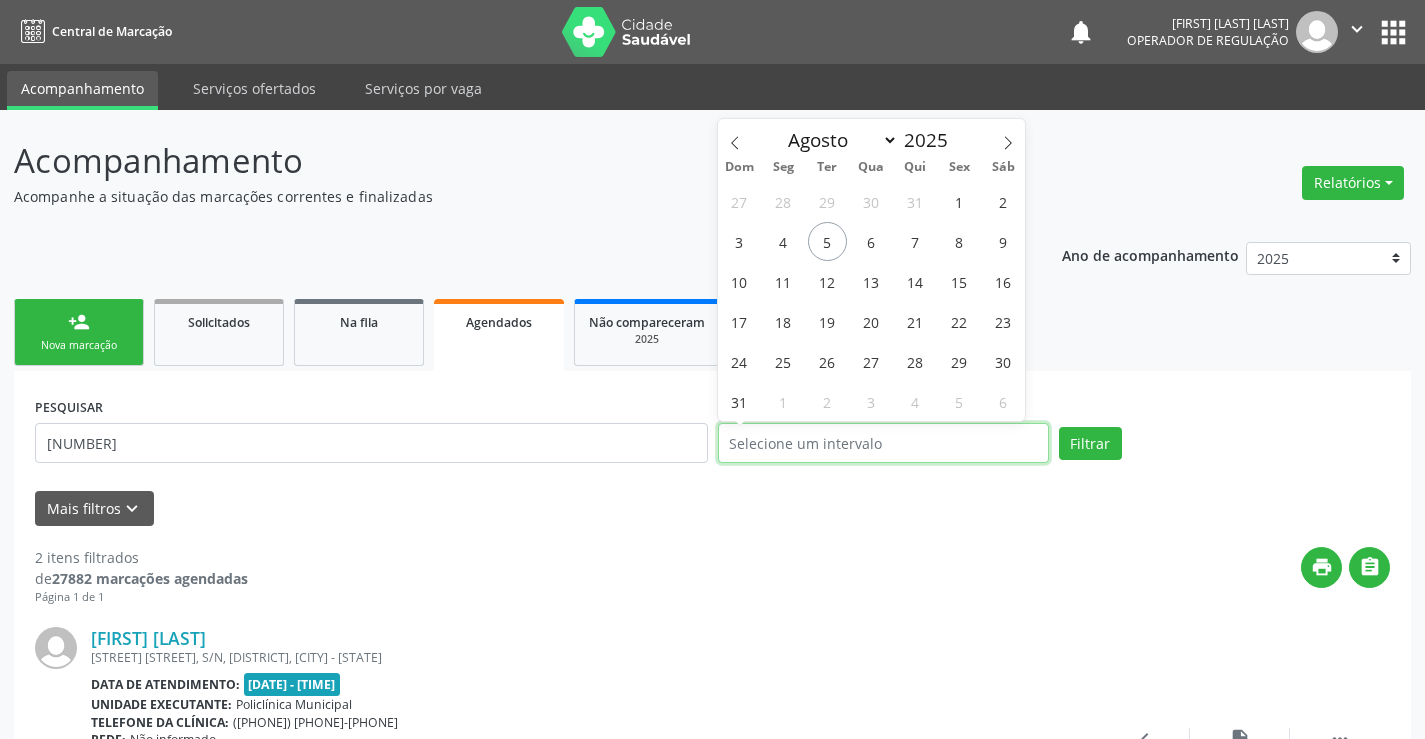 click at bounding box center [883, 443] 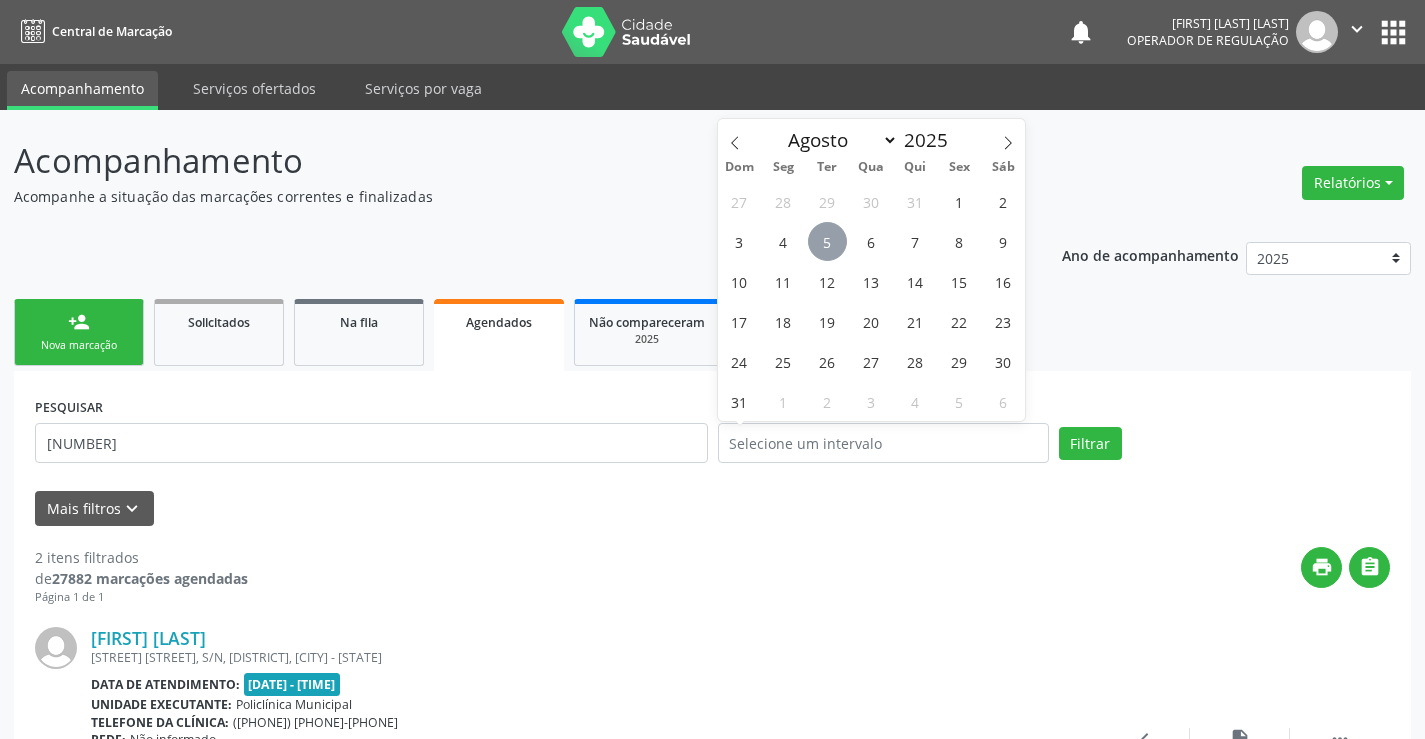 click on "5" at bounding box center (827, 241) 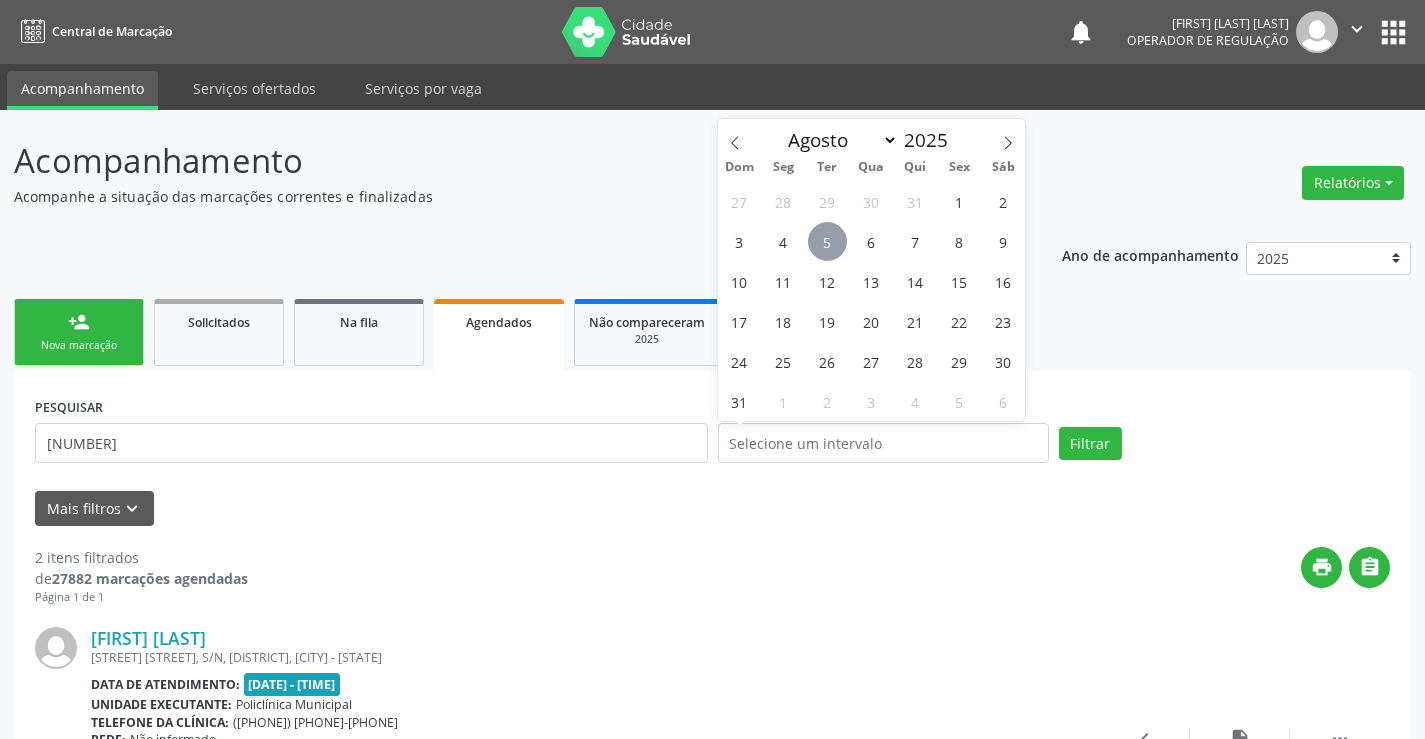 type on "05/08/2025" 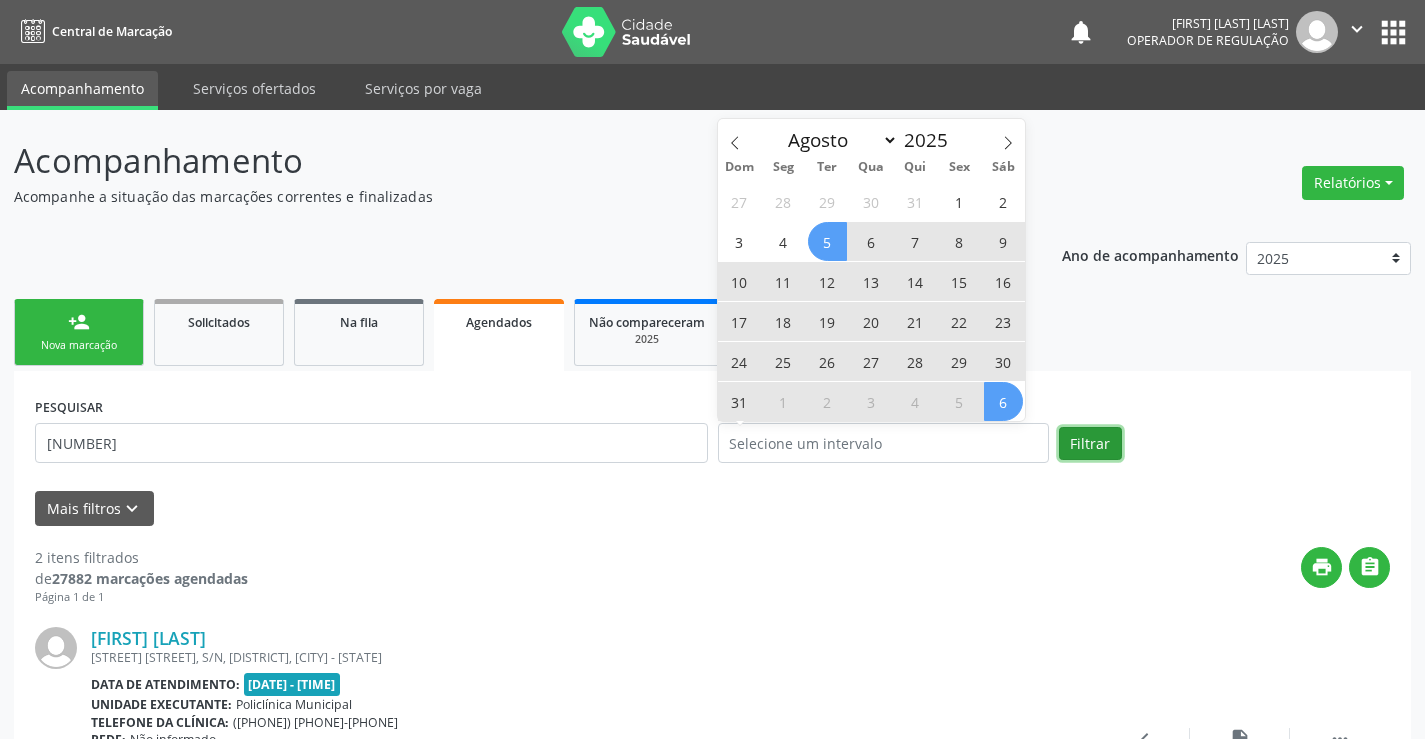 click on "Filtrar" at bounding box center (1090, 444) 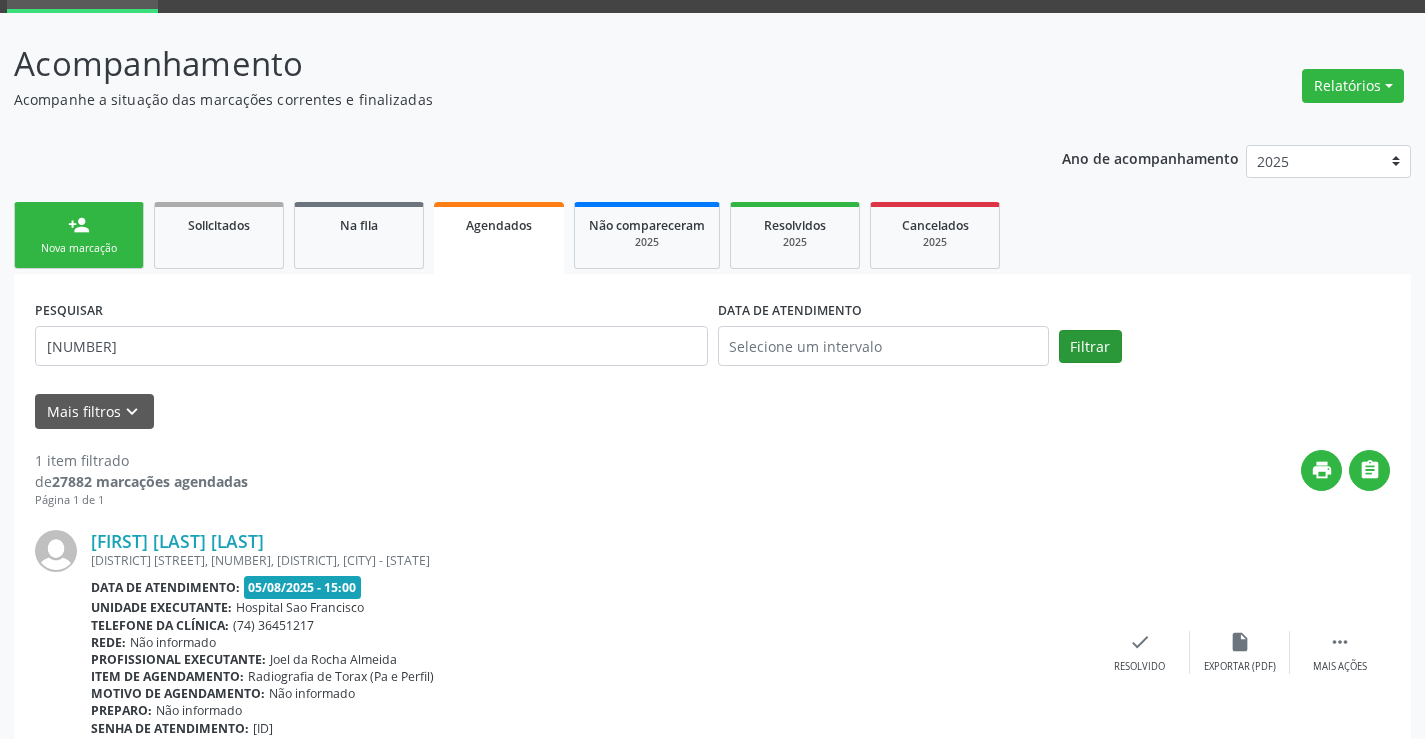 scroll, scrollTop: 189, scrollLeft: 0, axis: vertical 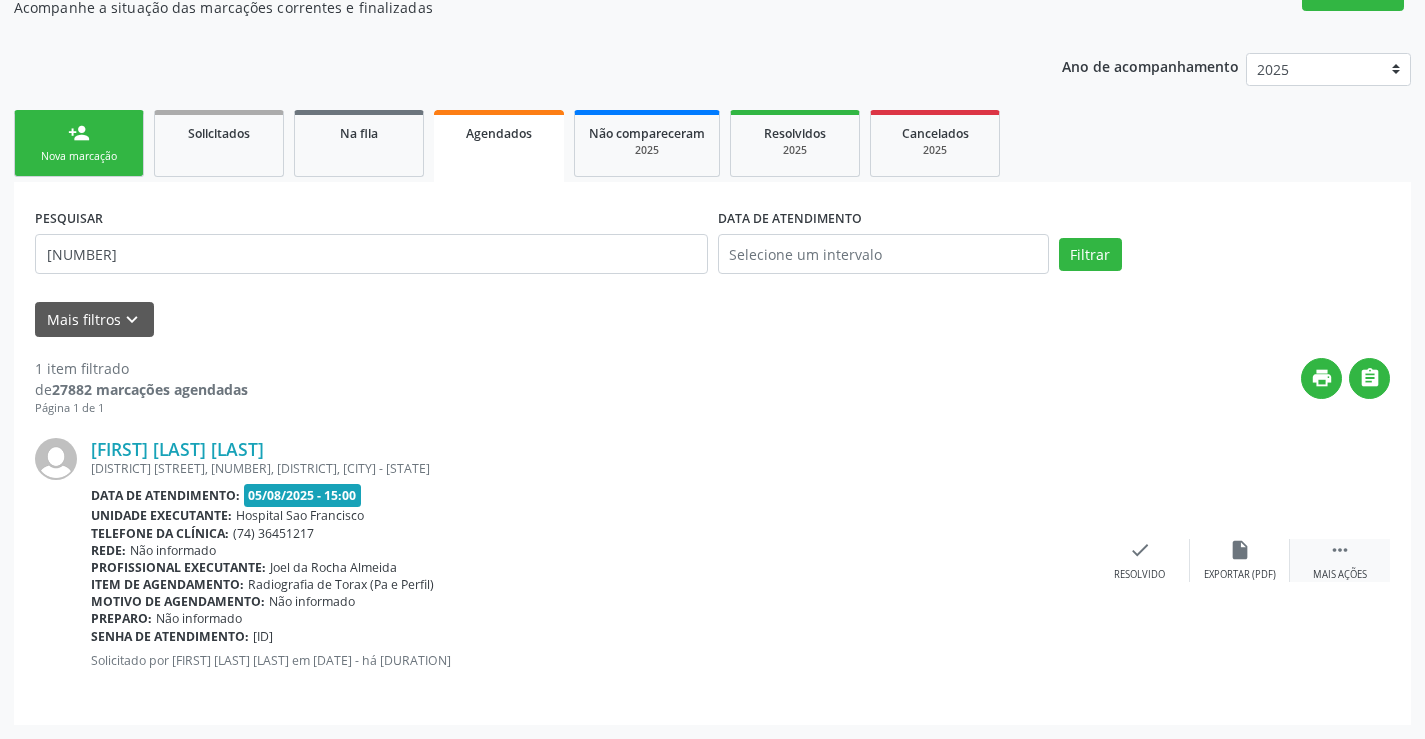click on "" at bounding box center (1340, 550) 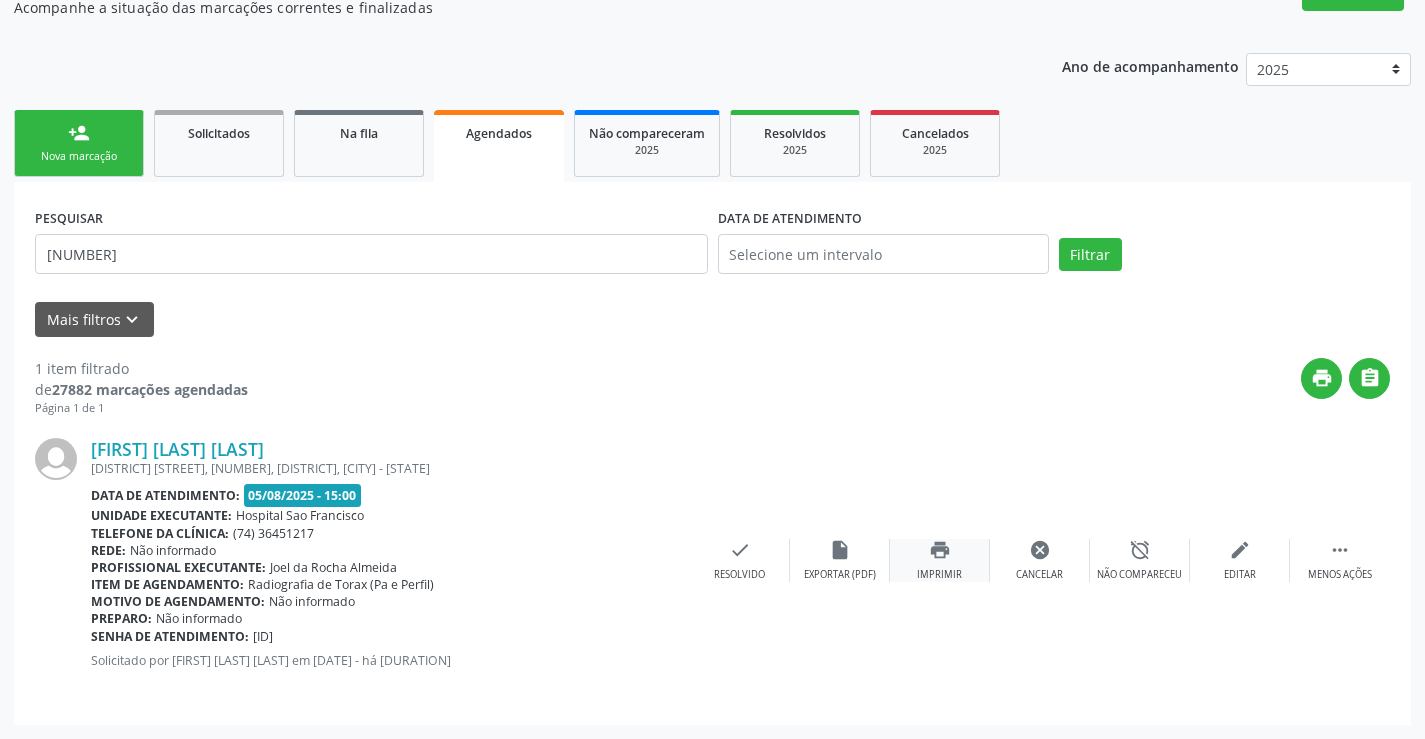 click on "print" at bounding box center [940, 550] 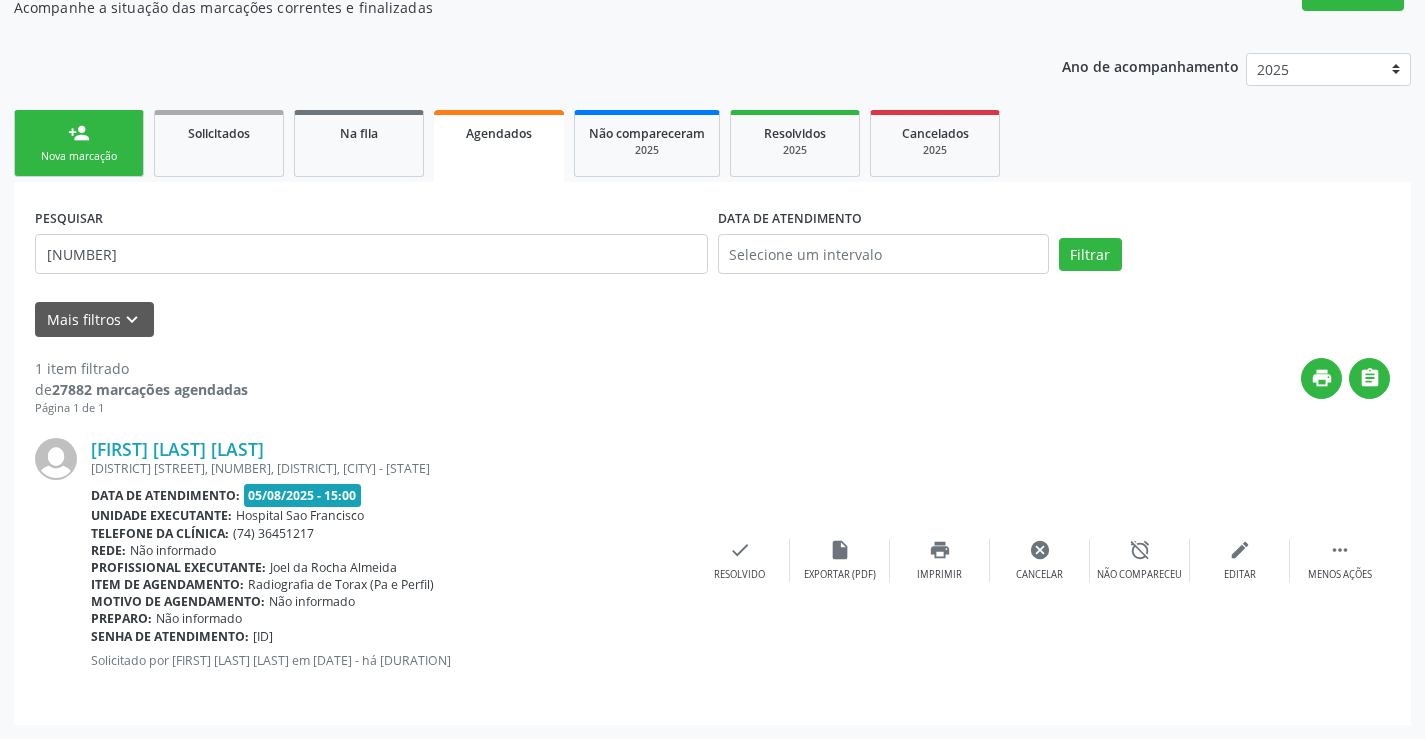 click on "Nova marcação" at bounding box center [79, 156] 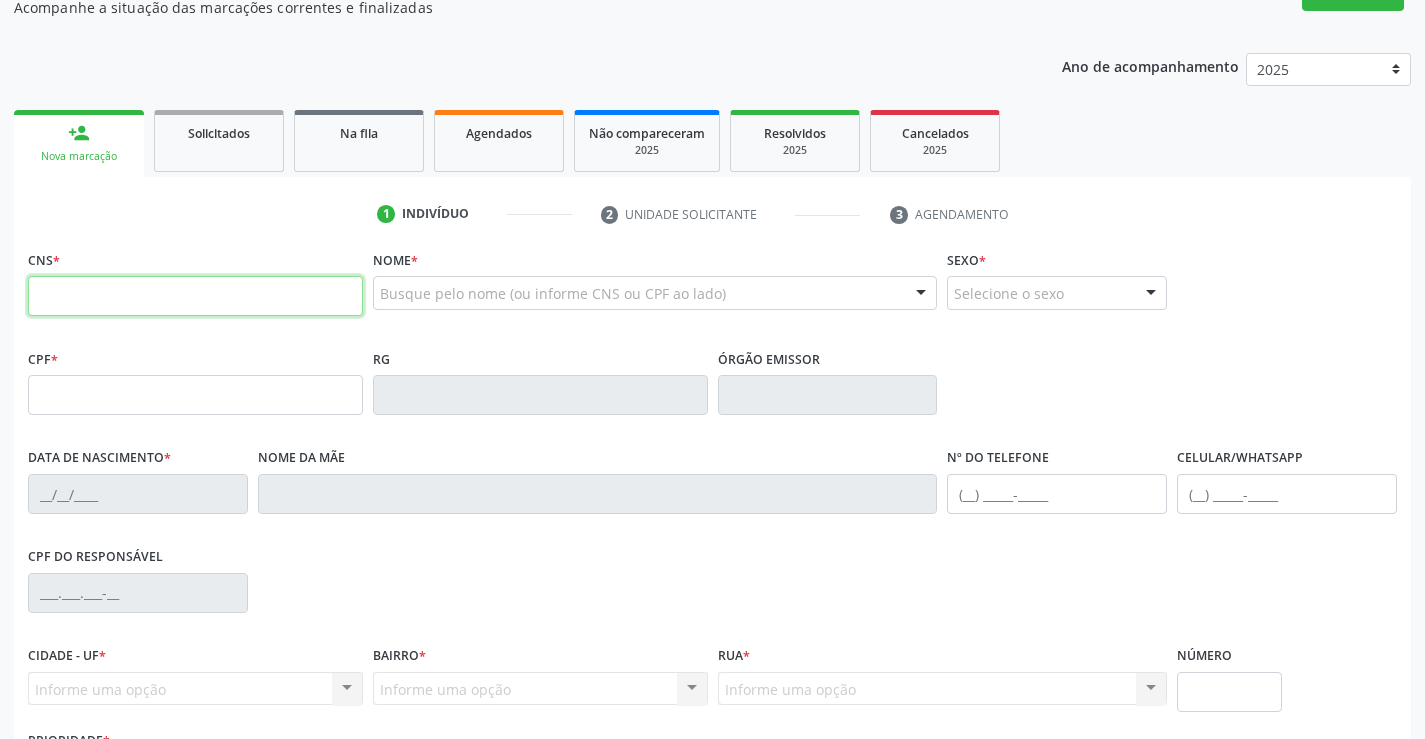 click at bounding box center (195, 296) 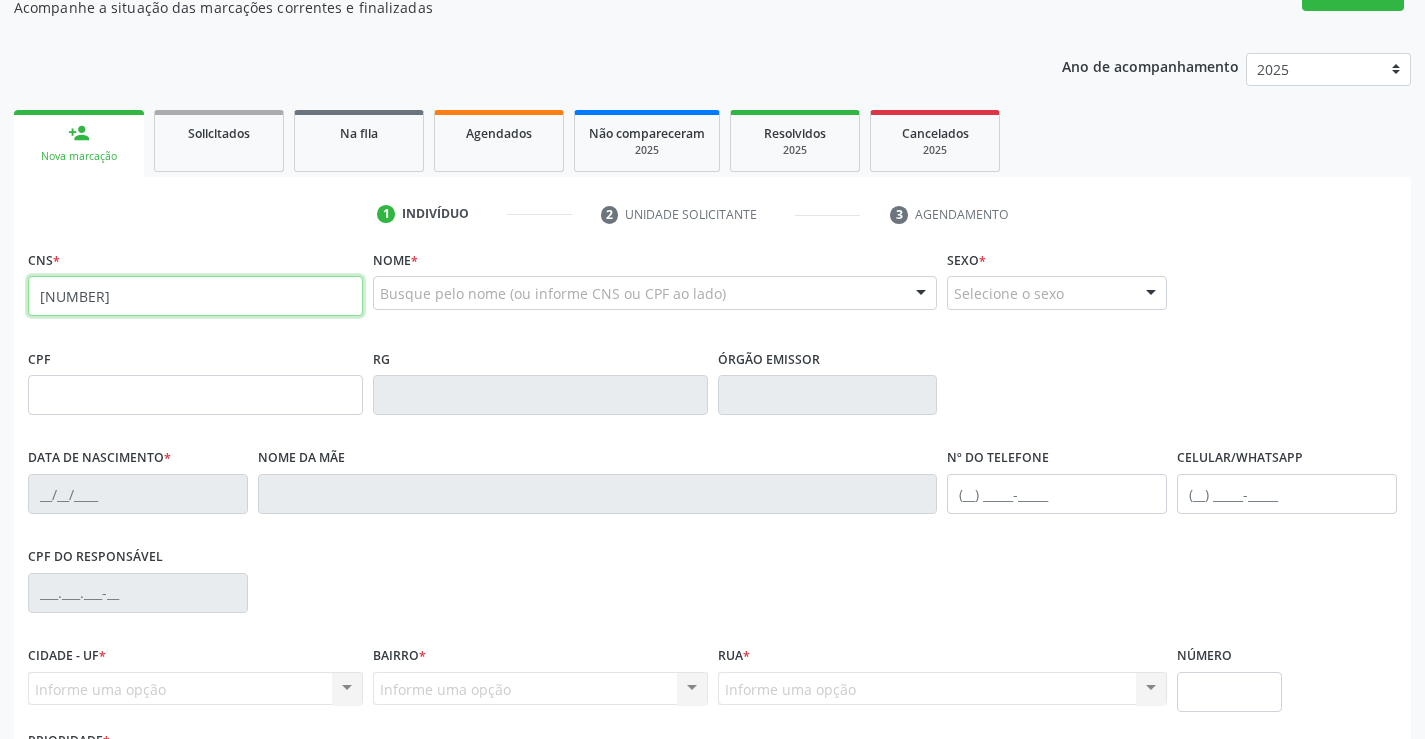 type on "[NUMBER]" 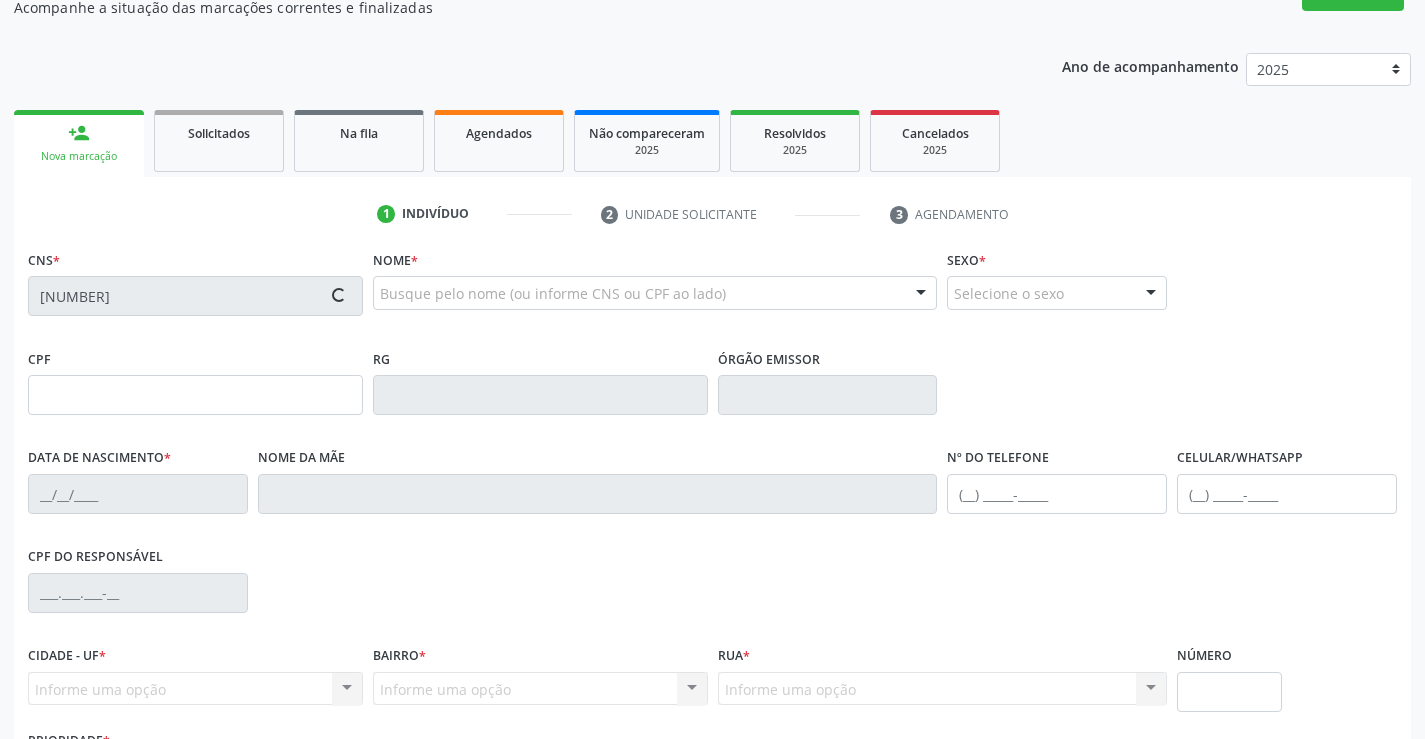 type on "[NUMBER]" 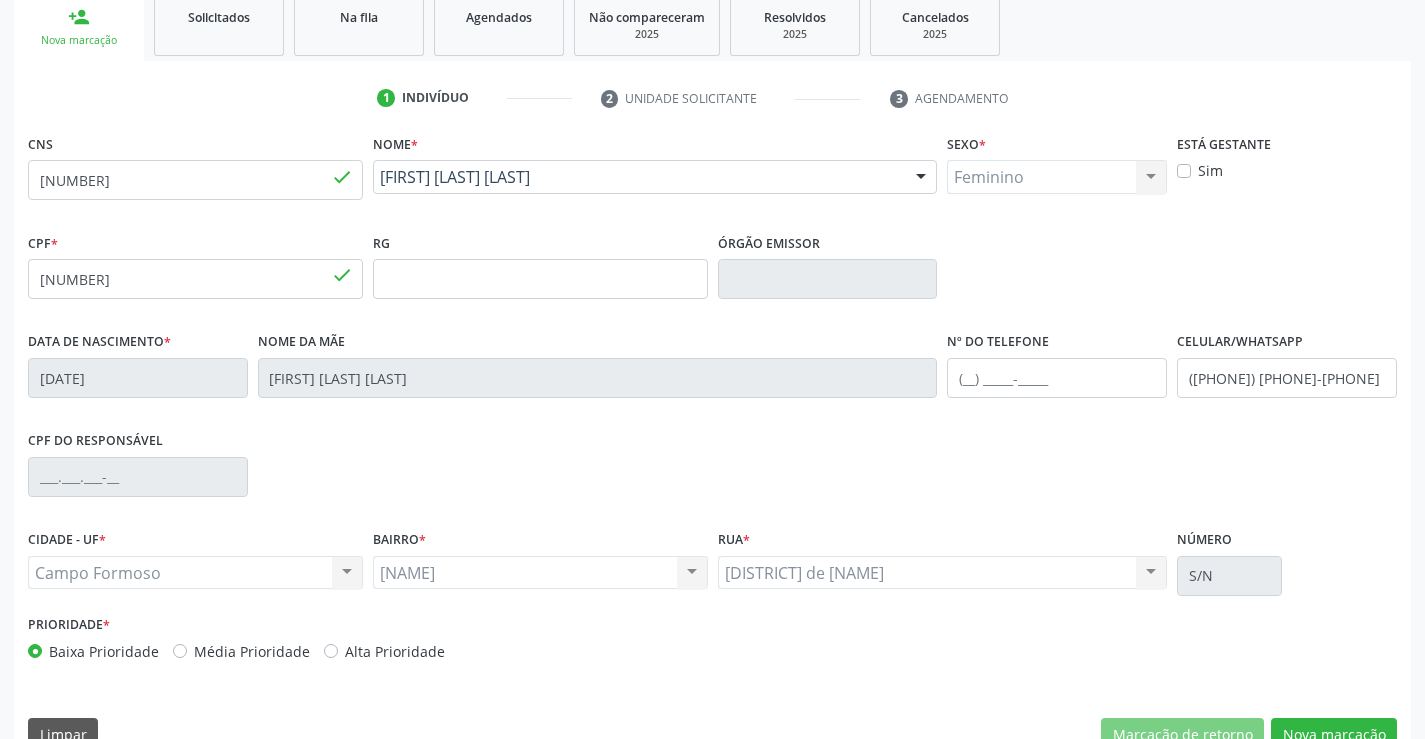 scroll, scrollTop: 345, scrollLeft: 0, axis: vertical 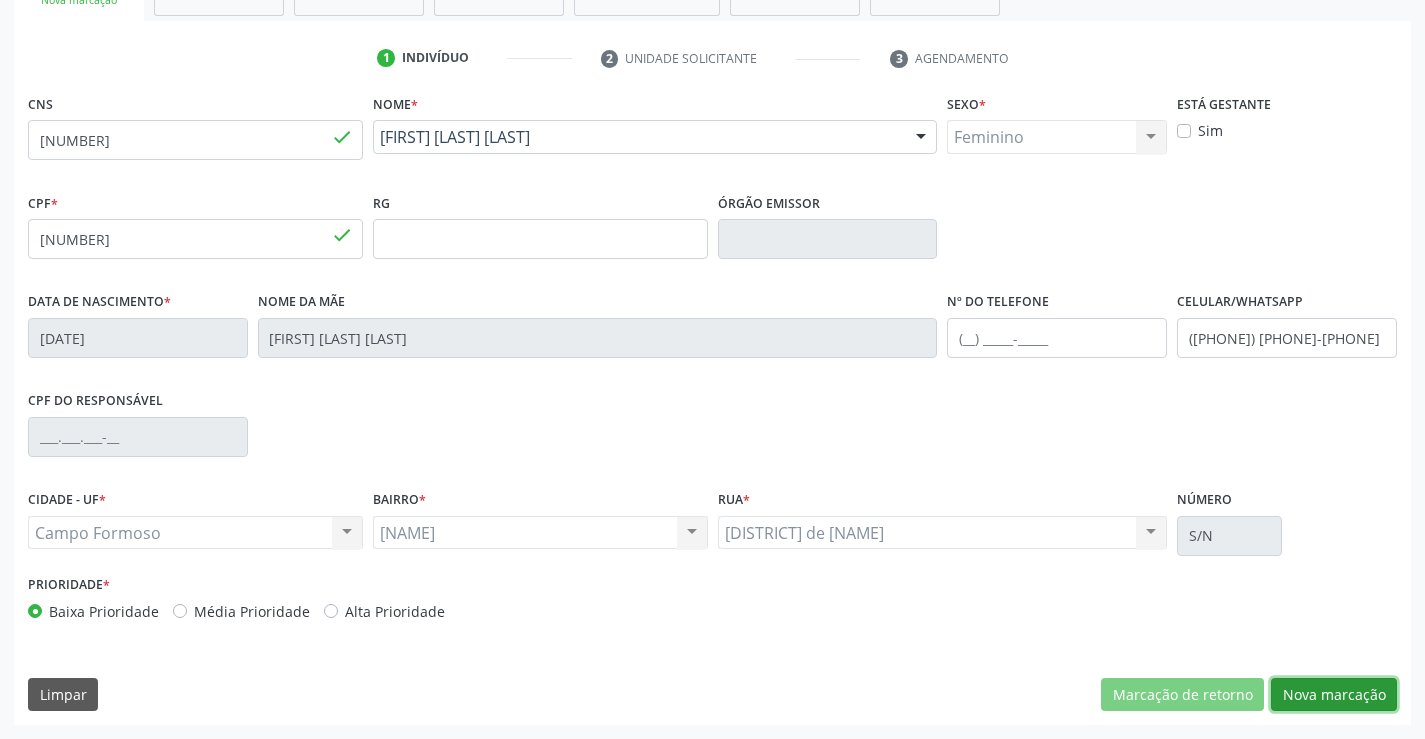 click on "Nova marcação" at bounding box center (1334, 695) 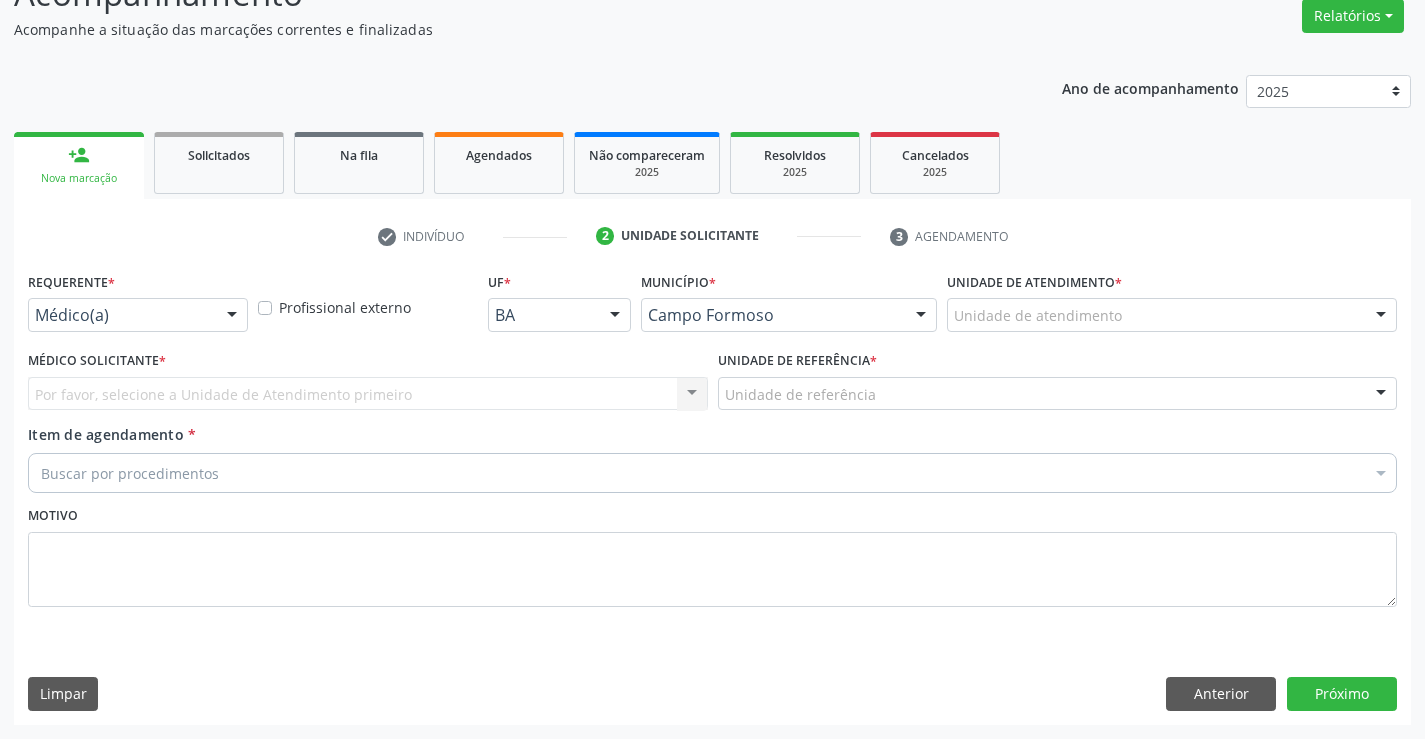 scroll, scrollTop: 167, scrollLeft: 0, axis: vertical 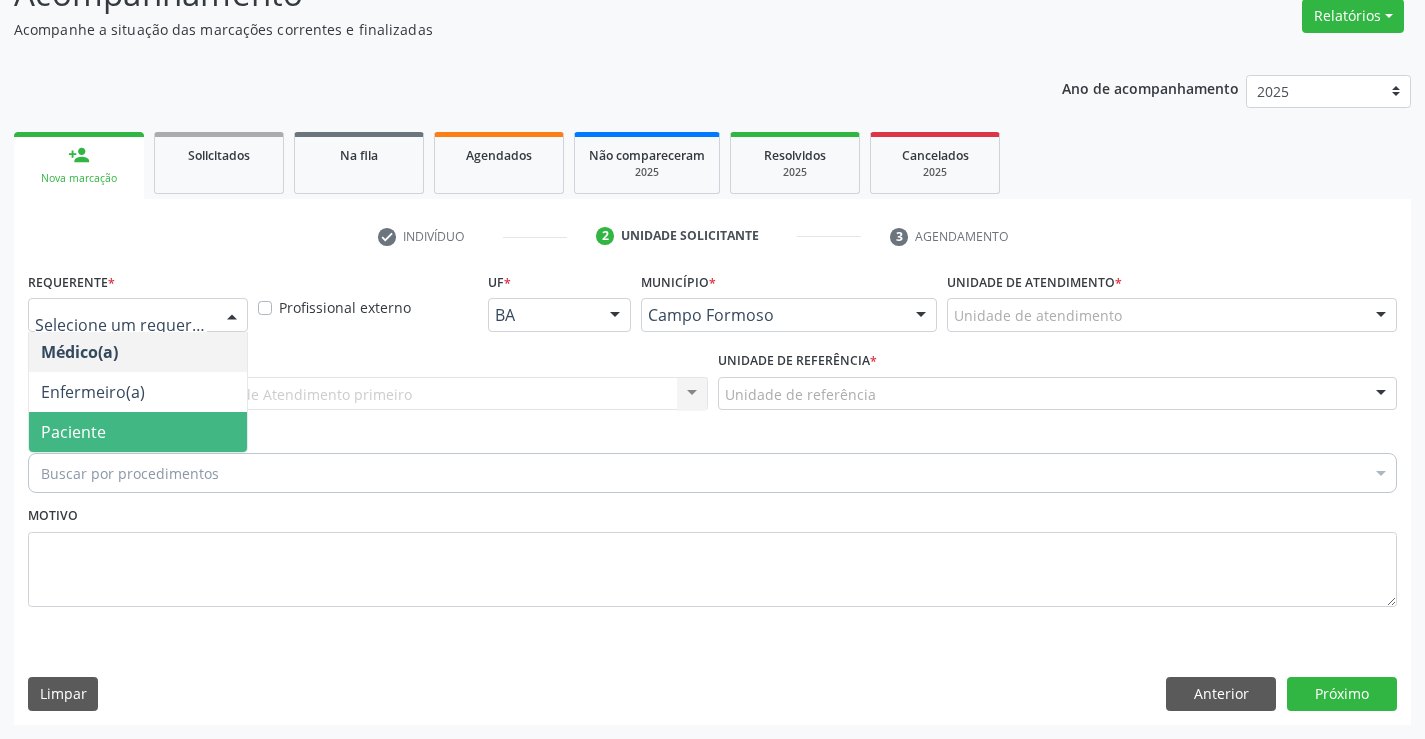 click on "Paciente" at bounding box center [73, 432] 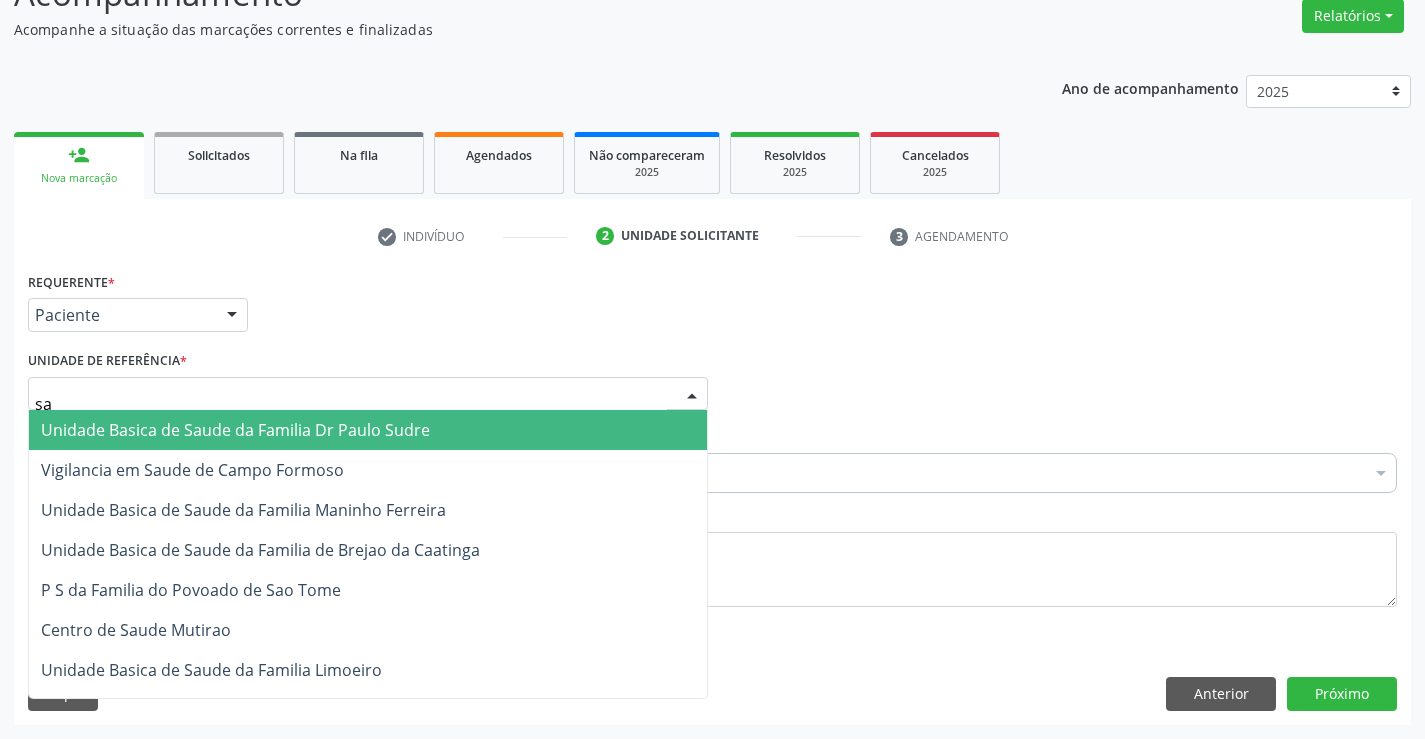 type on "sao" 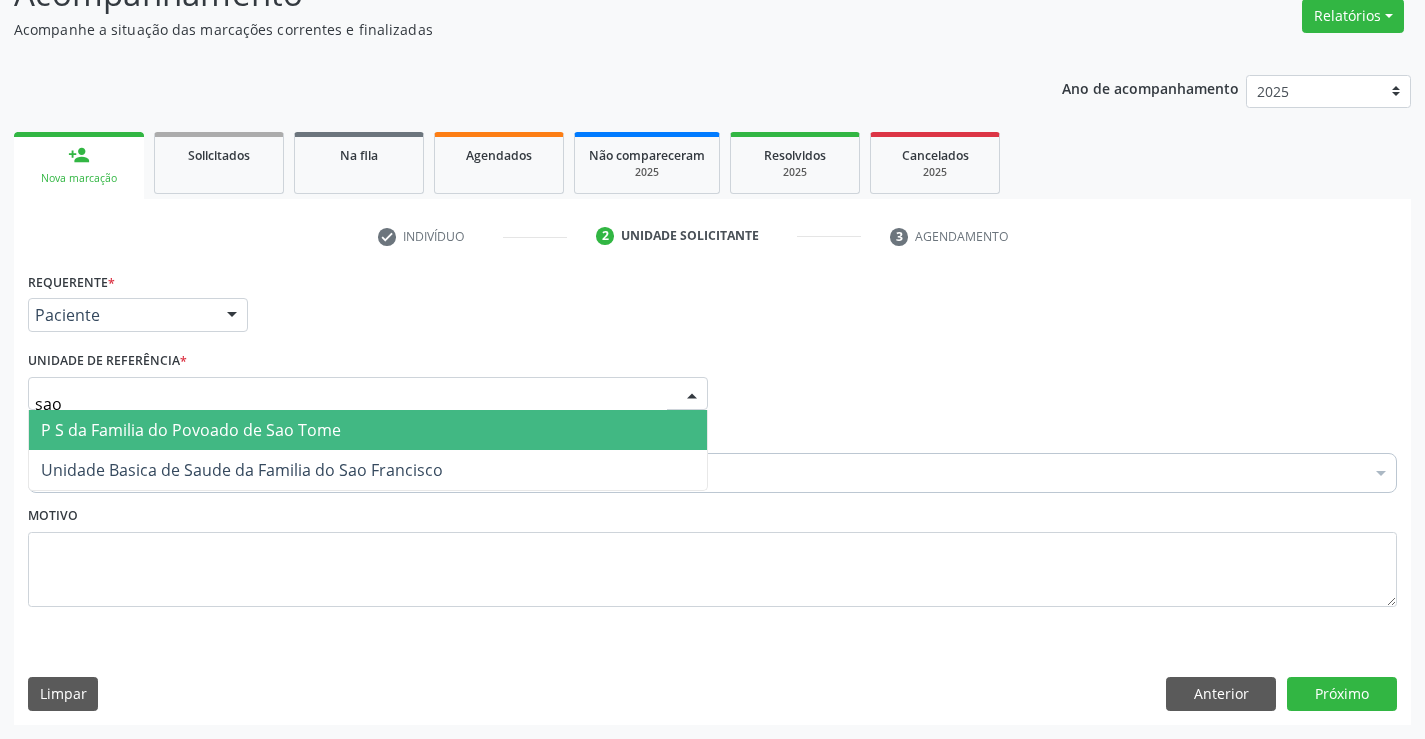 click on "P S da Familia do Povoado de Sao Tome" at bounding box center (191, 430) 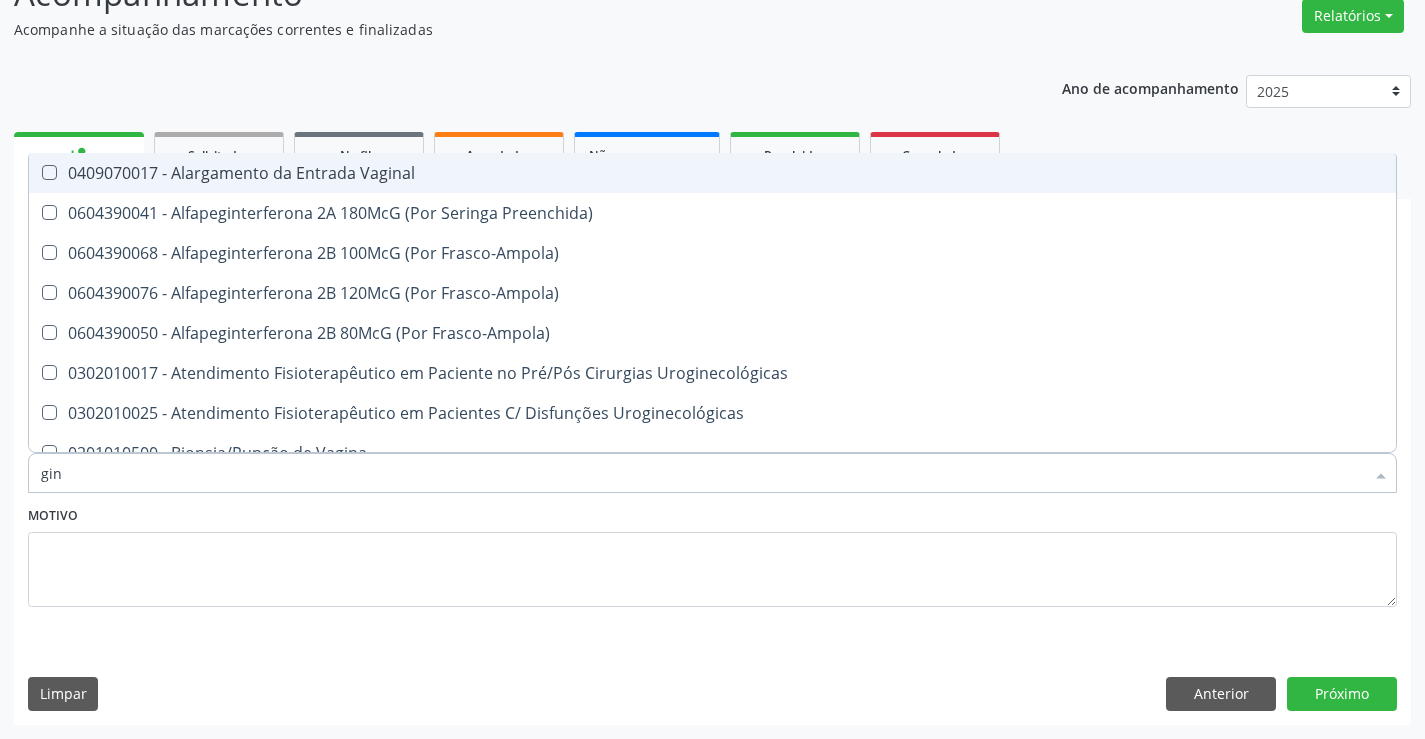 type on "gine" 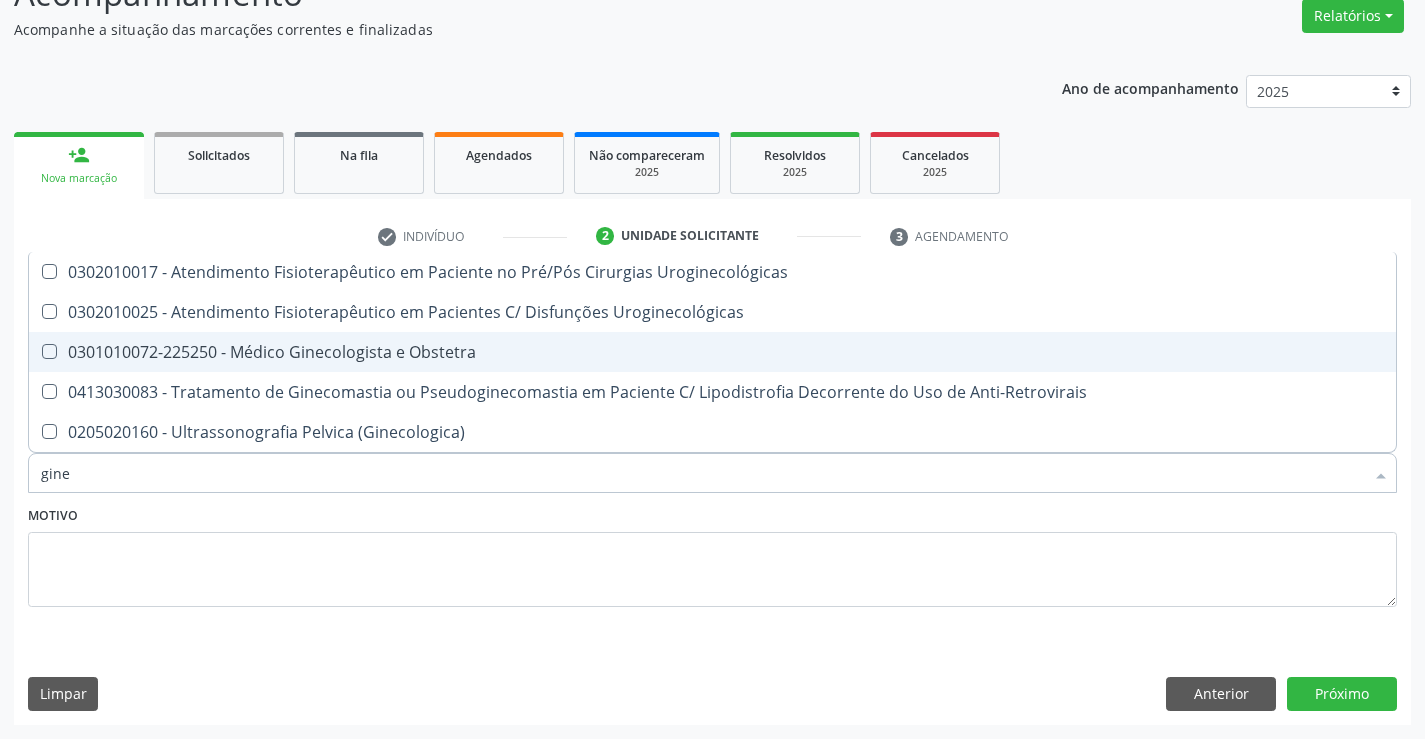 click on "0301010072-225250 - Médico Ginecologista e Obstetra" at bounding box center [712, 352] 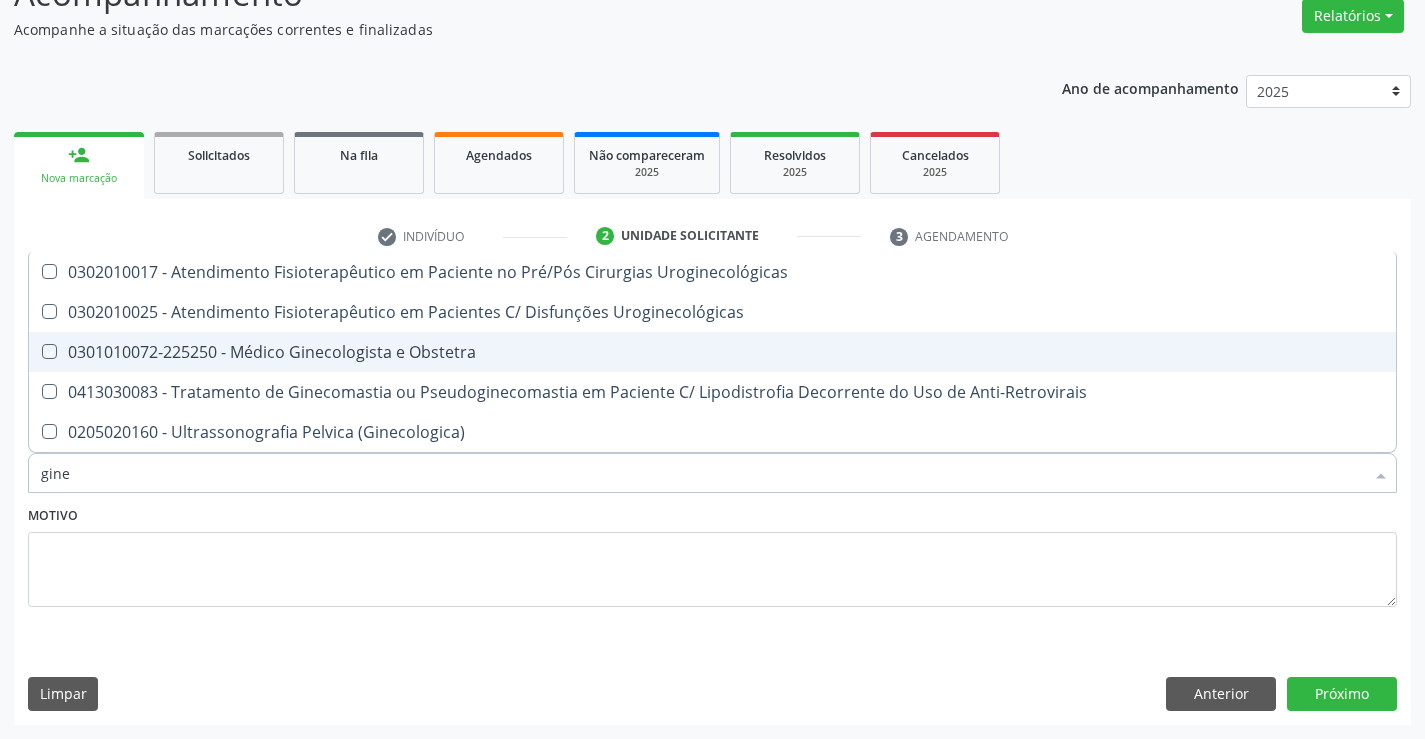 checkbox on "true" 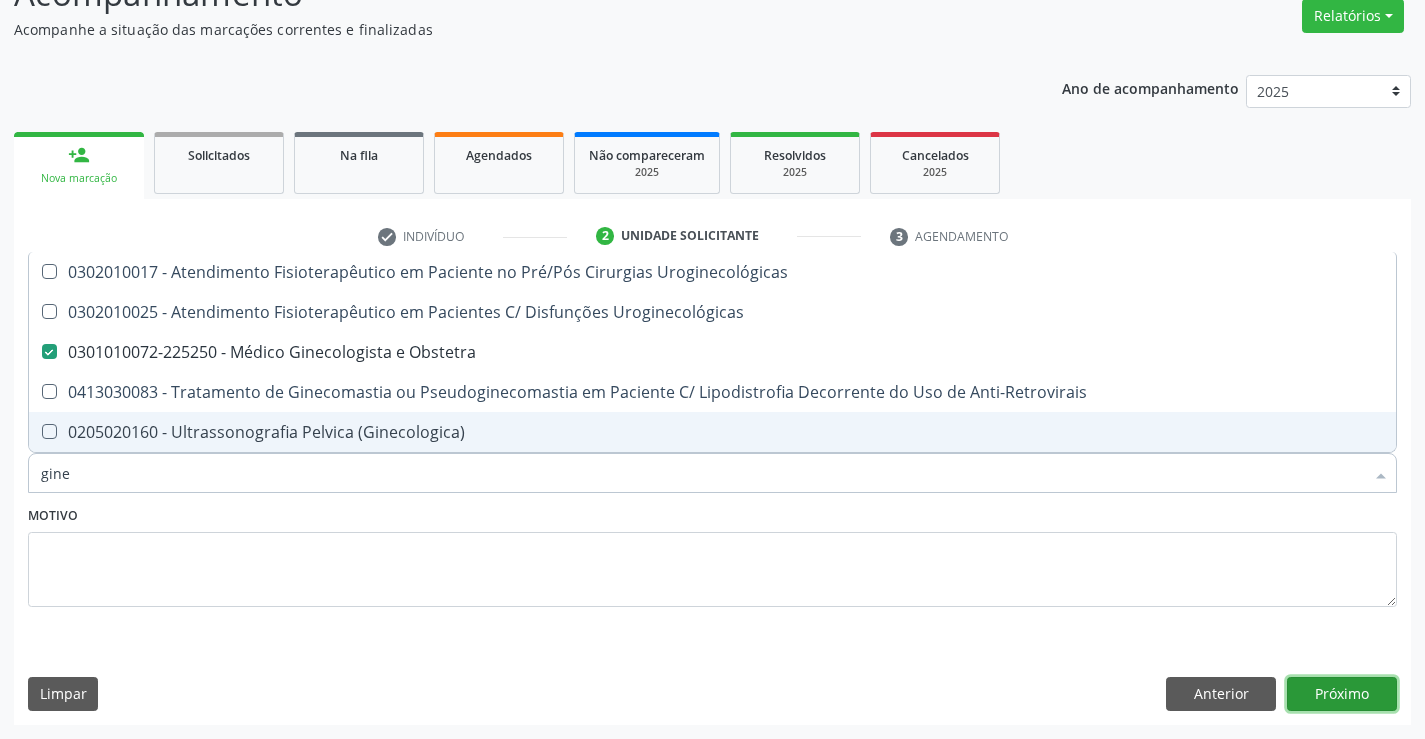 click on "Próximo" at bounding box center [1342, 694] 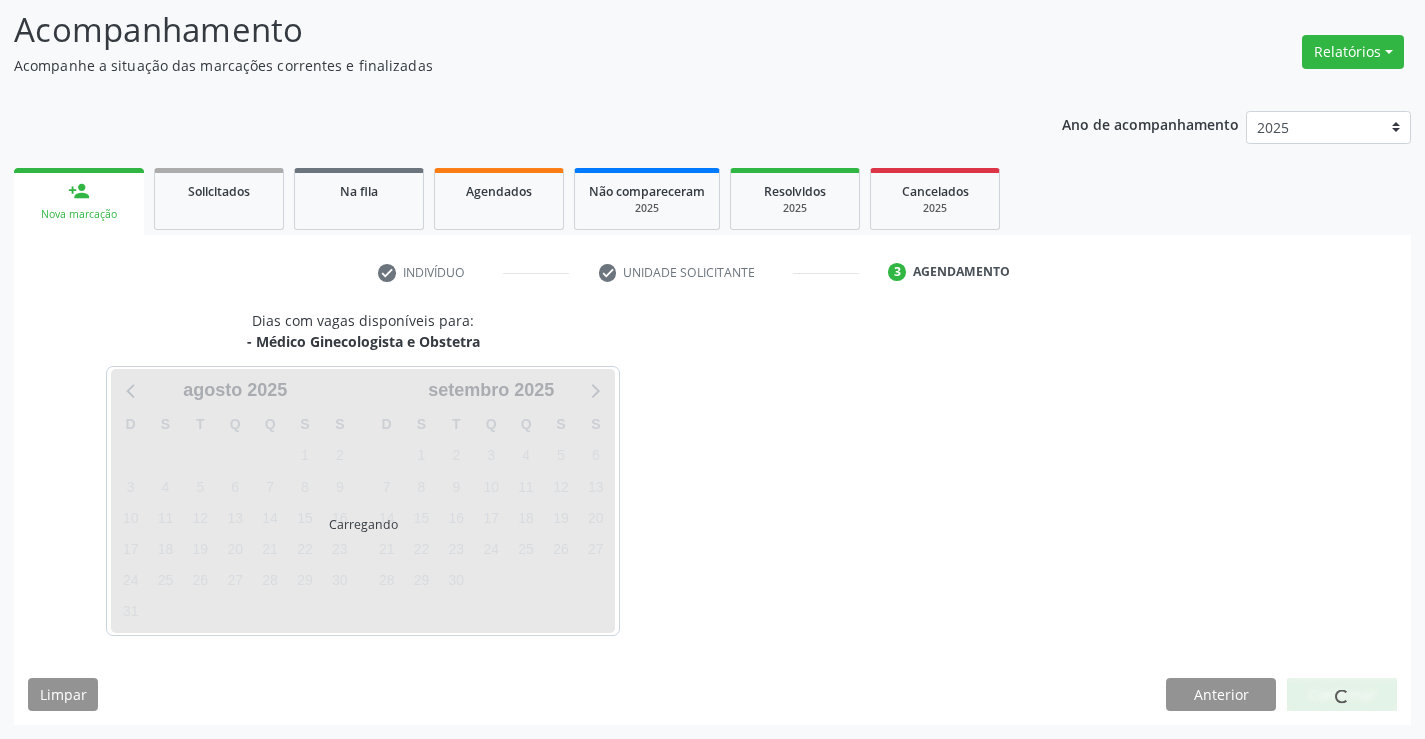 scroll, scrollTop: 131, scrollLeft: 0, axis: vertical 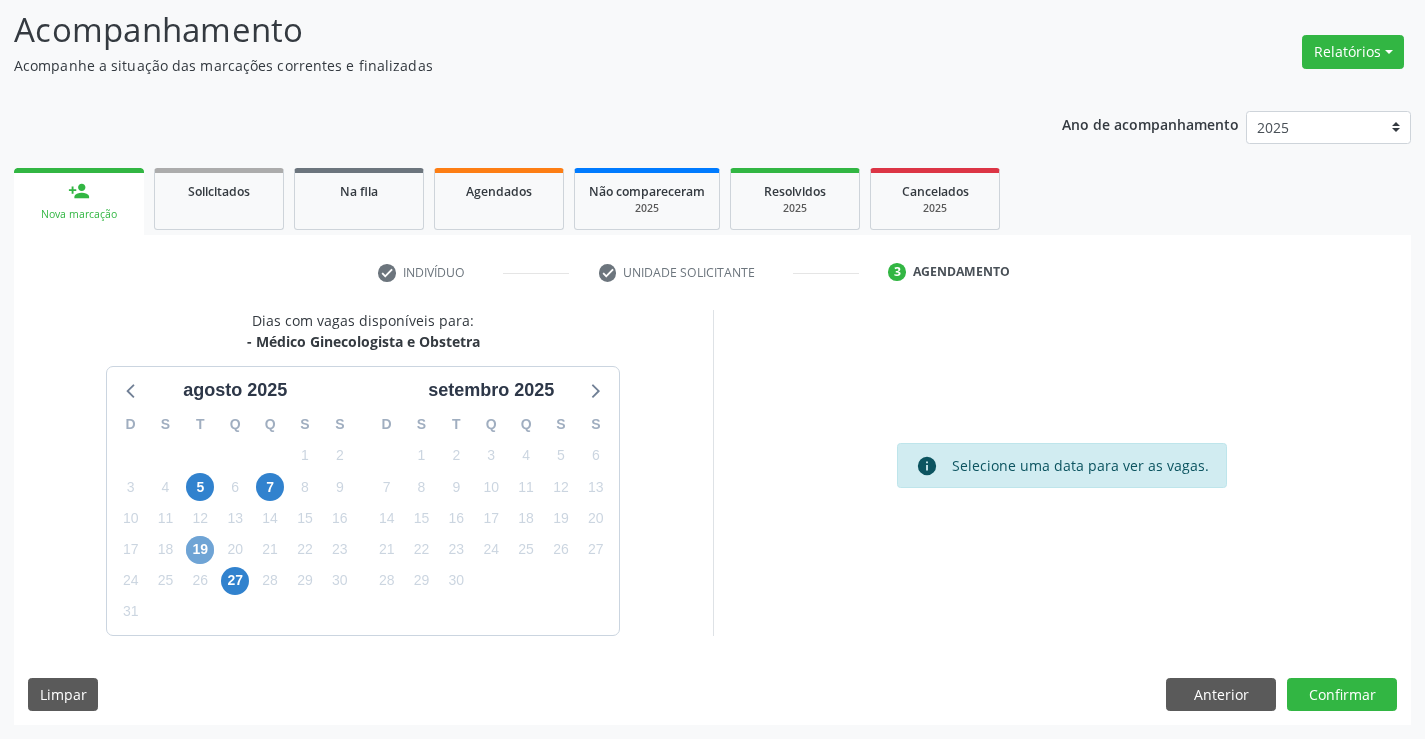 click on "19" at bounding box center [200, 550] 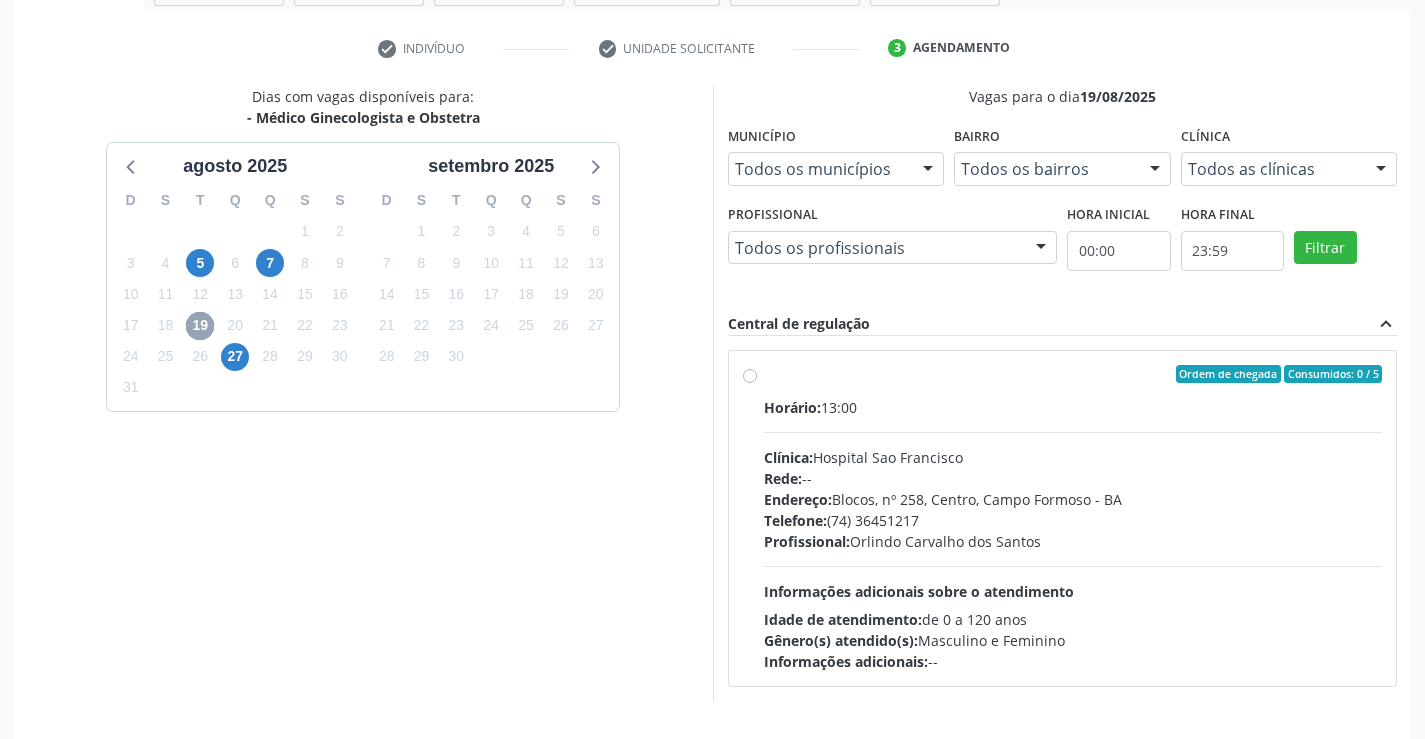 scroll, scrollTop: 420, scrollLeft: 0, axis: vertical 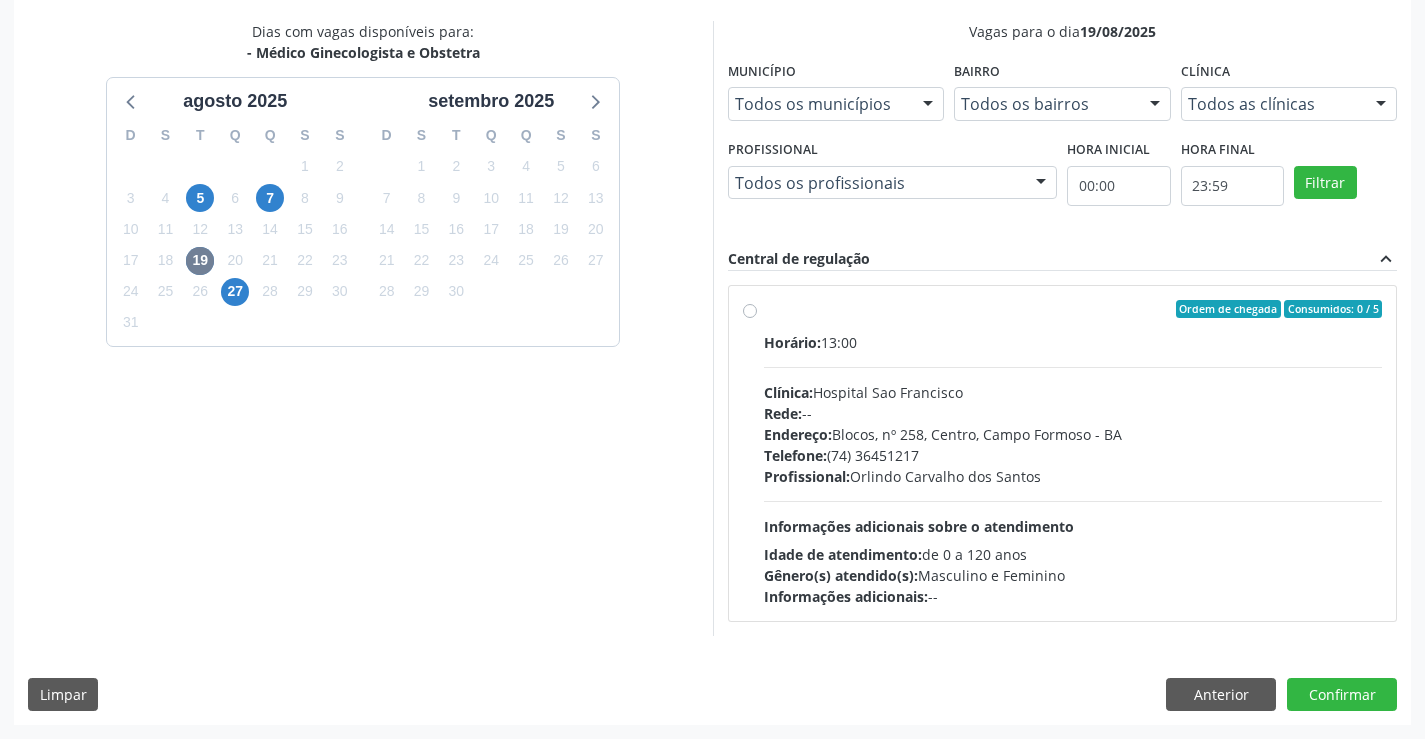 click on "Ordem de chegada
Consumidos: 0 / 5
Horário:   [TIME]
Clínica:  Hospital Sao Francisco
Rede:
--
Endereço:   Blocos, nº 258, [DISTRICT], [CITY] - [STATE]
Telefone:   ([PHONE]) [PHONE]-[PHONE]
Profissional:
[FIRST] [LAST] [LAST]
Informações adicionais sobre o atendimento
Idade de atendimento:
de 0 a 120 anos
Gênero(s) atendido(s):
Masculino e Feminino
Informações adicionais:
--" at bounding box center (1073, 453) 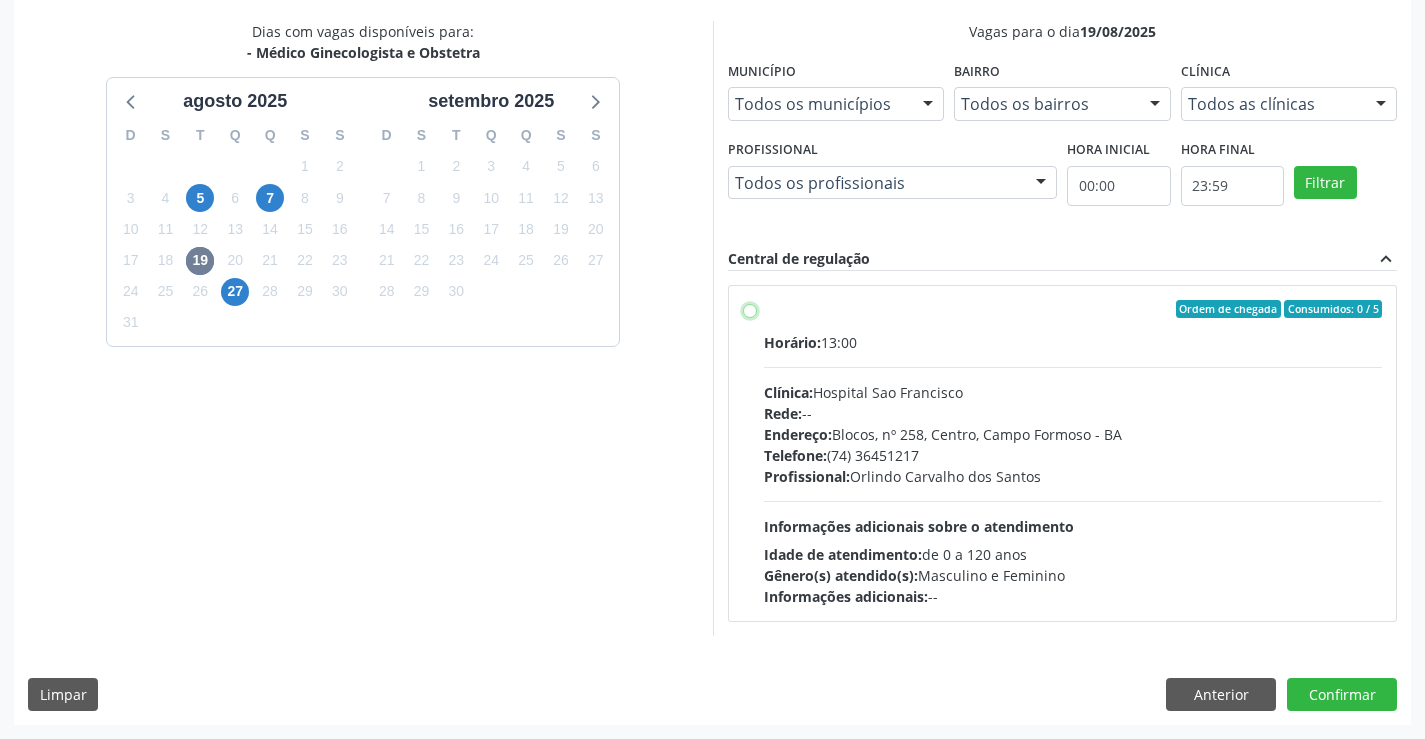 click on "Ordem de chegada
Consumidos: 0 / 5
Horário:   [TIME]
Clínica:  Hospital Sao Francisco
Rede:
--
Endereço:   Blocos, nº 258, [DISTRICT], [CITY] - [STATE]
Telefone:   ([PHONE]) [PHONE]-[PHONE]
Profissional:
[FIRST] [LAST] [LAST]
Informações adicionais sobre o atendimento
Idade de atendimento:
de 0 a 120 anos
Gênero(s) atendido(s):
Masculino e Feminino
Informações adicionais:
--" at bounding box center [750, 309] 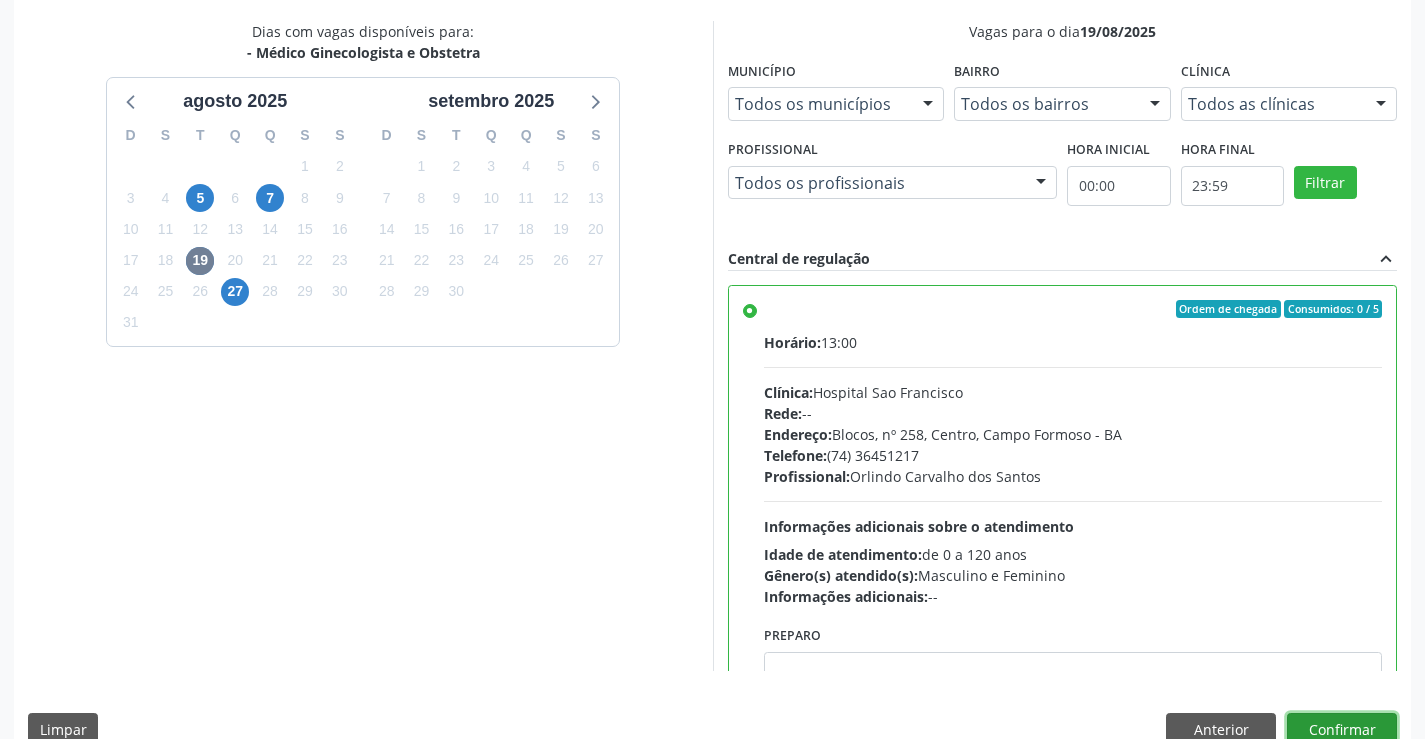 click on "Confirmar" at bounding box center [1342, 730] 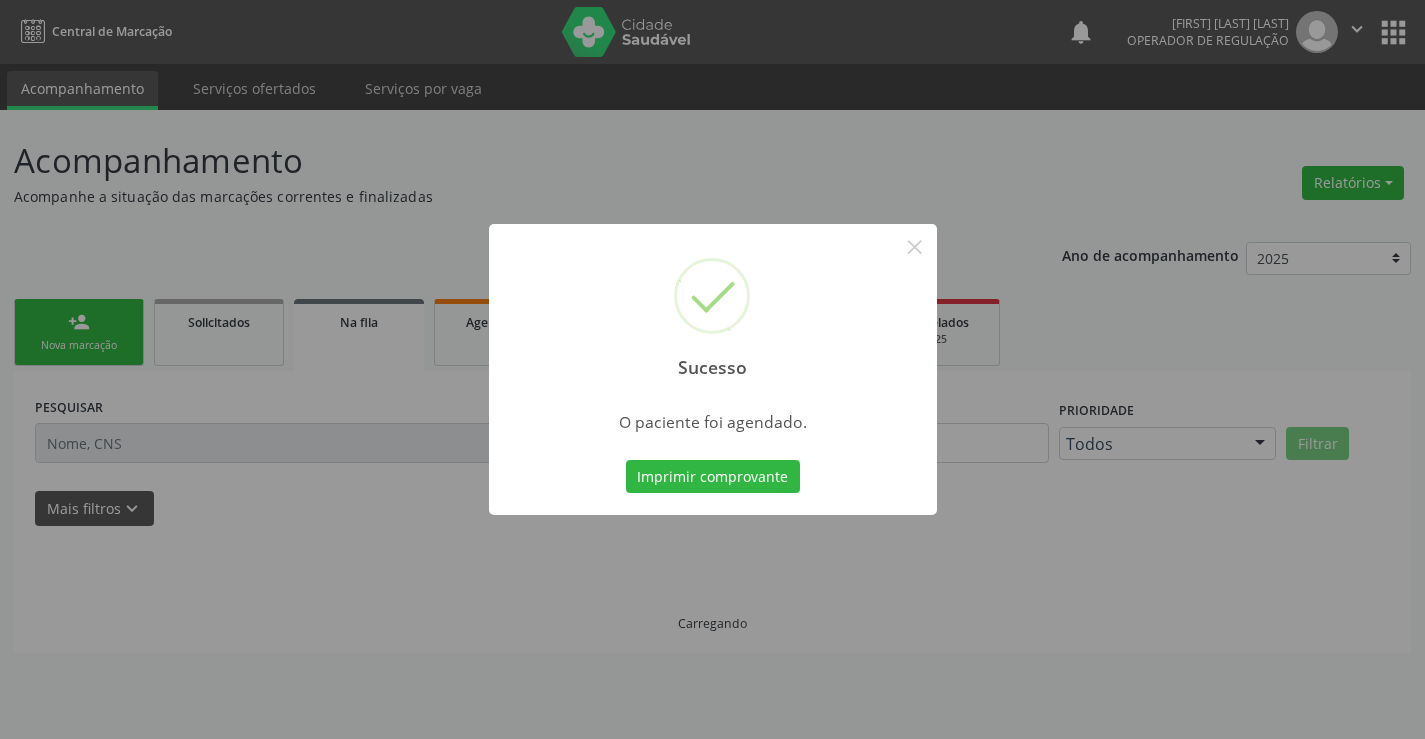 scroll, scrollTop: 0, scrollLeft: 0, axis: both 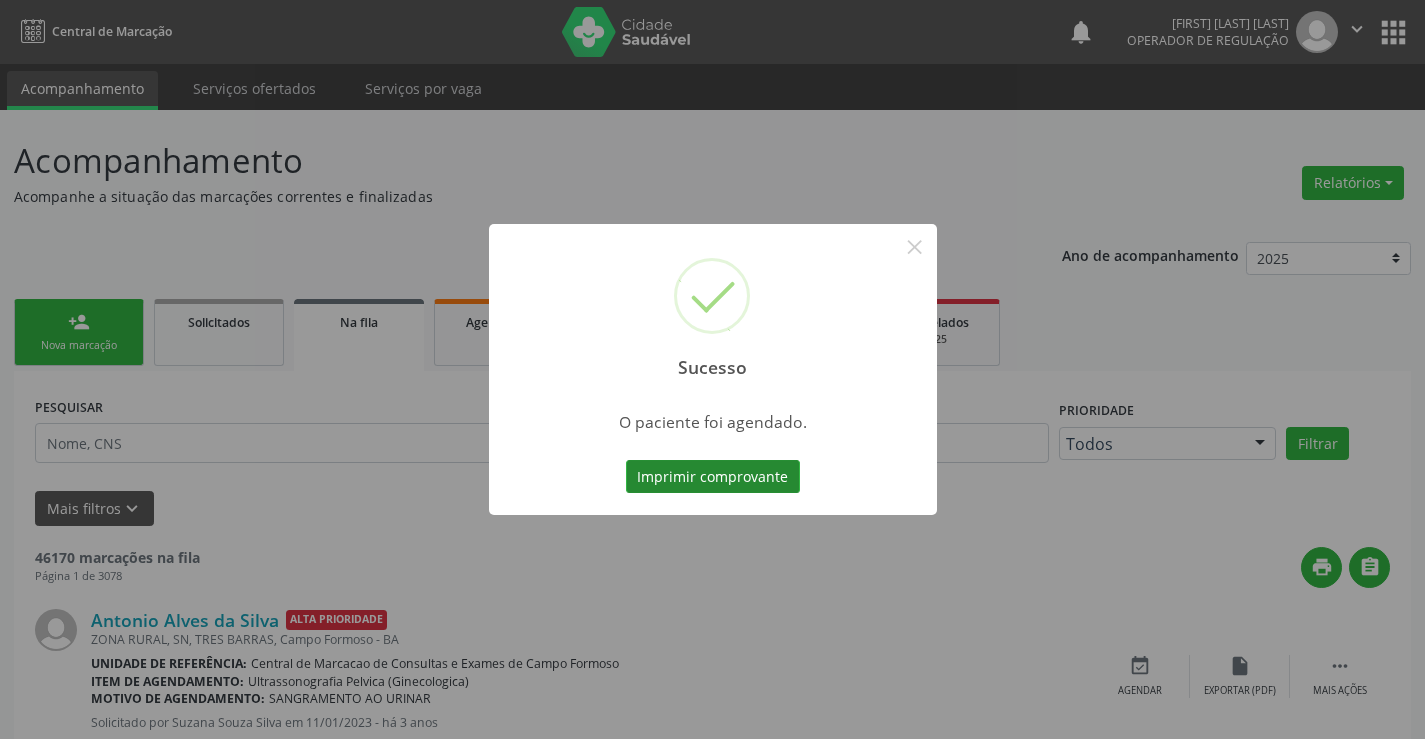 click on "Imprimir comprovante" at bounding box center (713, 477) 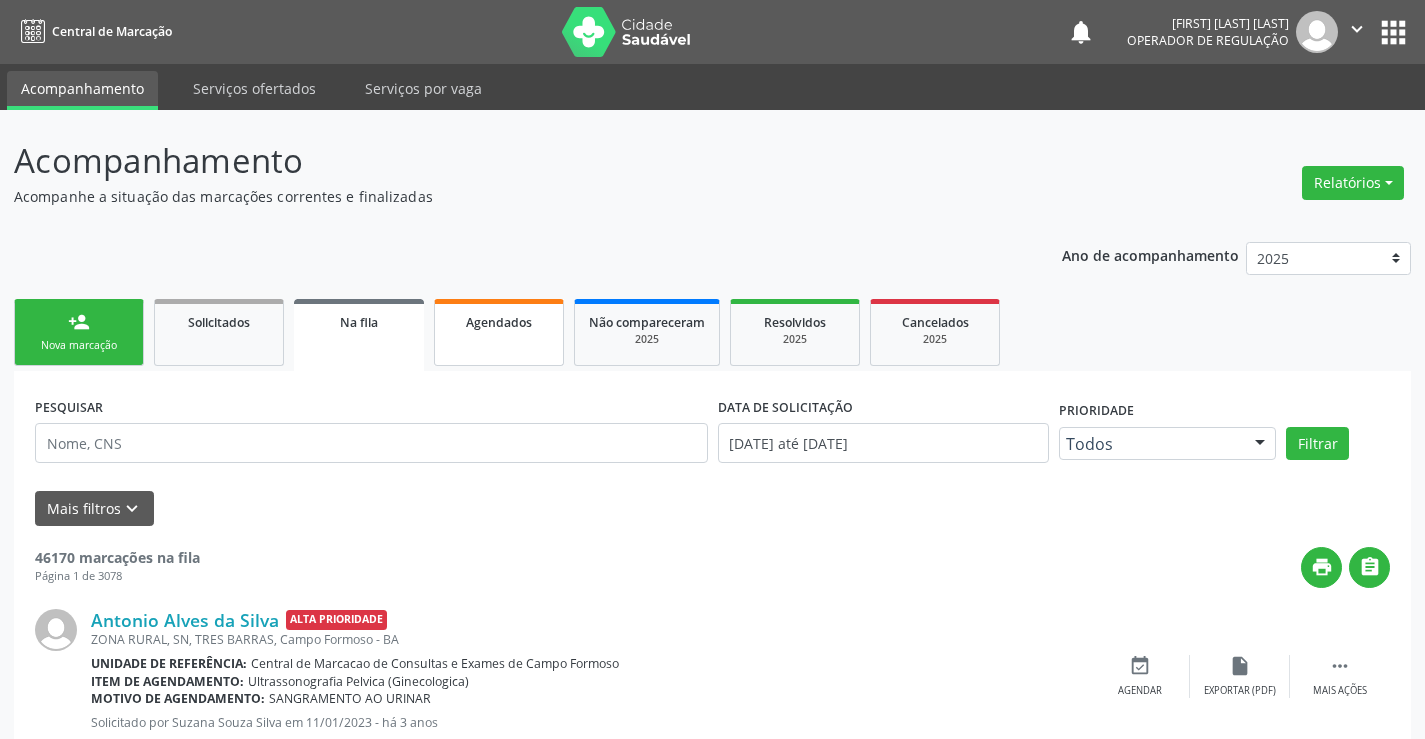 click on "Agendados" at bounding box center (499, 321) 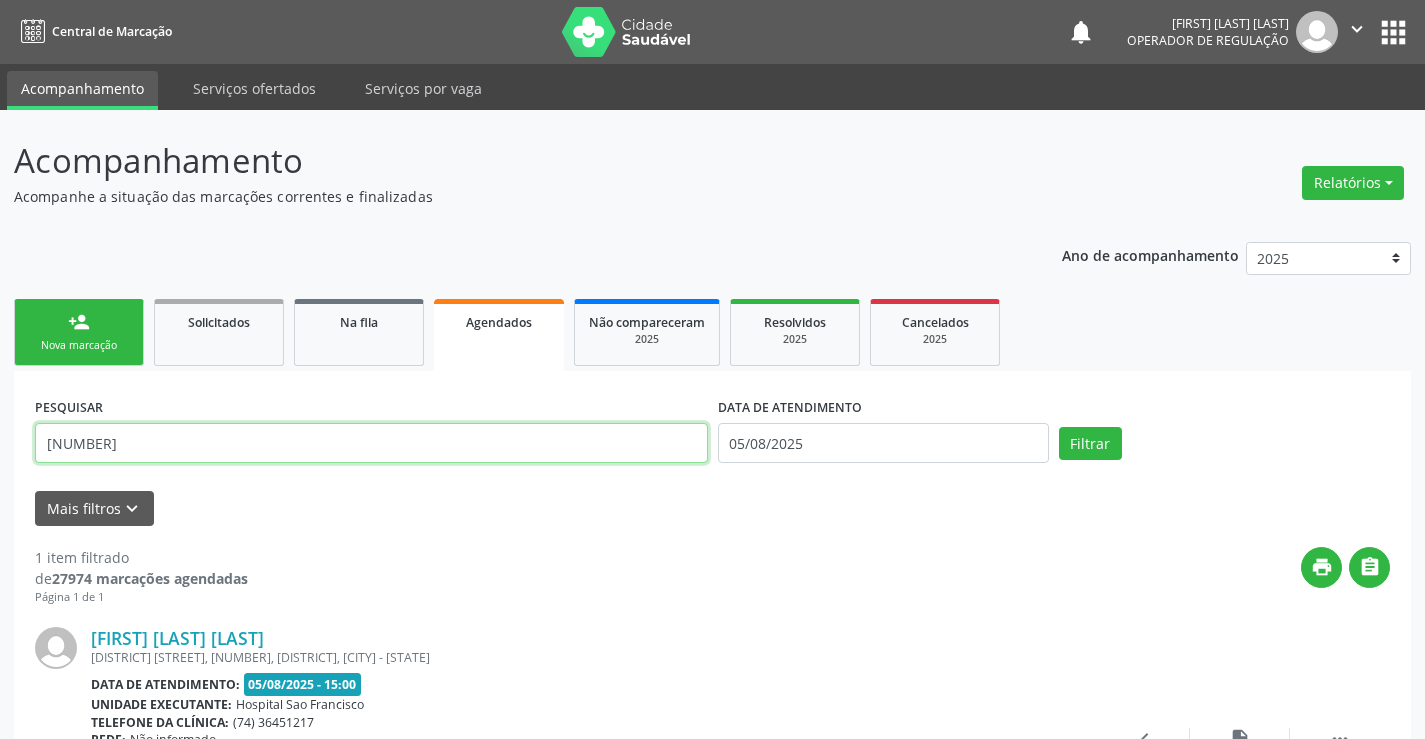 click on "[NUMBER]" at bounding box center (371, 443) 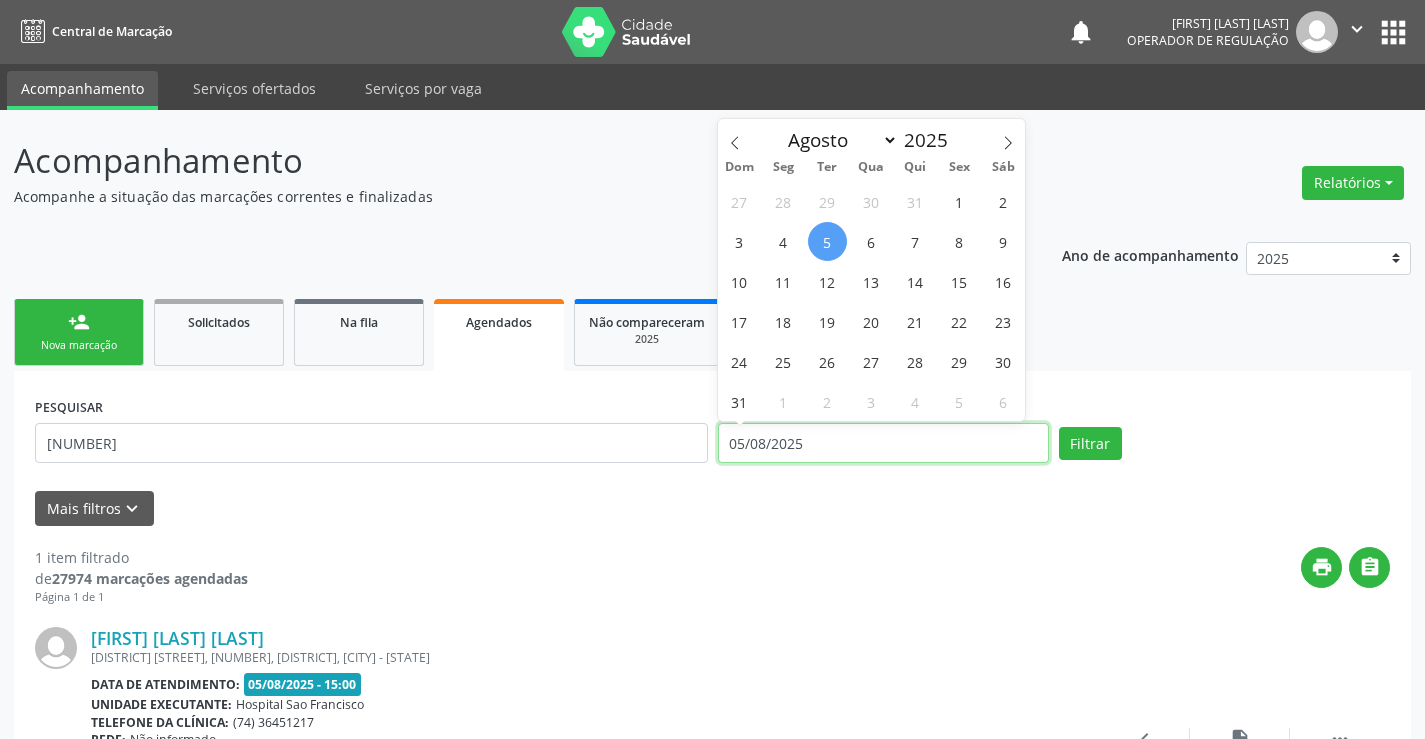 click on "05/08/2025" at bounding box center [883, 443] 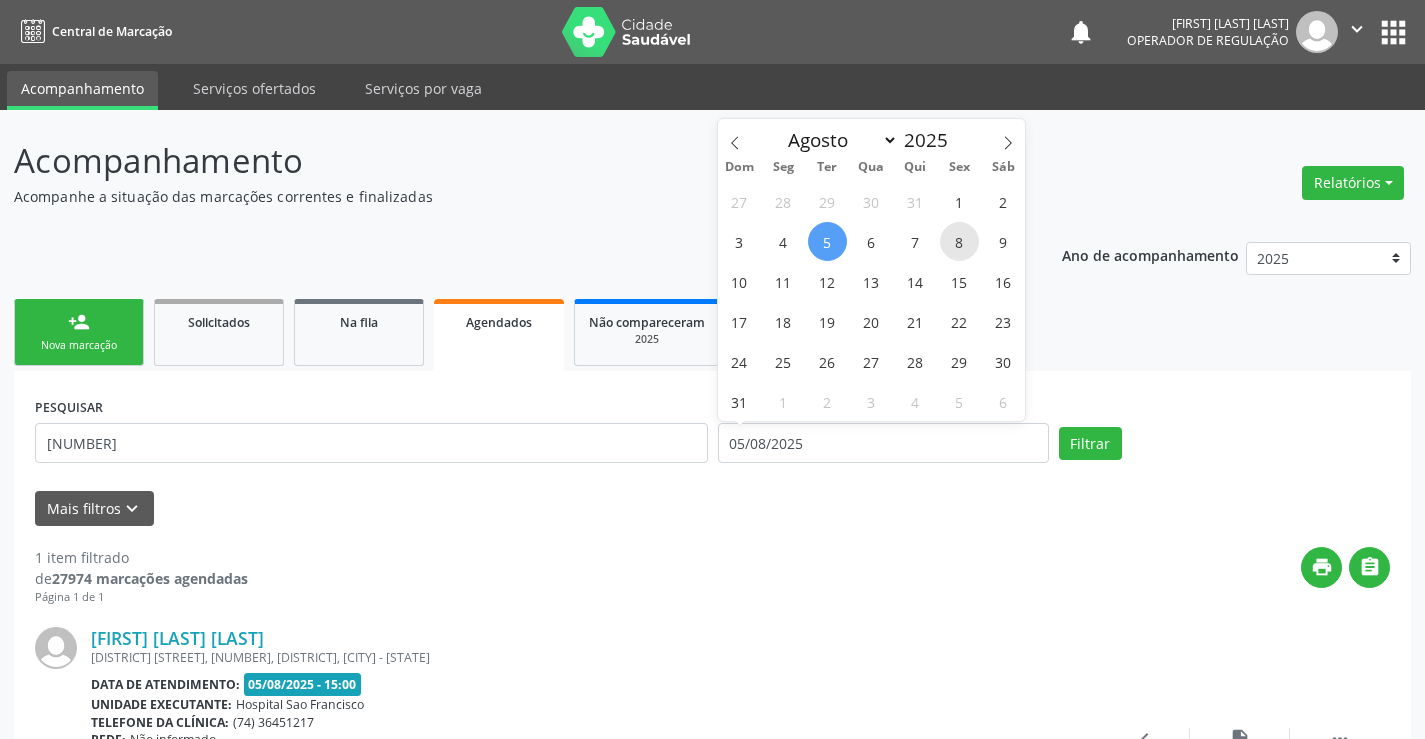 click on "8" at bounding box center [959, 241] 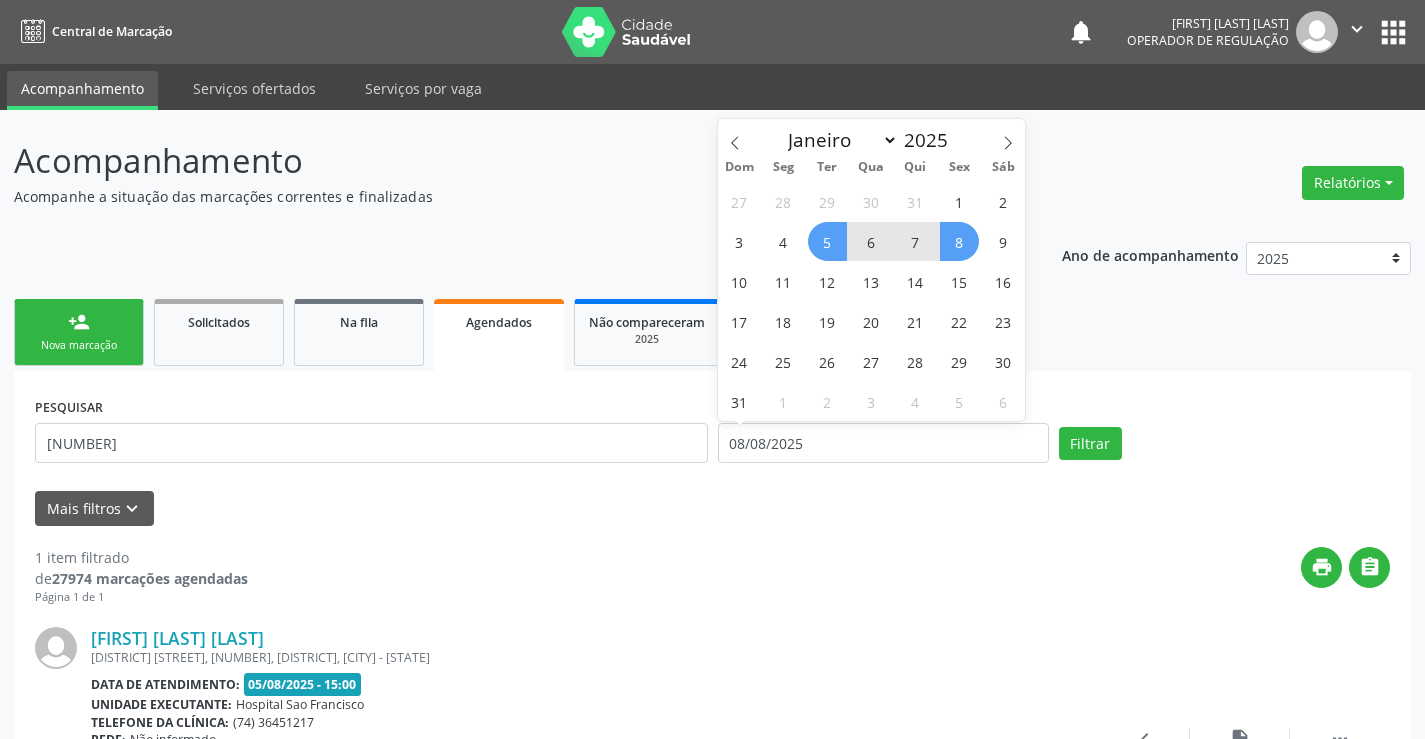 click on "5" at bounding box center (827, 241) 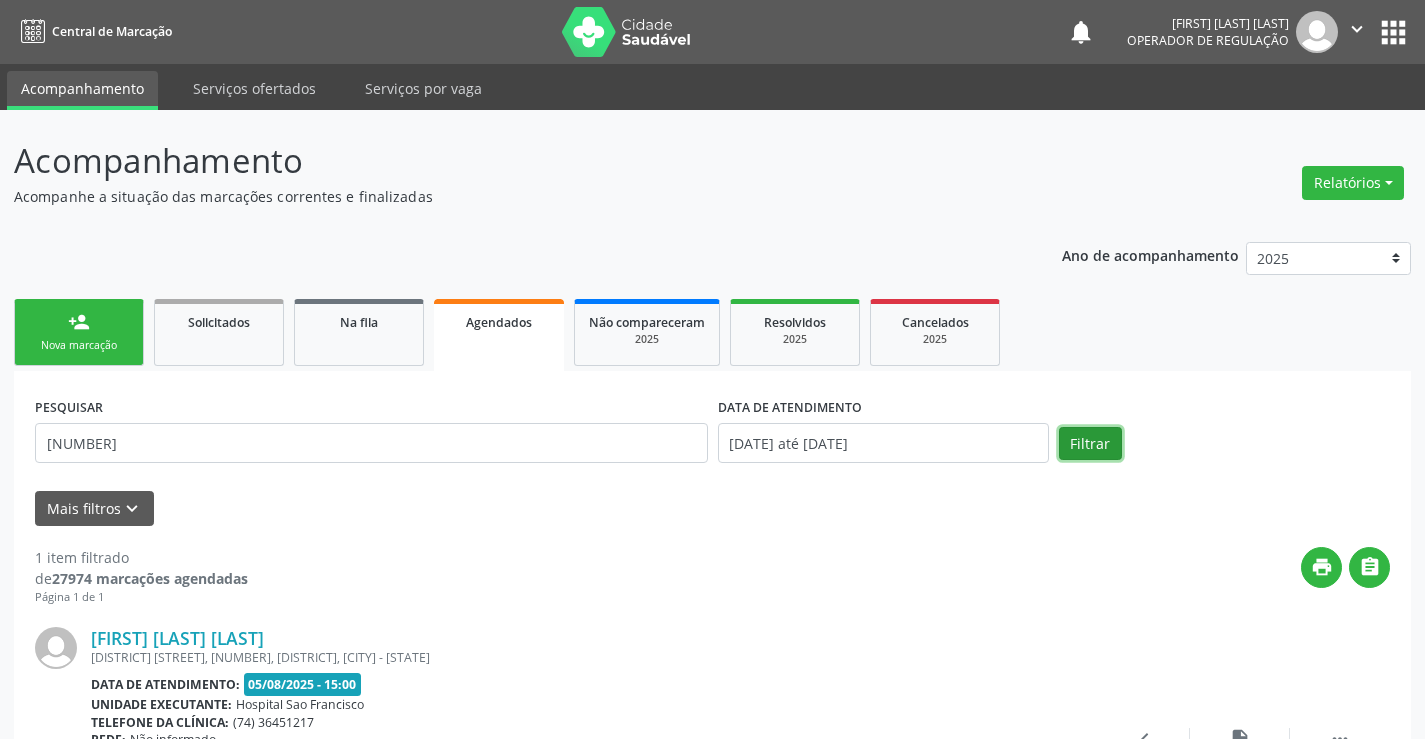 click on "Filtrar" at bounding box center (1090, 444) 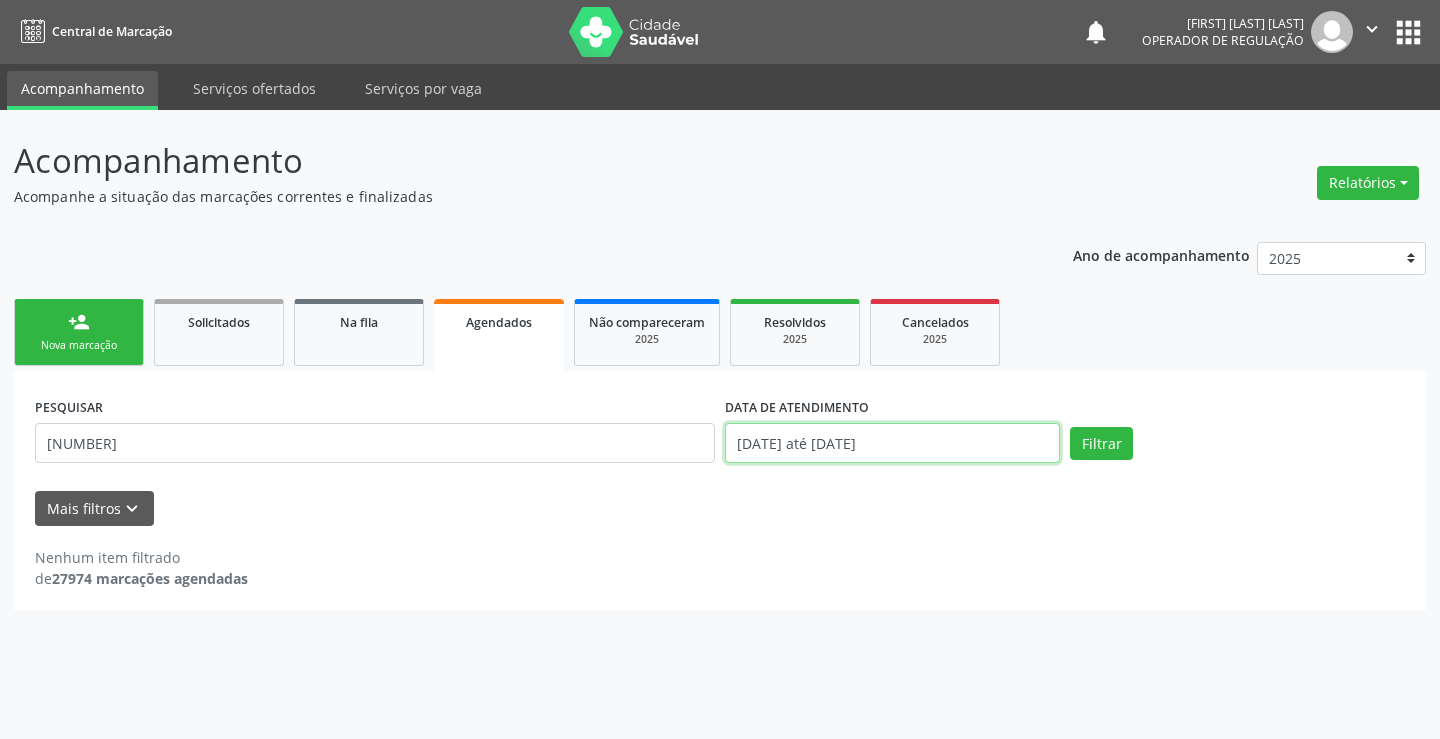 click on "[DATE] até [DATE]" at bounding box center (892, 443) 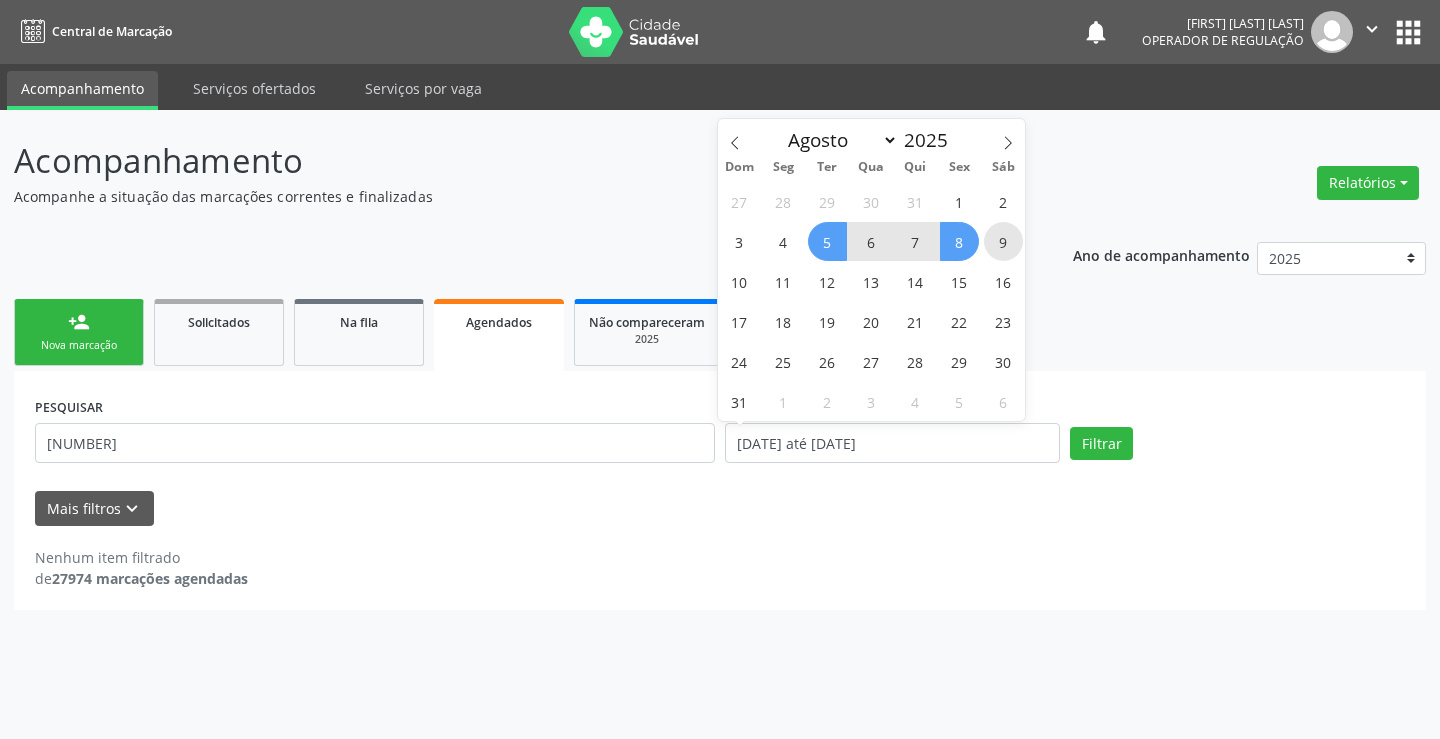 click on "9" at bounding box center (1003, 241) 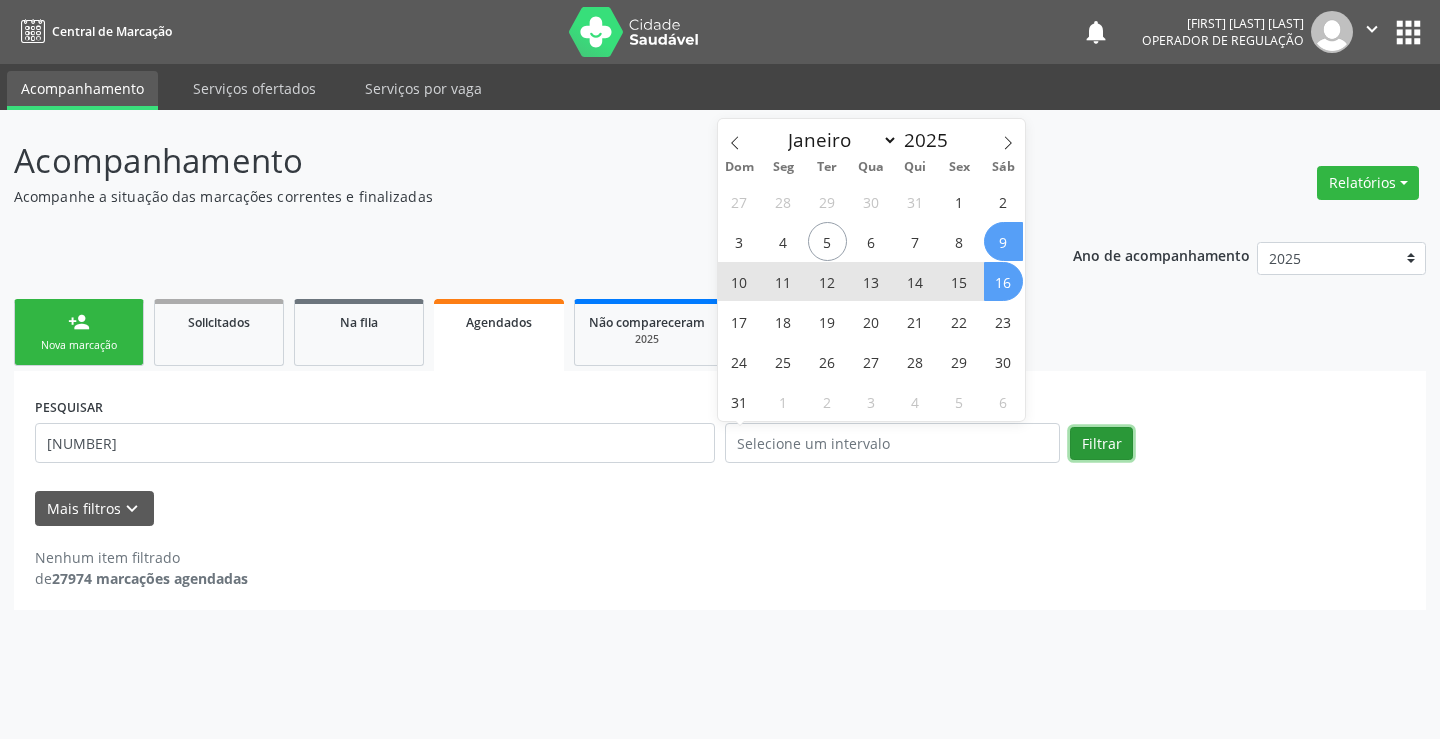 click on "Filtrar" at bounding box center [1101, 444] 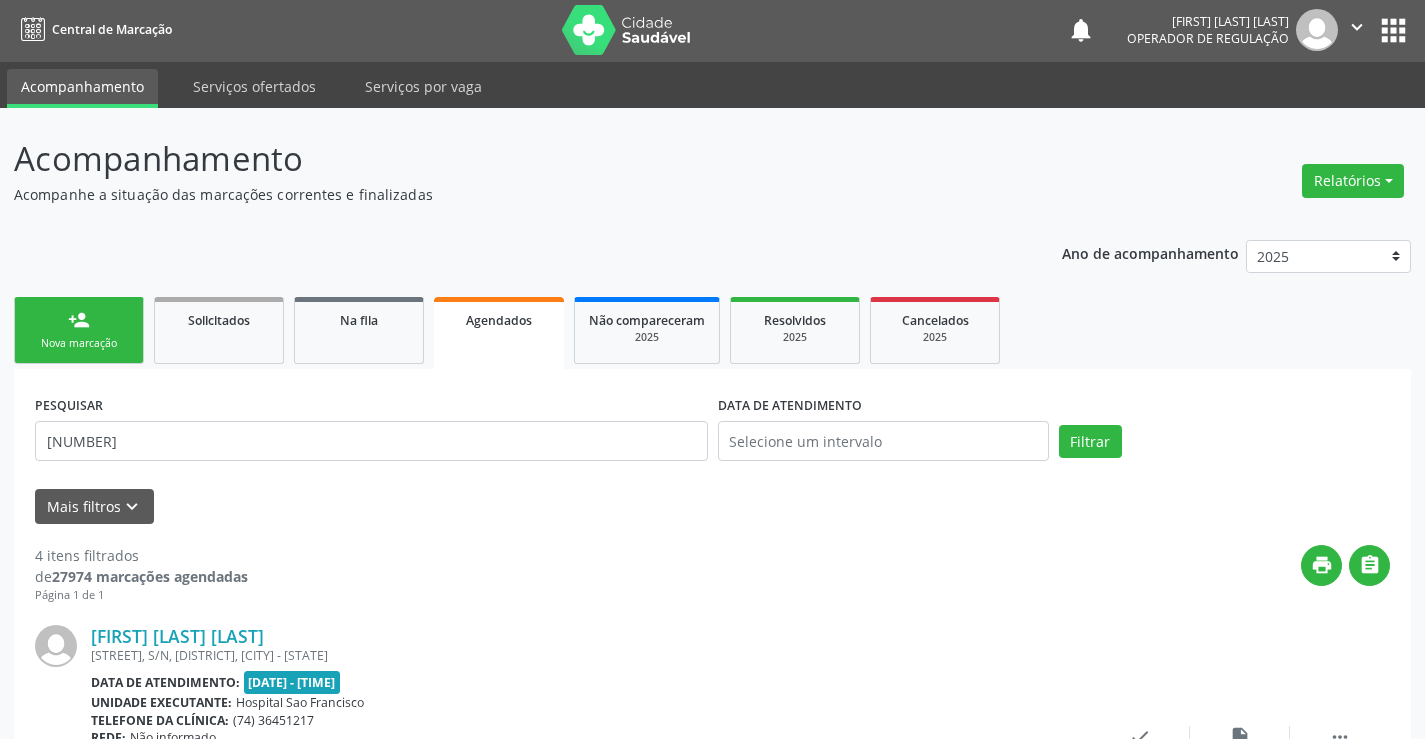 scroll, scrollTop: 0, scrollLeft: 0, axis: both 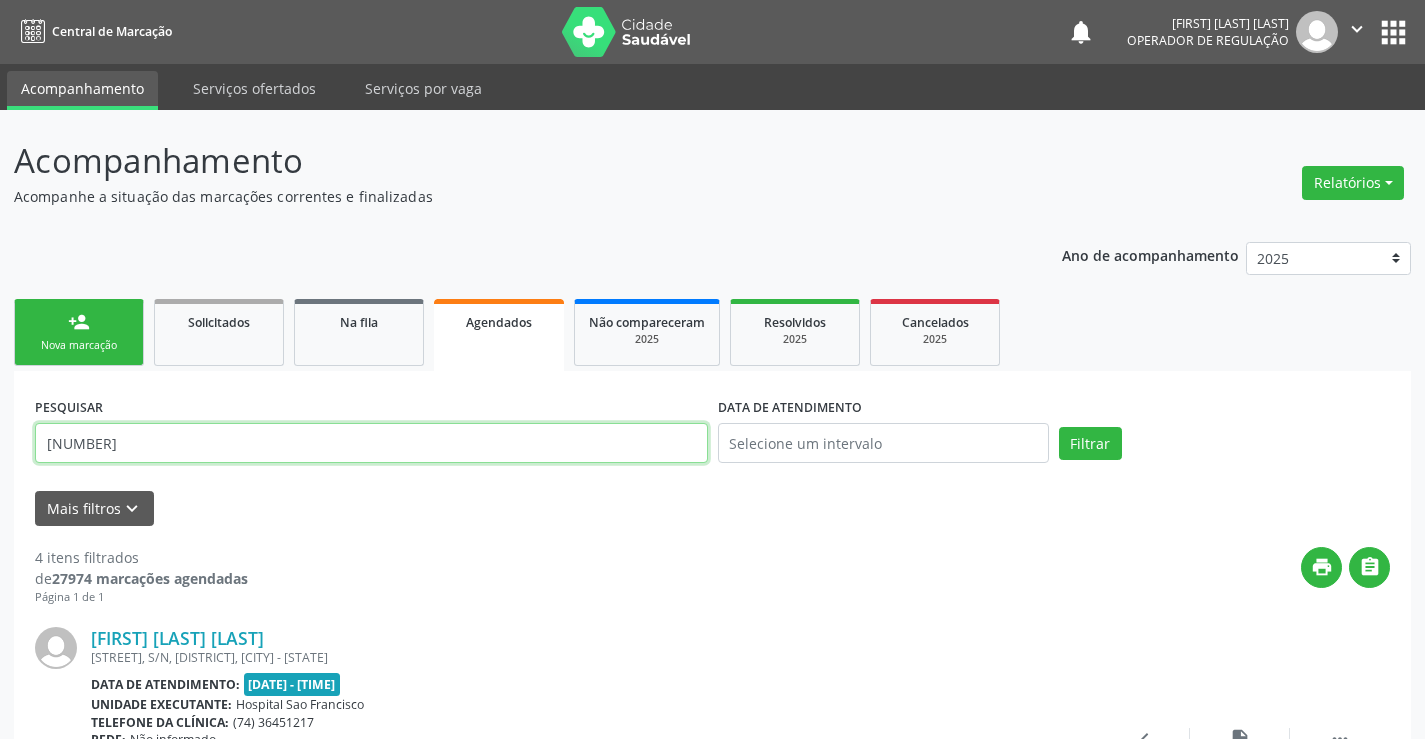 click on "[NUMBER]" at bounding box center (371, 443) 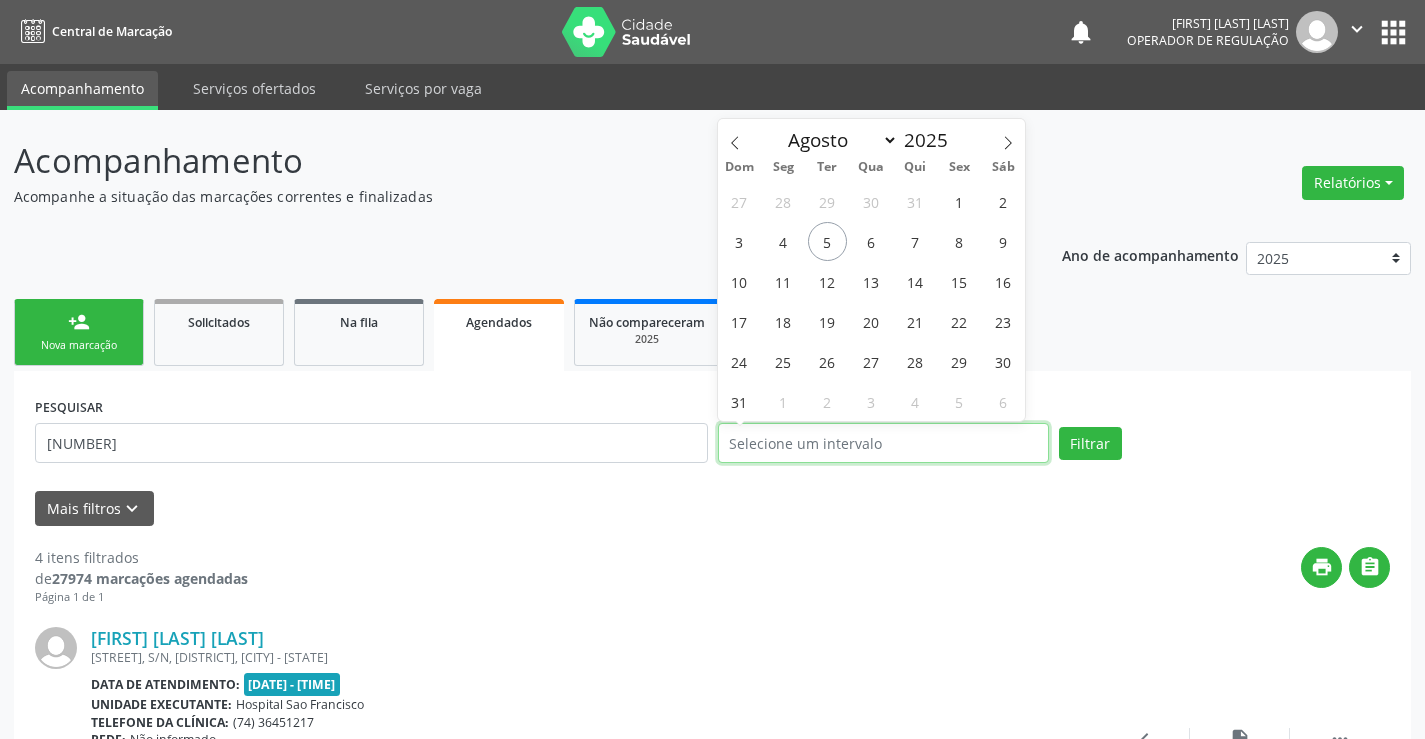 click at bounding box center [883, 443] 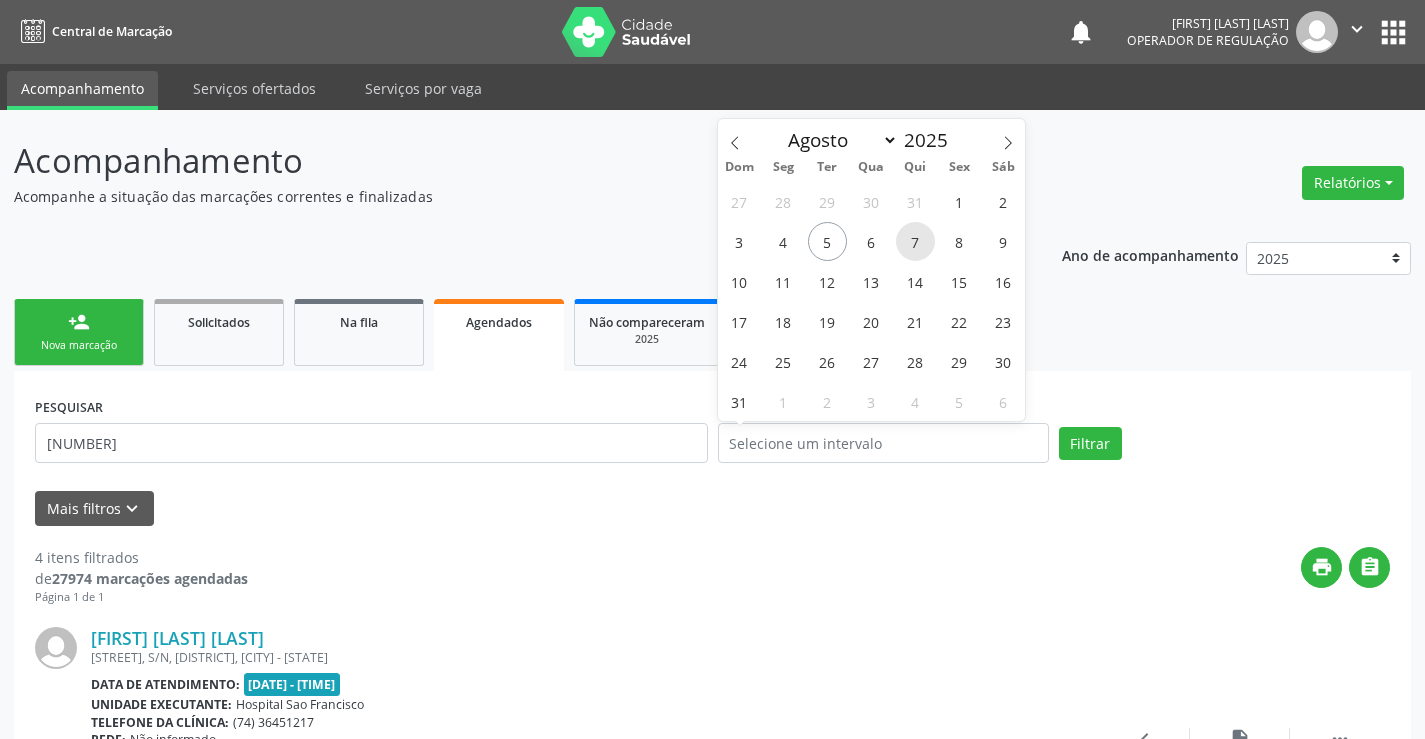 click on "7" at bounding box center (915, 241) 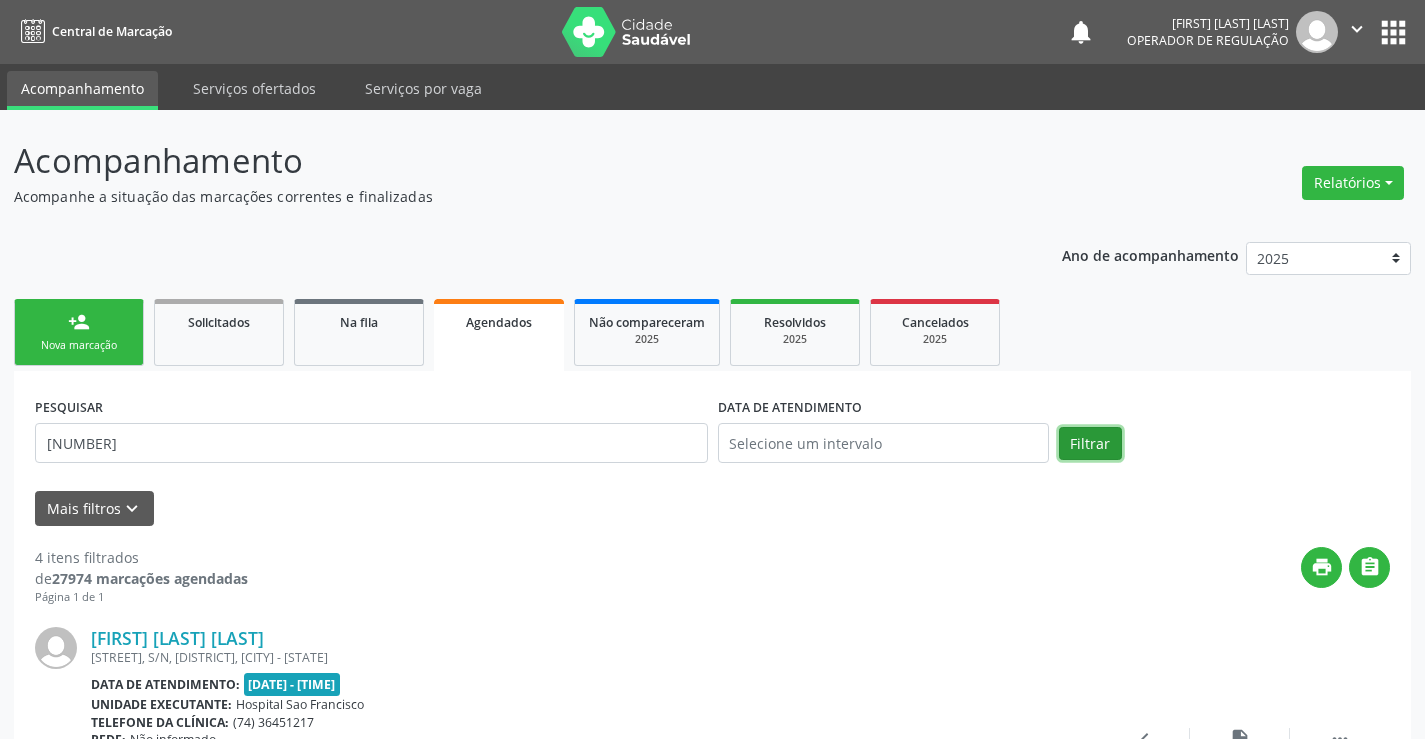 click on "Filtrar" at bounding box center [1090, 444] 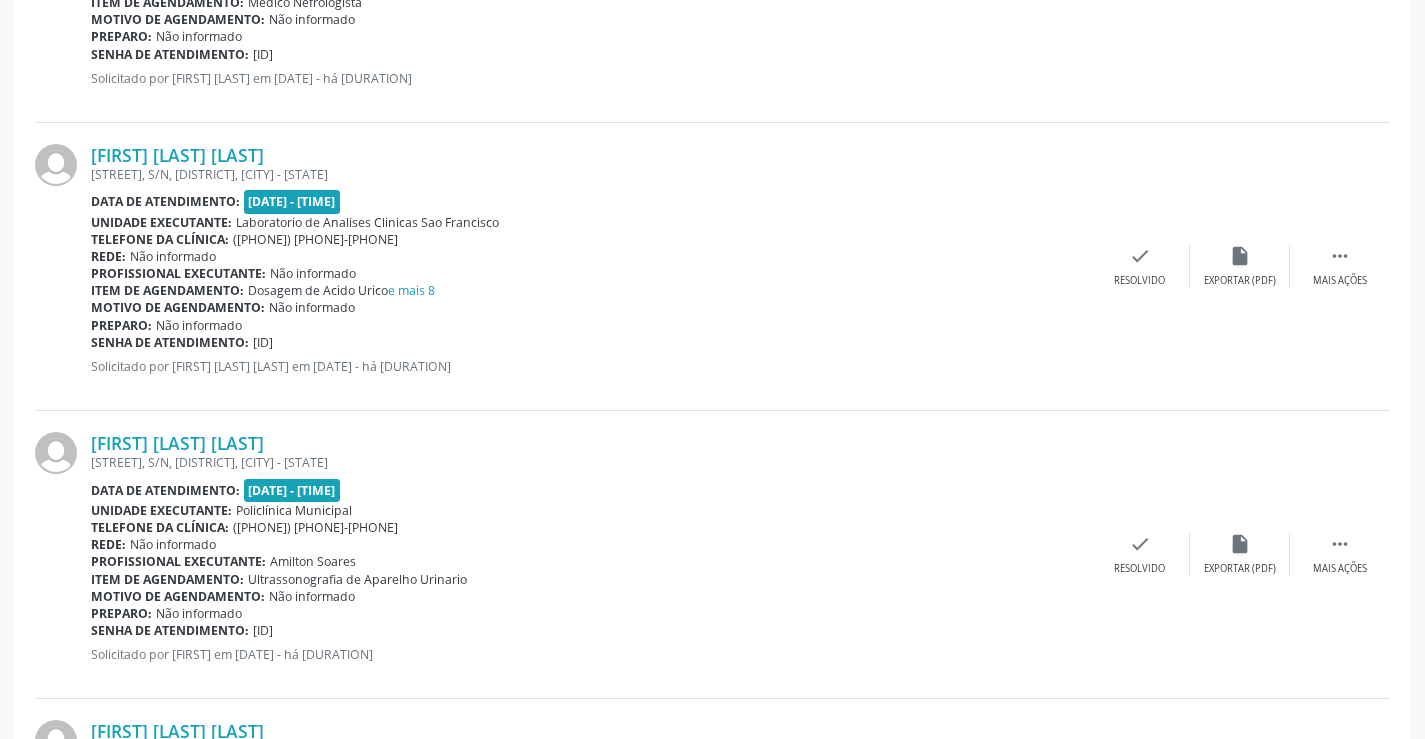 scroll, scrollTop: 1054, scrollLeft: 0, axis: vertical 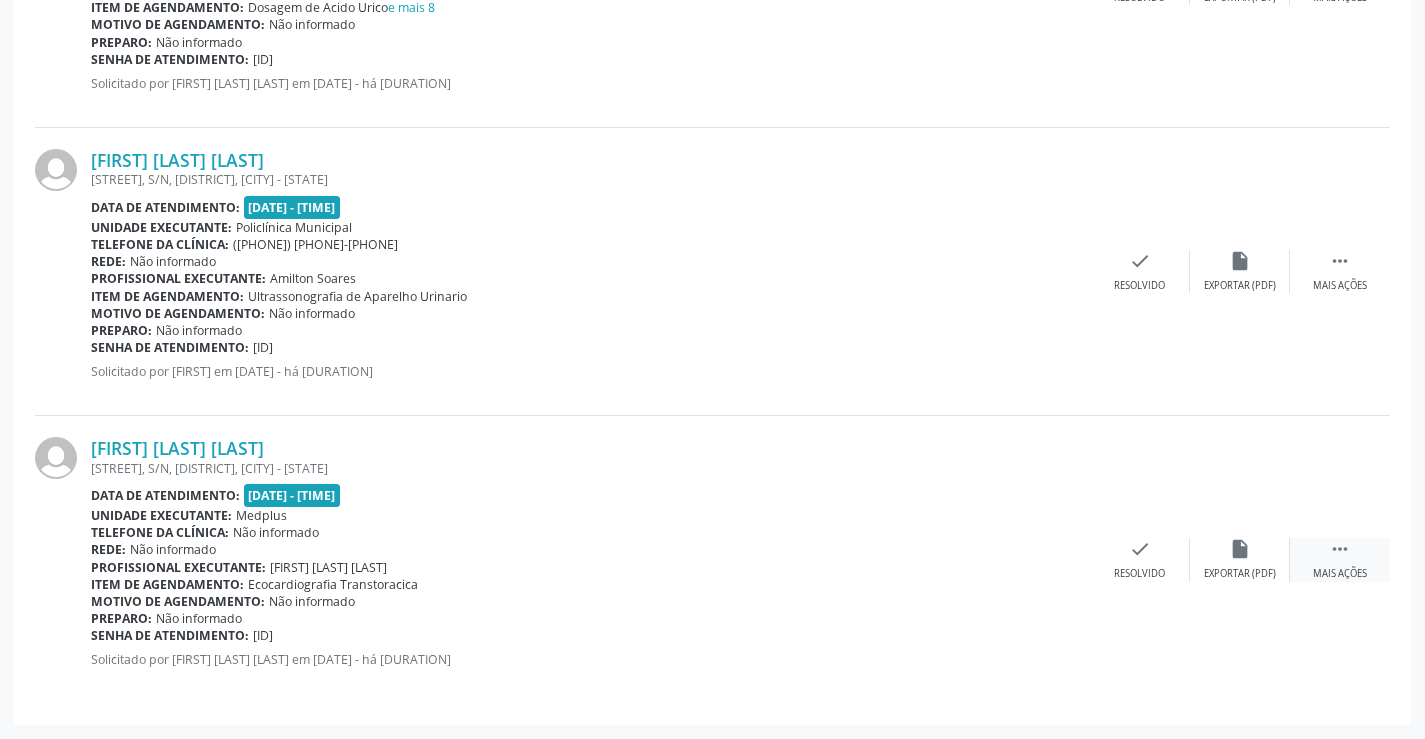 click on "" at bounding box center [1340, 549] 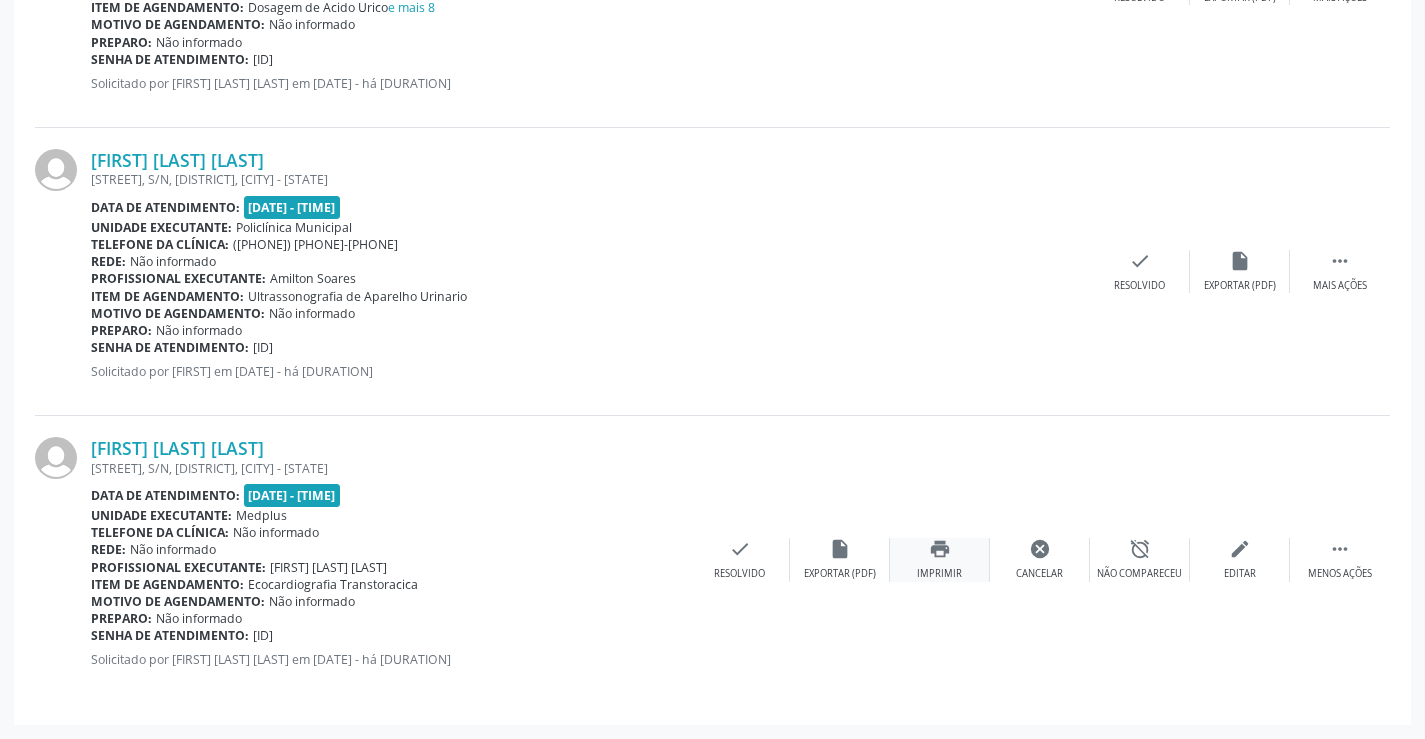 click on "print
Imprimir" at bounding box center [940, 559] 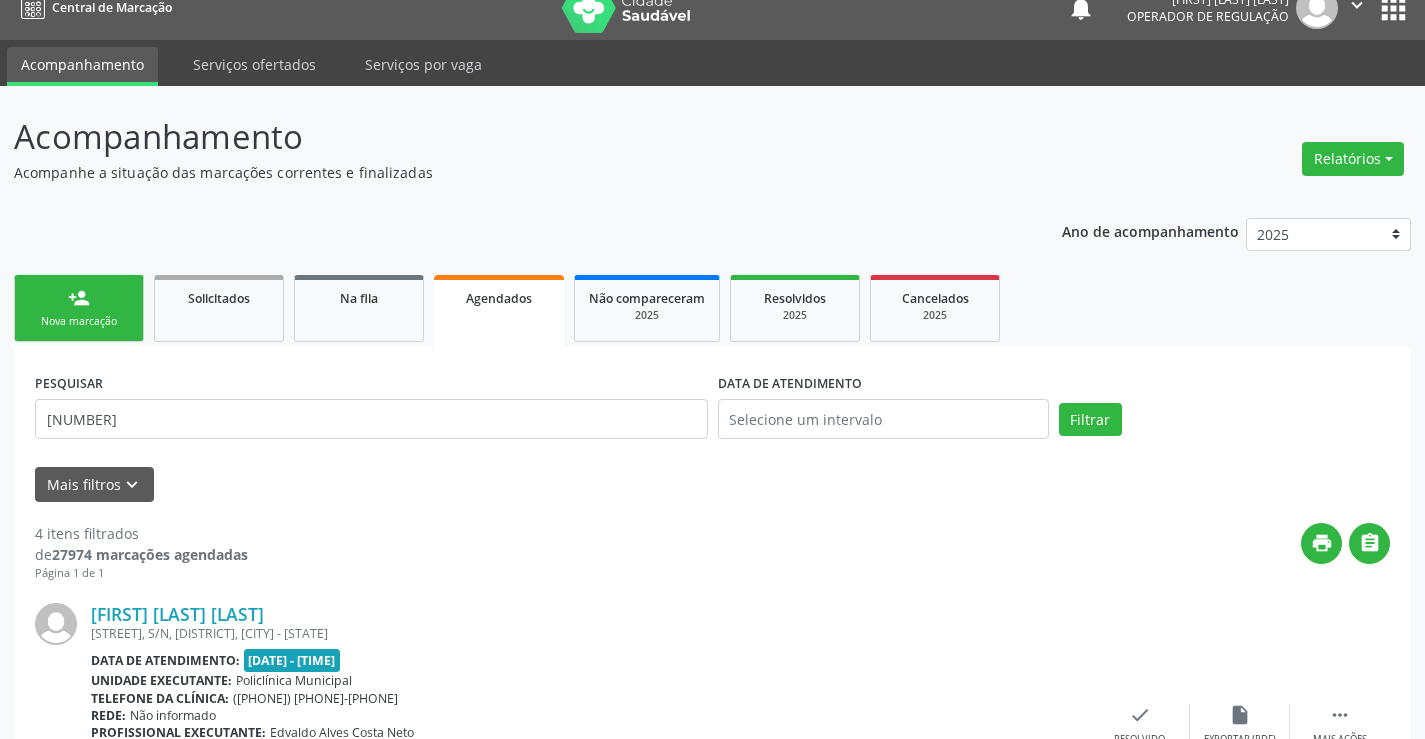 scroll, scrollTop: 0, scrollLeft: 0, axis: both 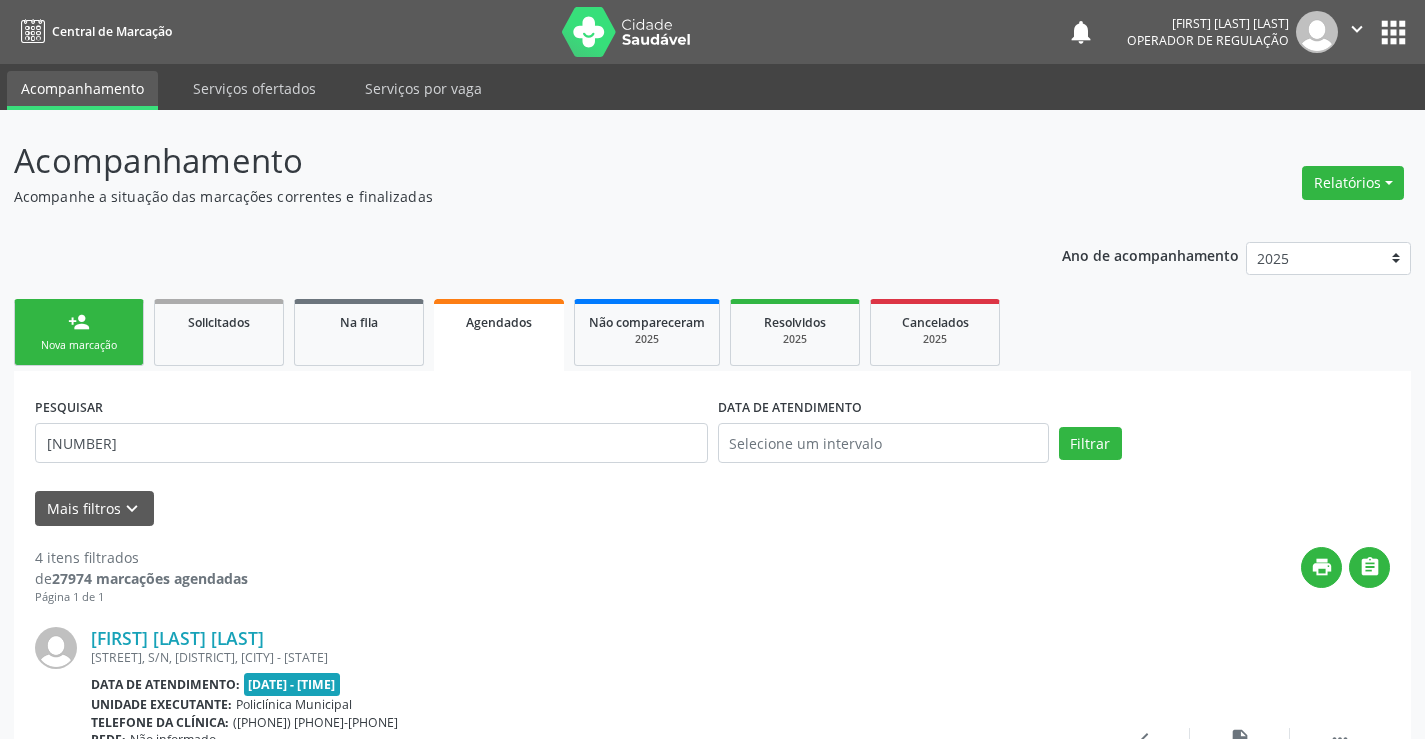 click on "Agendados" at bounding box center [499, 335] 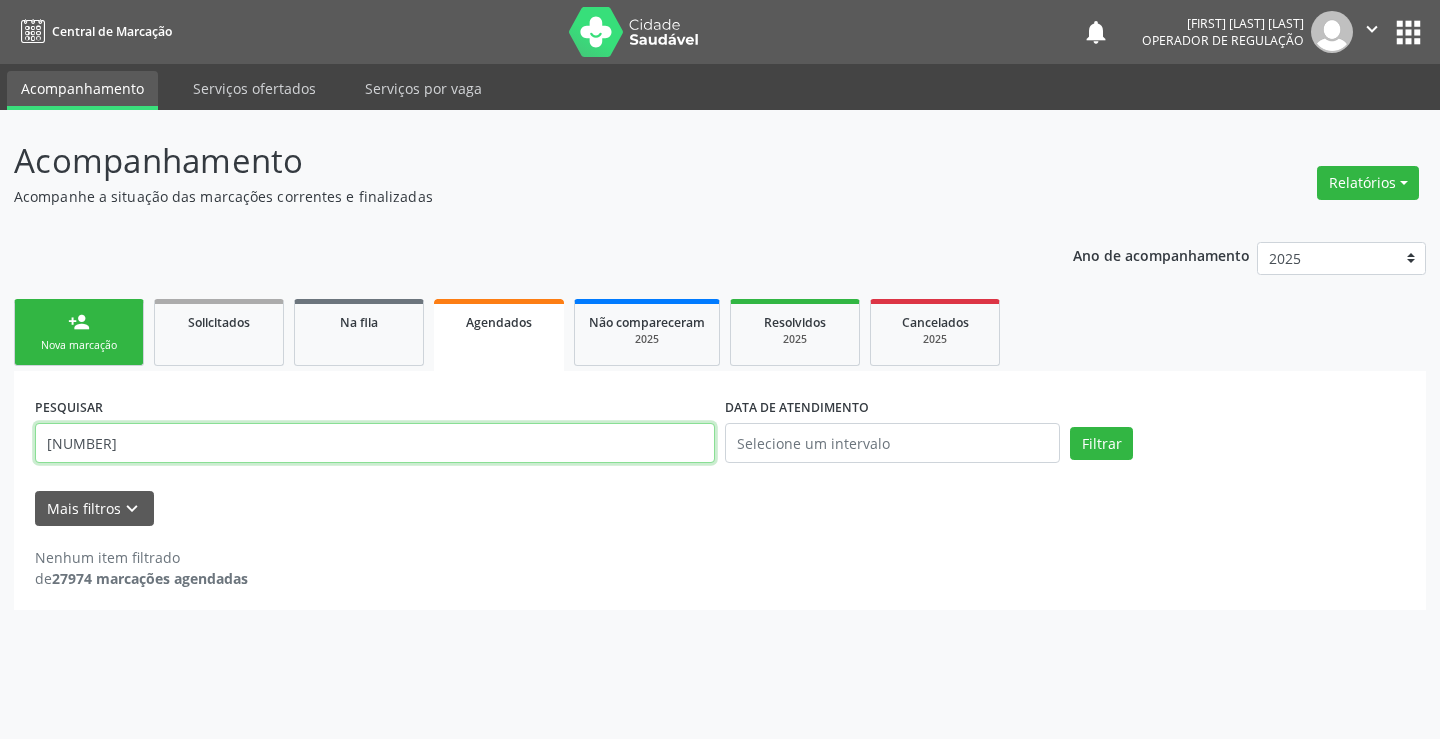 click on "[NUMBER]" at bounding box center [375, 443] 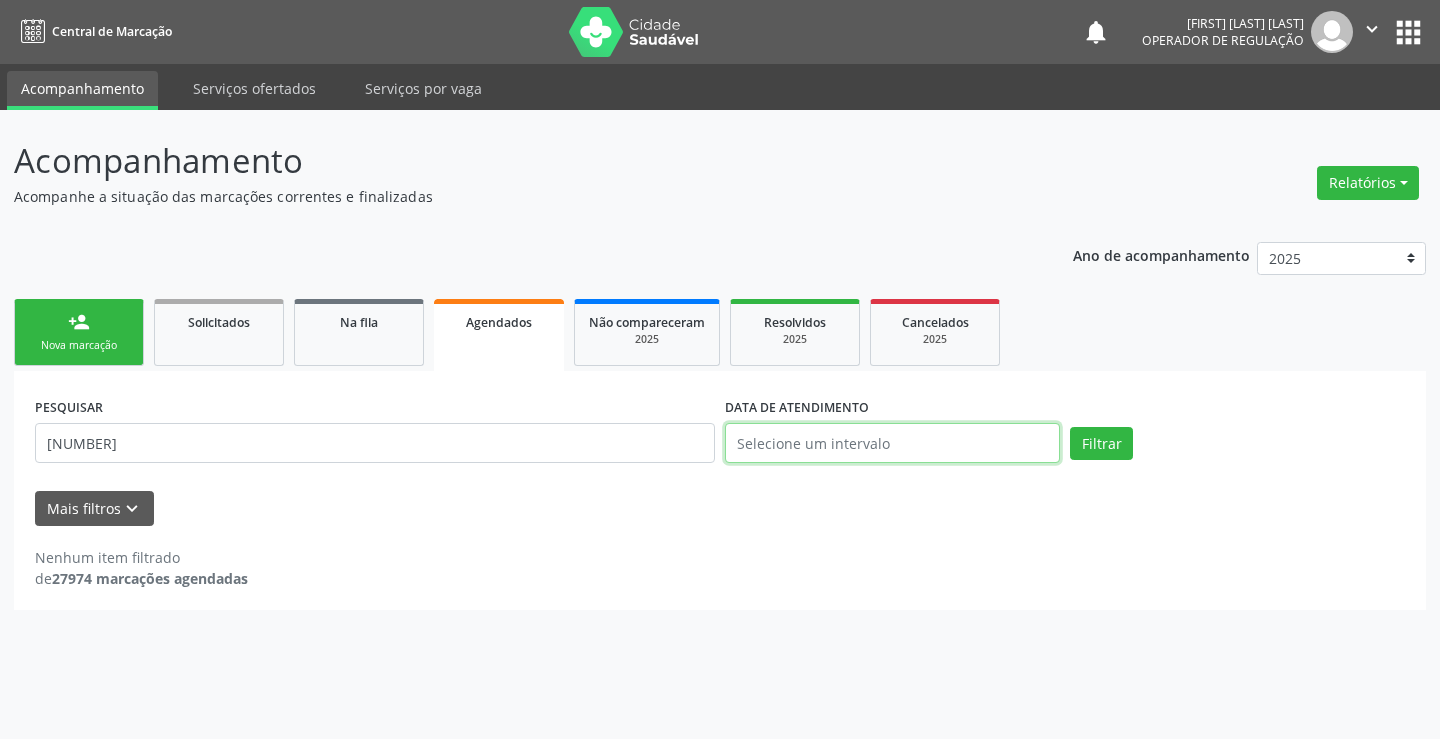 click at bounding box center (892, 443) 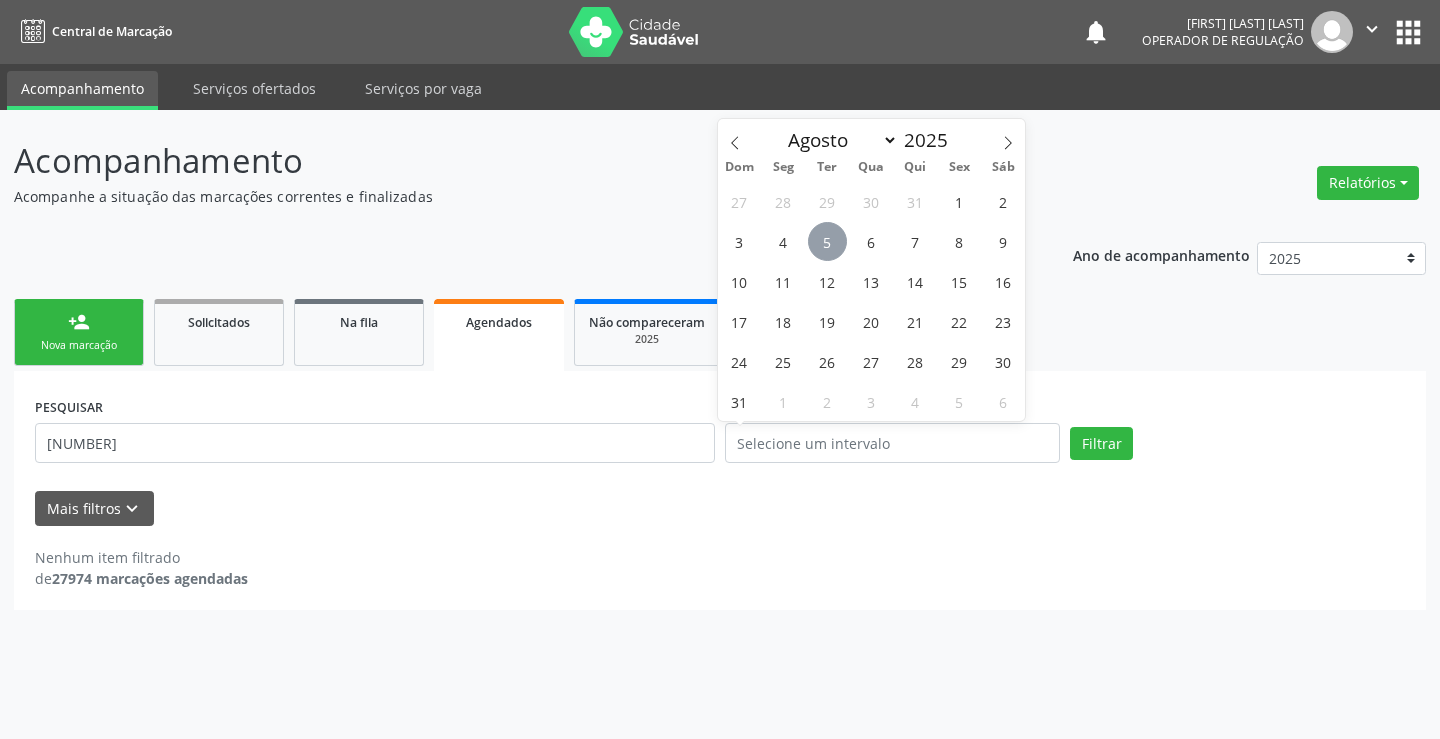 click on "5" at bounding box center (827, 241) 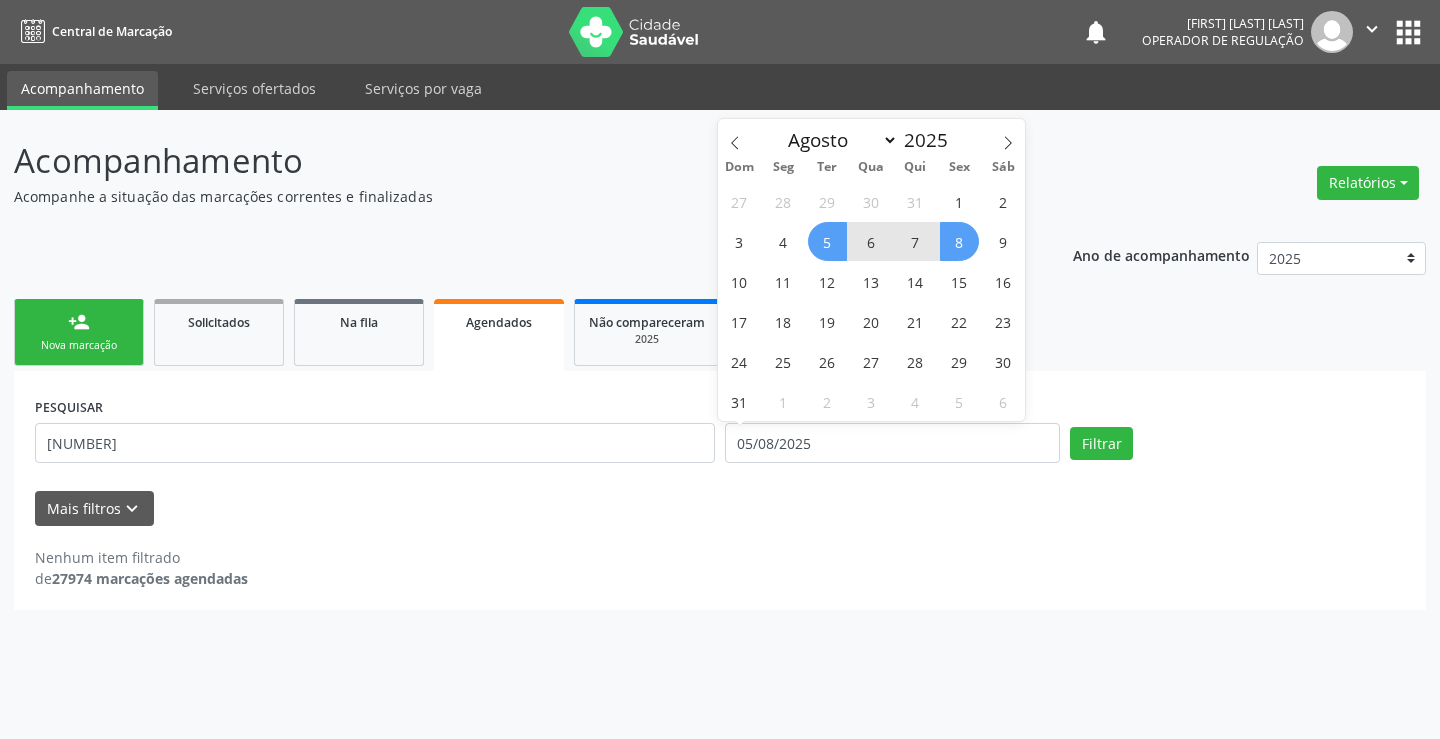 click on "8" at bounding box center (959, 241) 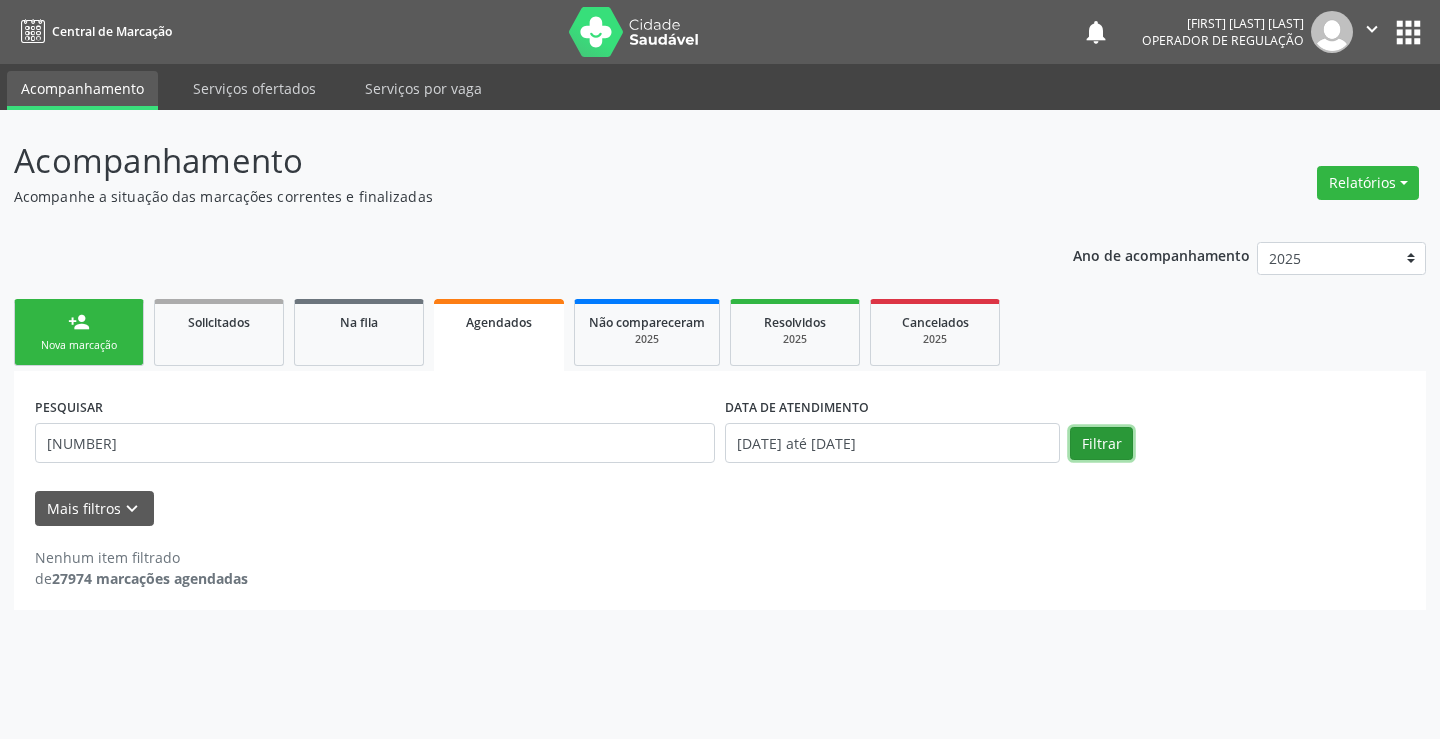 click on "Filtrar" at bounding box center [1101, 444] 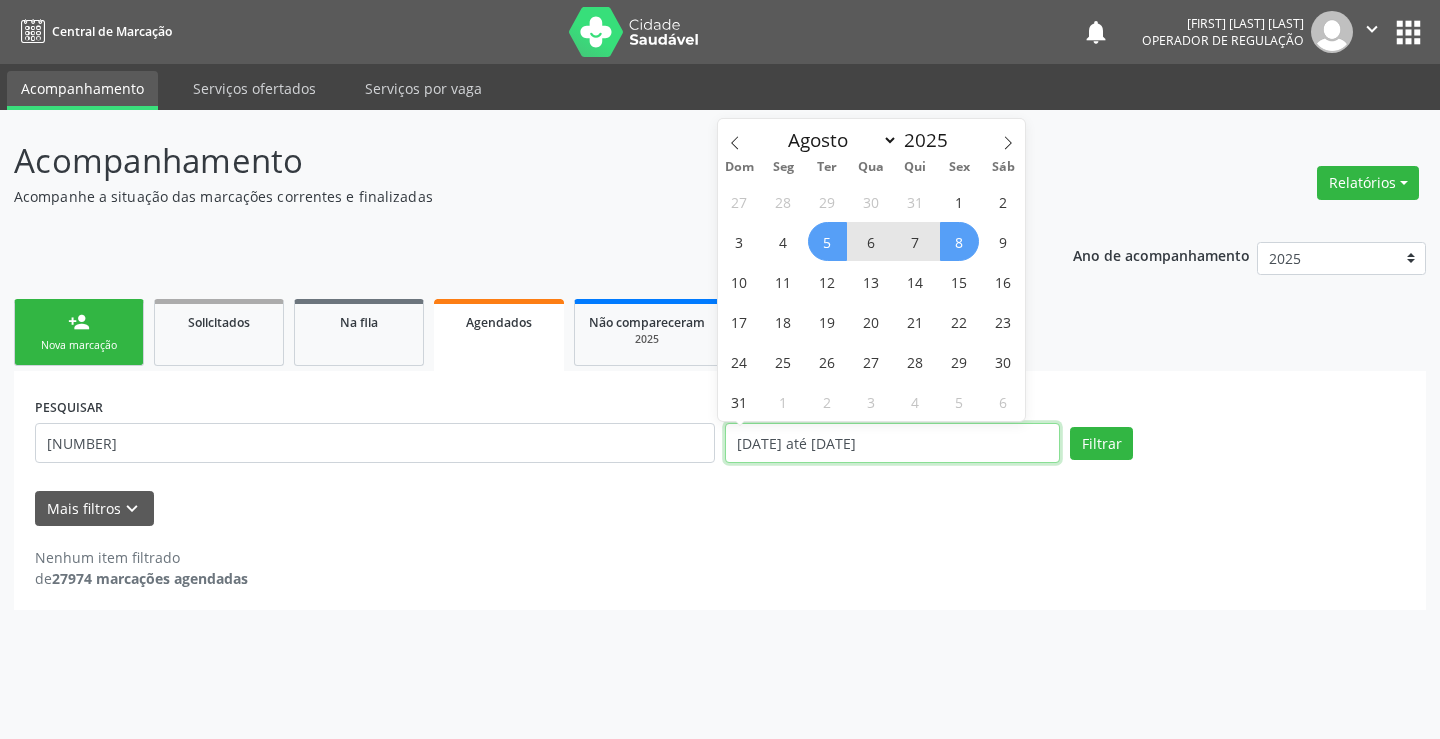 click on "[DATE] até [DATE]" at bounding box center [892, 443] 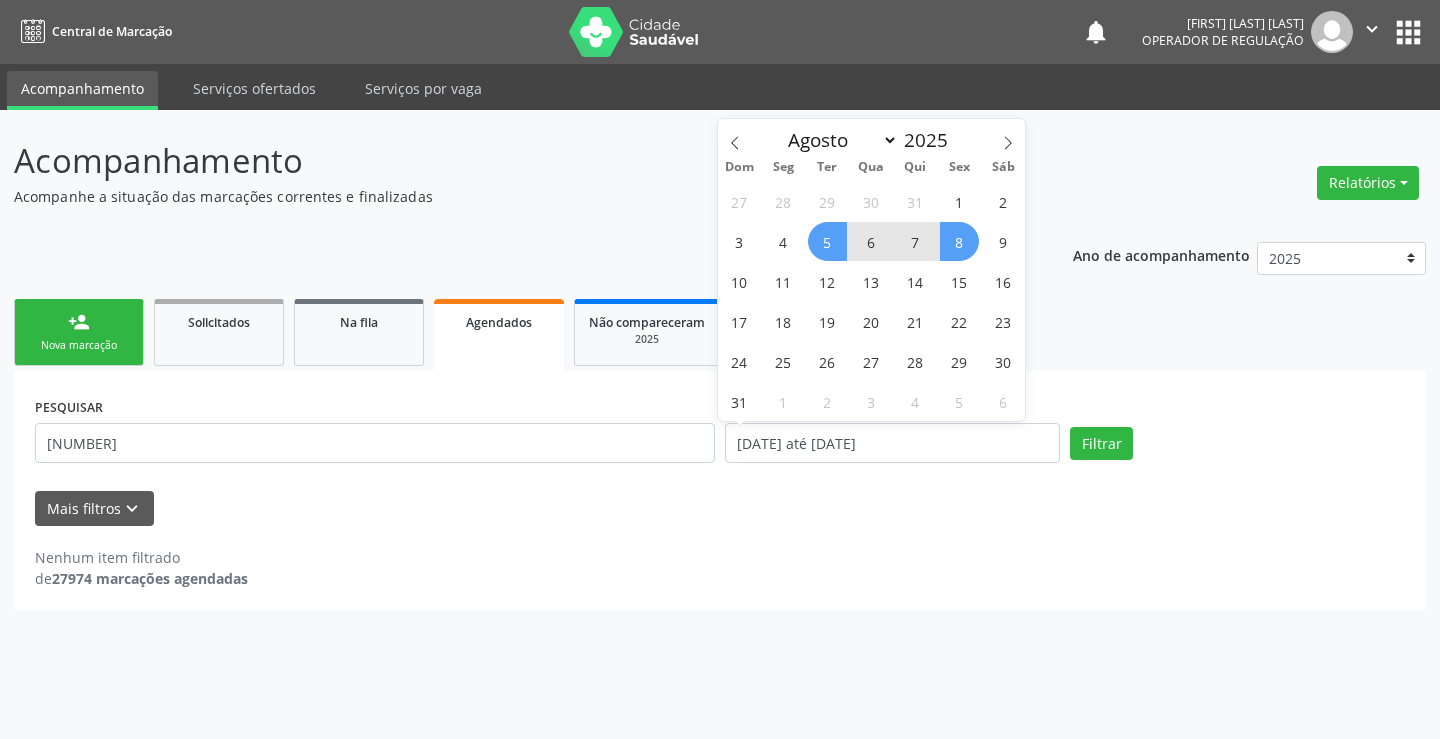 click on "5" at bounding box center (827, 241) 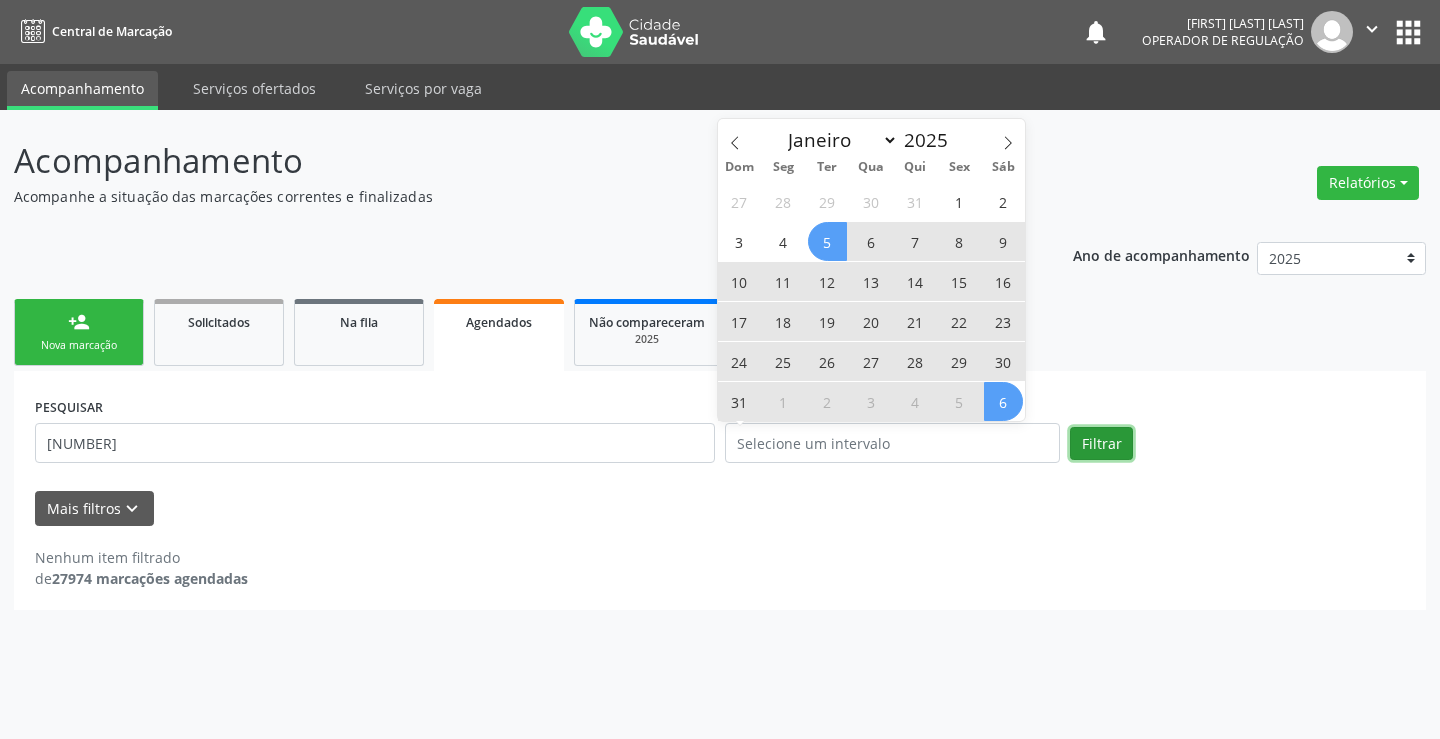 click on "Filtrar" at bounding box center (1101, 444) 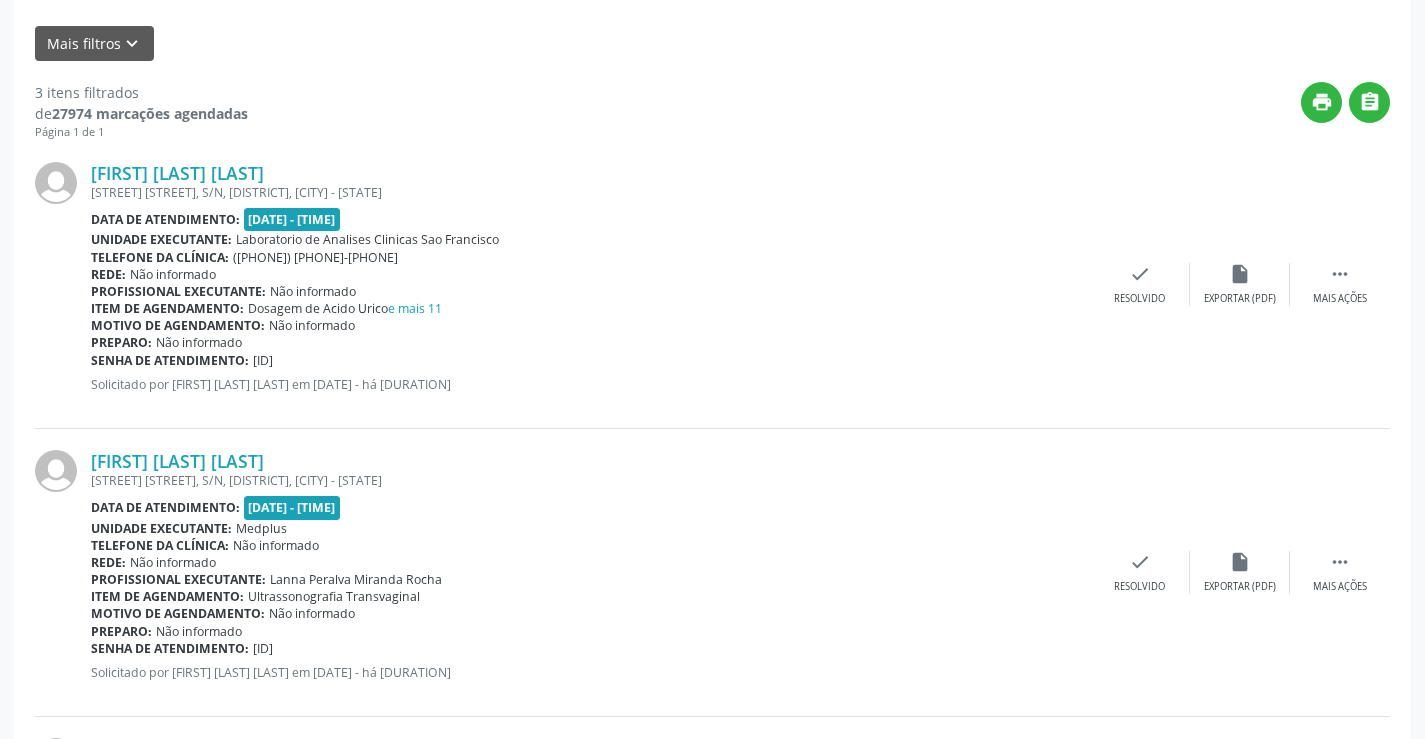 scroll, scrollTop: 0, scrollLeft: 0, axis: both 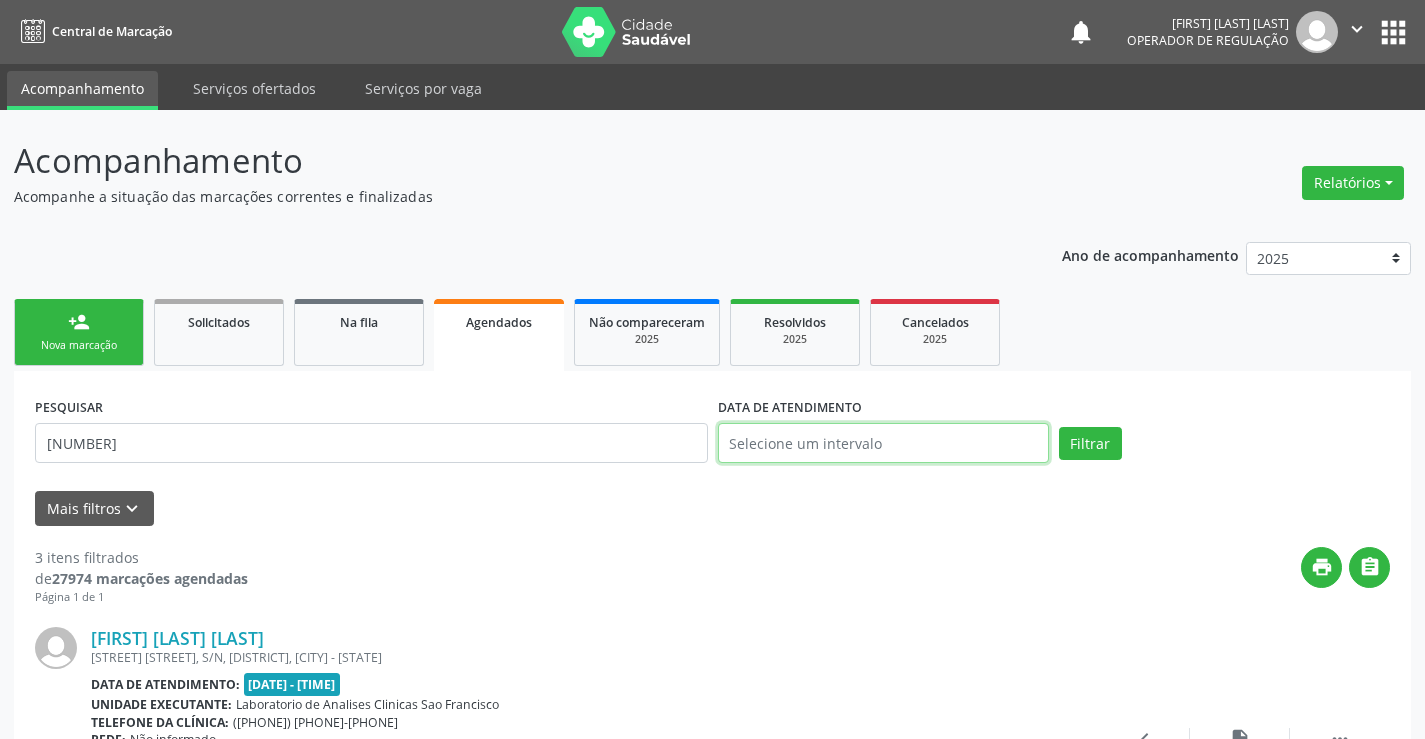 click at bounding box center (883, 443) 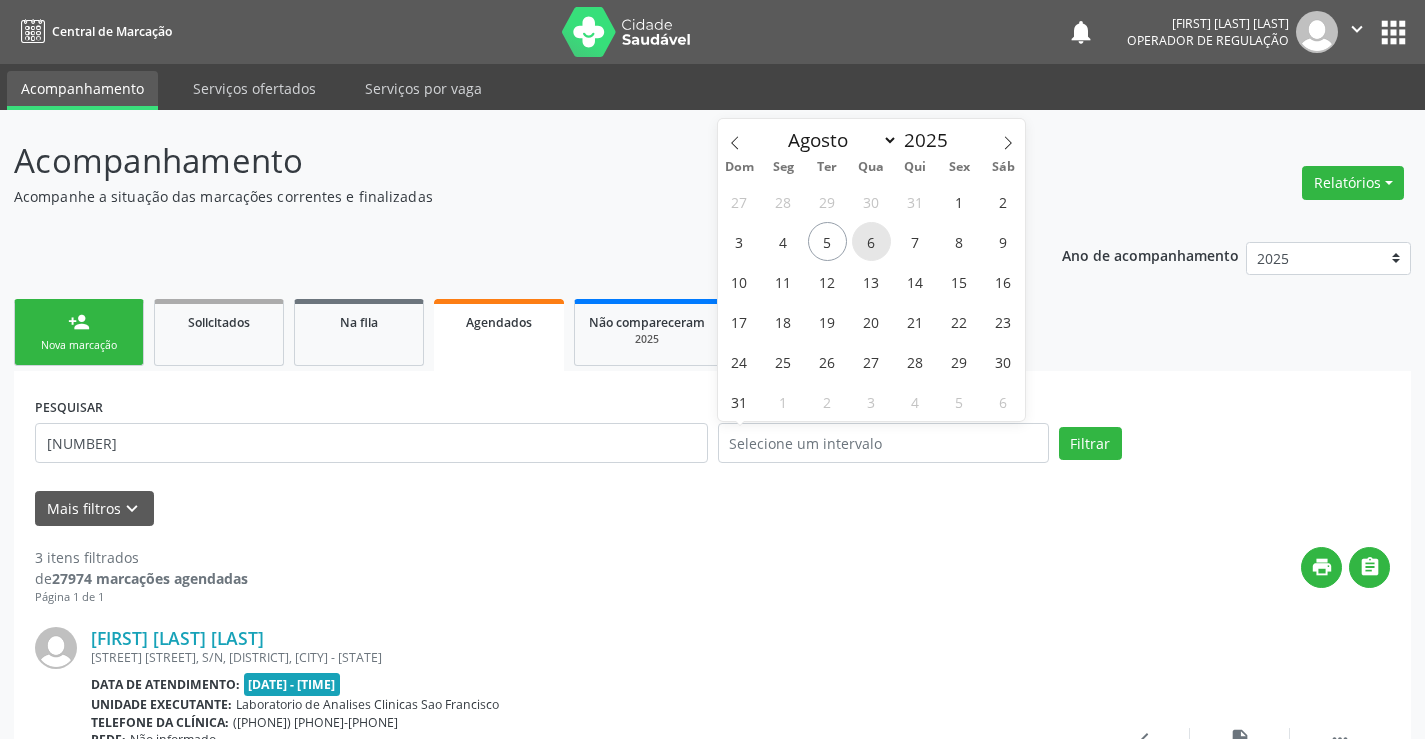 click on "6" at bounding box center (871, 241) 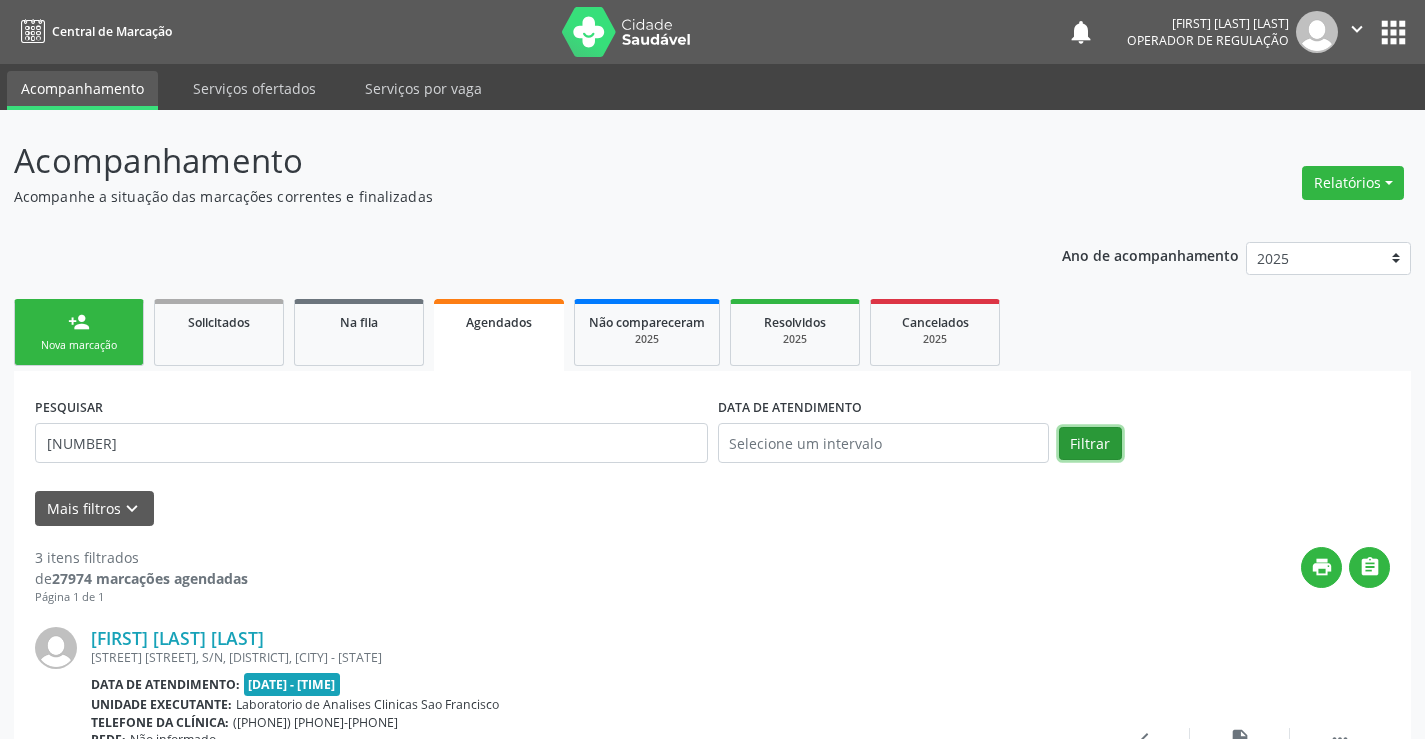 click on "Filtrar" at bounding box center (1090, 444) 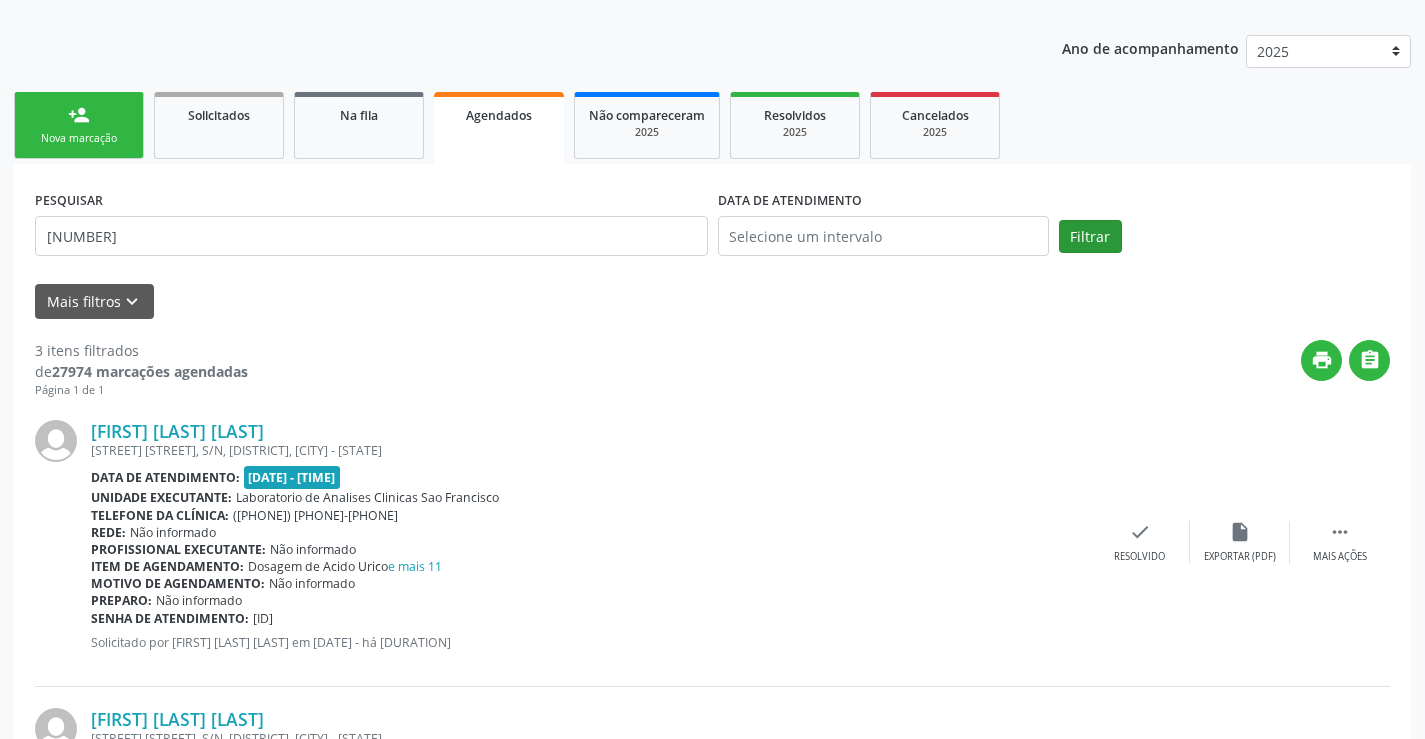 scroll, scrollTop: 0, scrollLeft: 0, axis: both 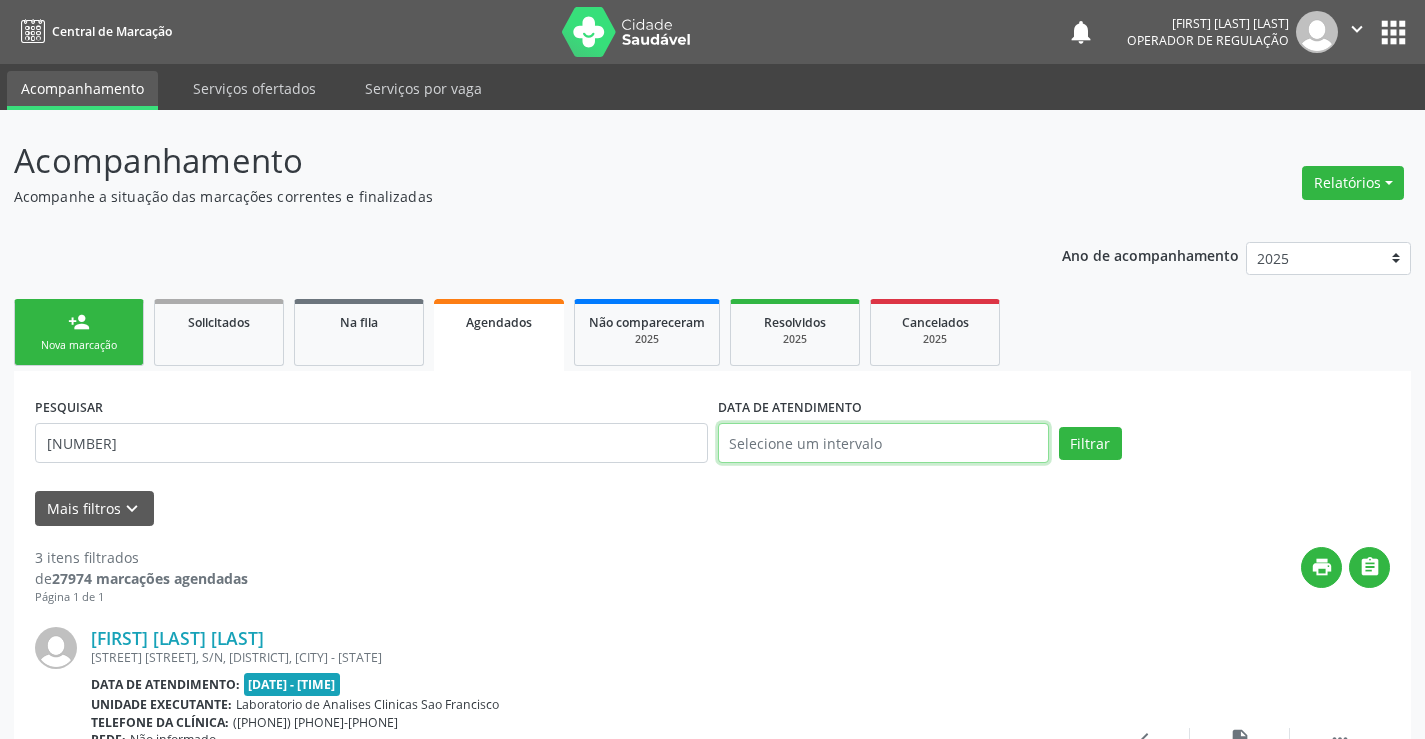 click at bounding box center (883, 443) 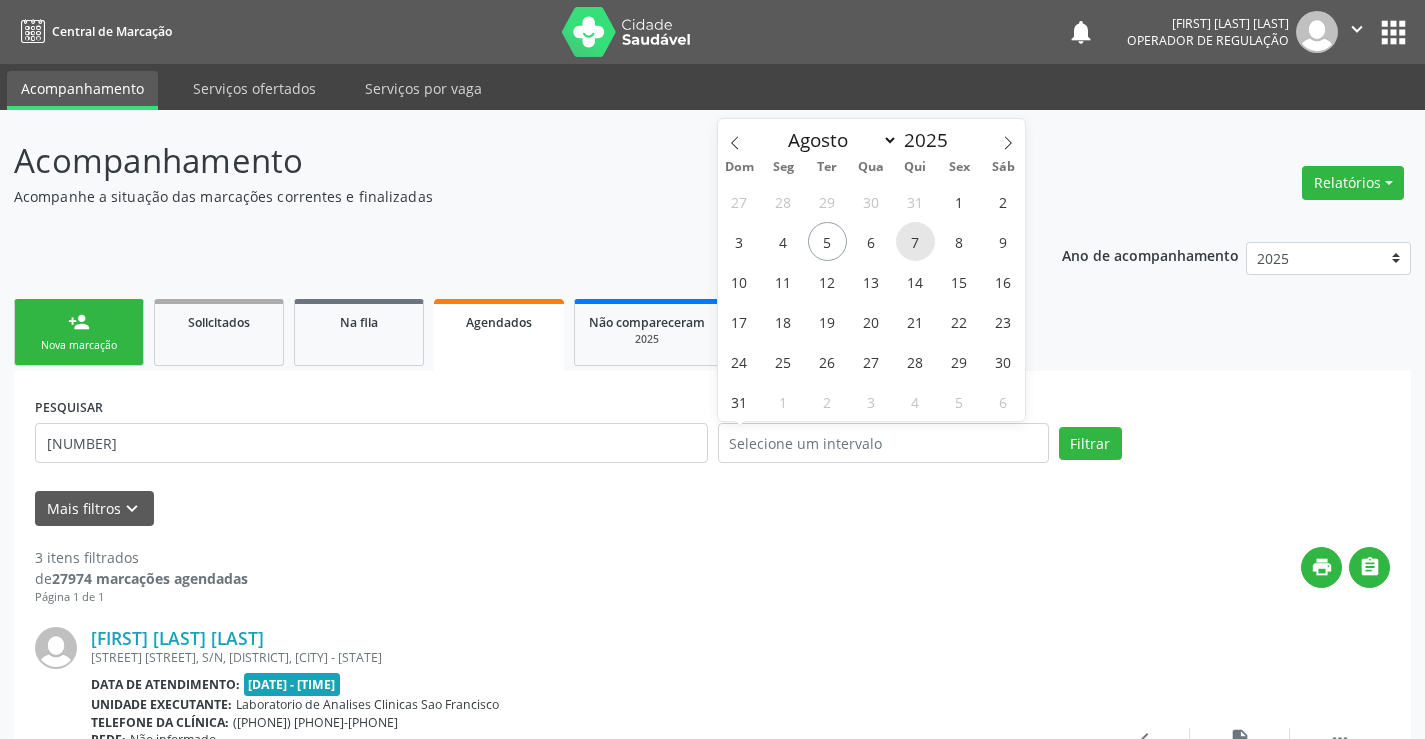 click on "7" at bounding box center (915, 241) 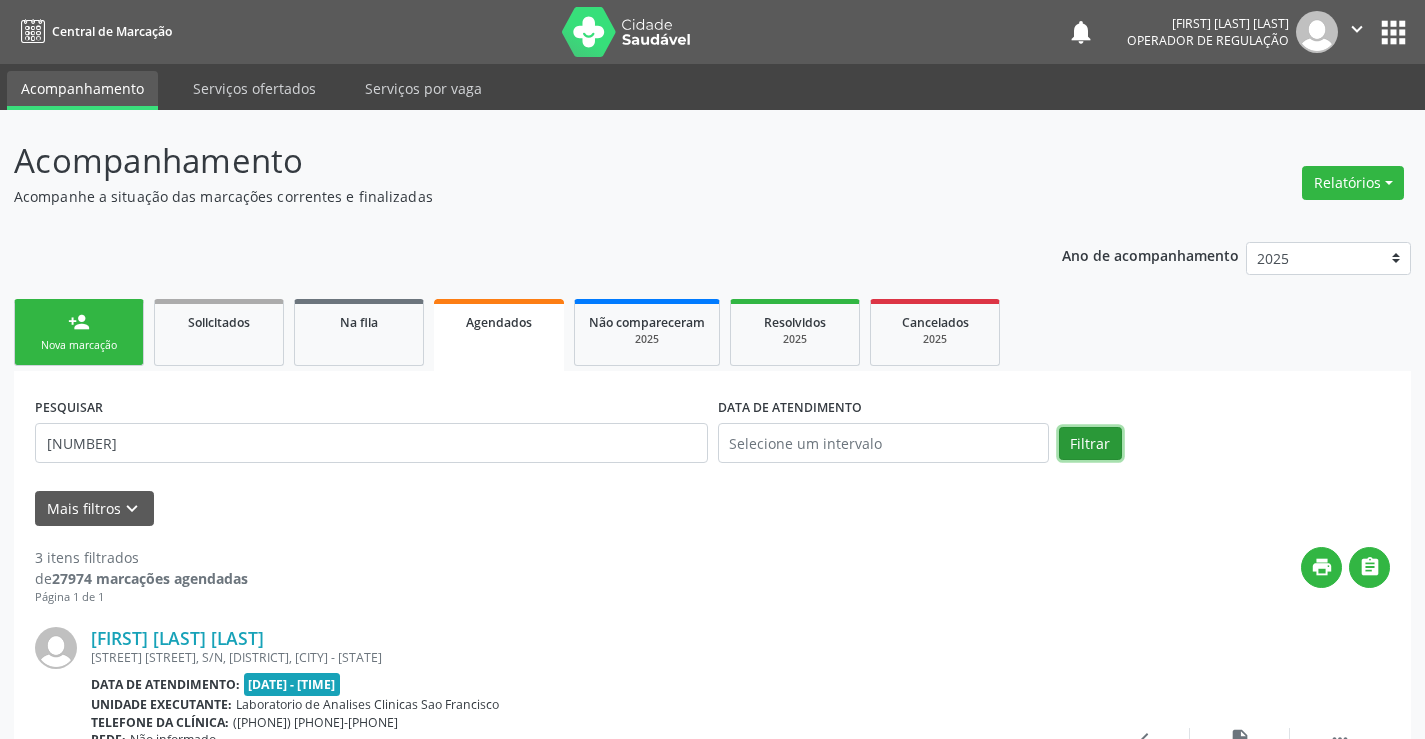 click on "Filtrar" at bounding box center [1090, 444] 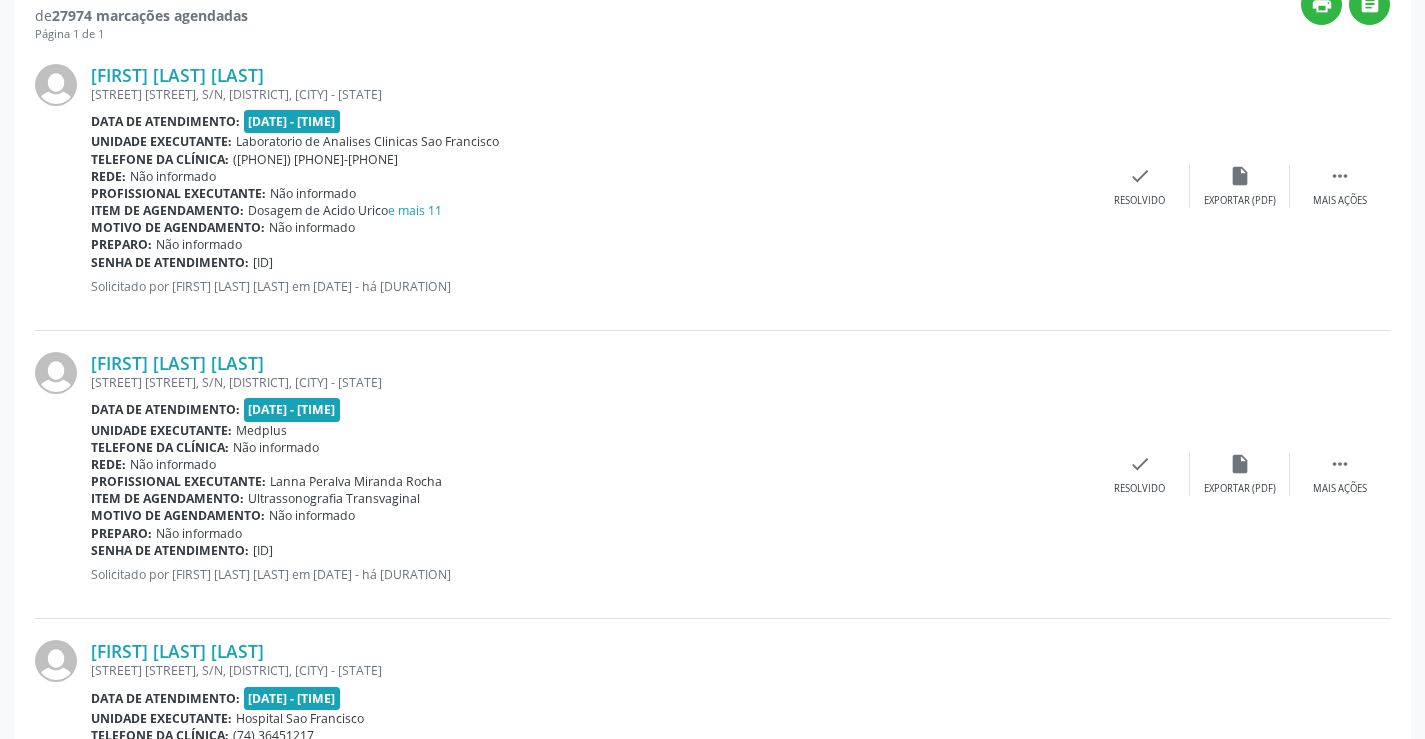 scroll, scrollTop: 0, scrollLeft: 0, axis: both 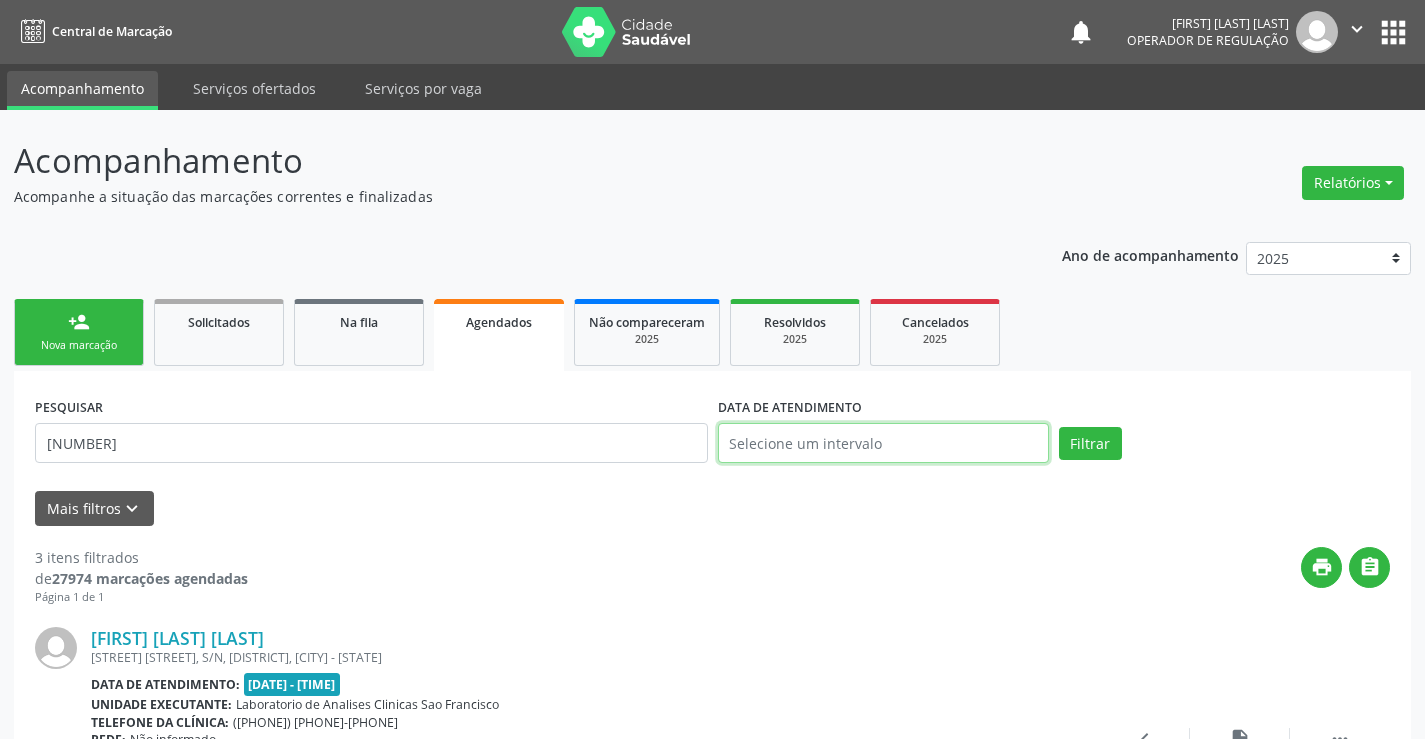 click at bounding box center (883, 443) 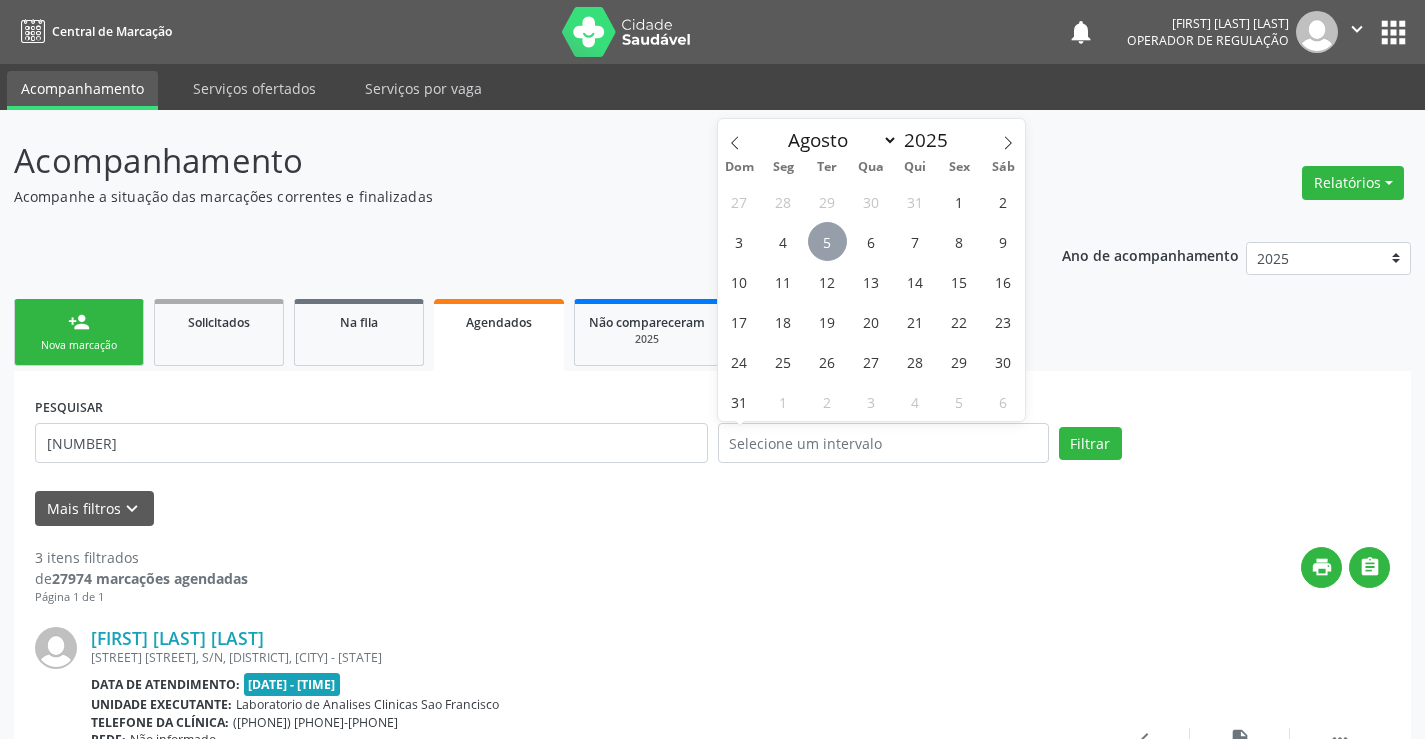 click on "5" at bounding box center [827, 241] 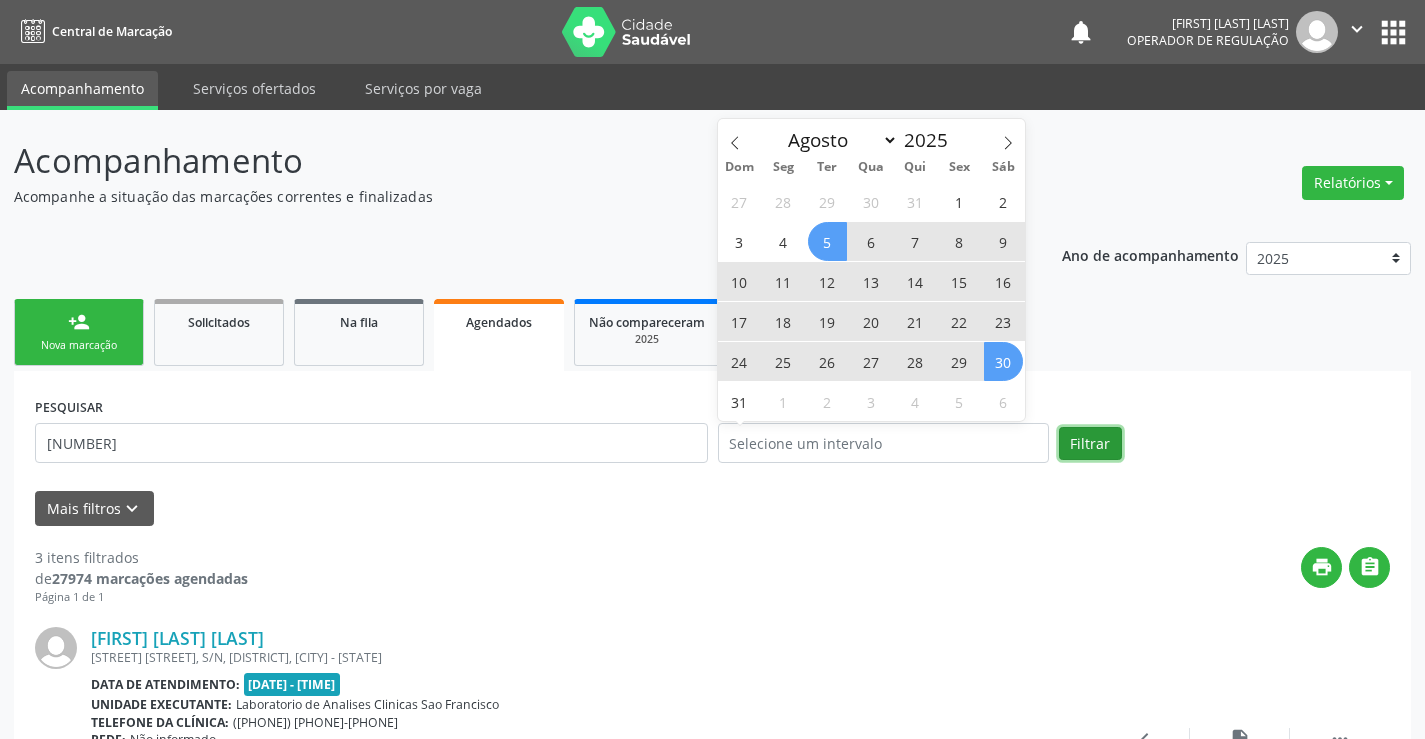 drag, startPoint x: 1076, startPoint y: 445, endPoint x: 1091, endPoint y: 440, distance: 15.811388 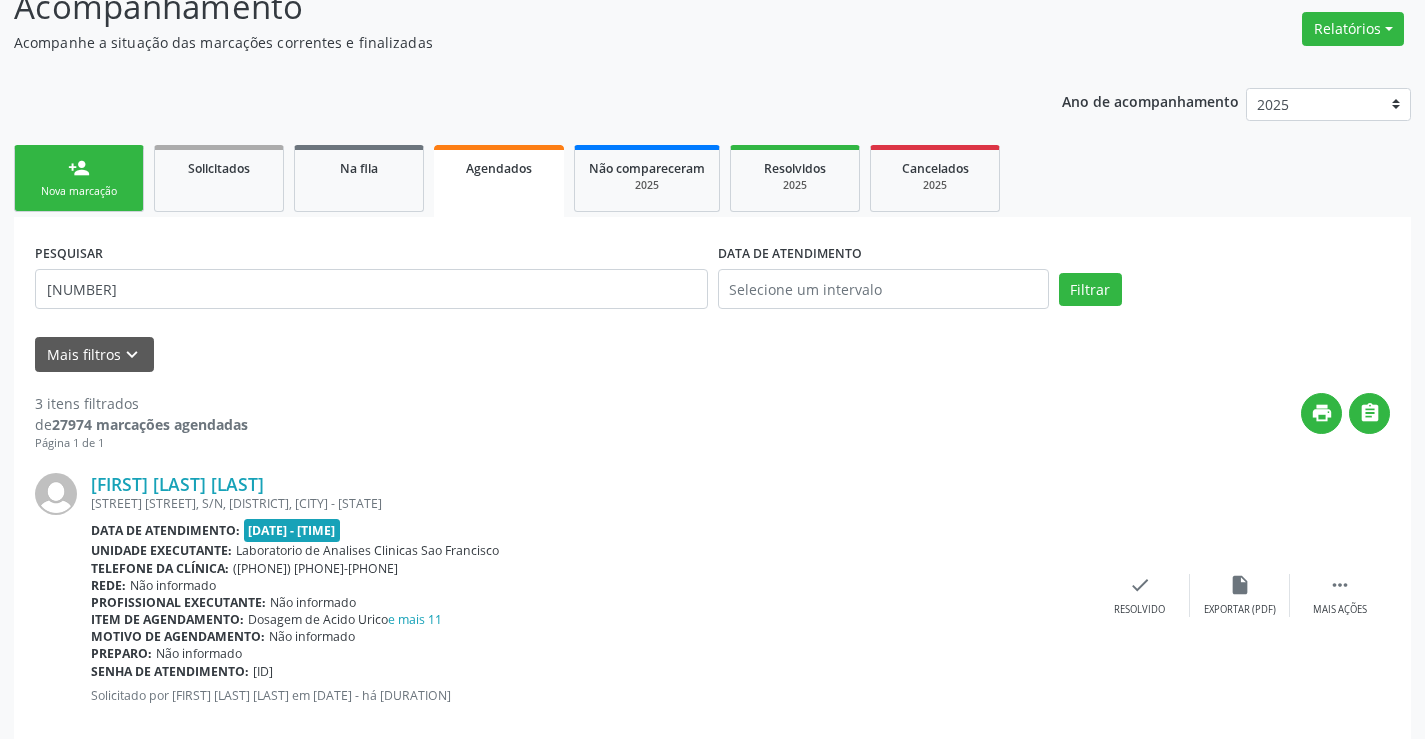 scroll, scrollTop: 0, scrollLeft: 0, axis: both 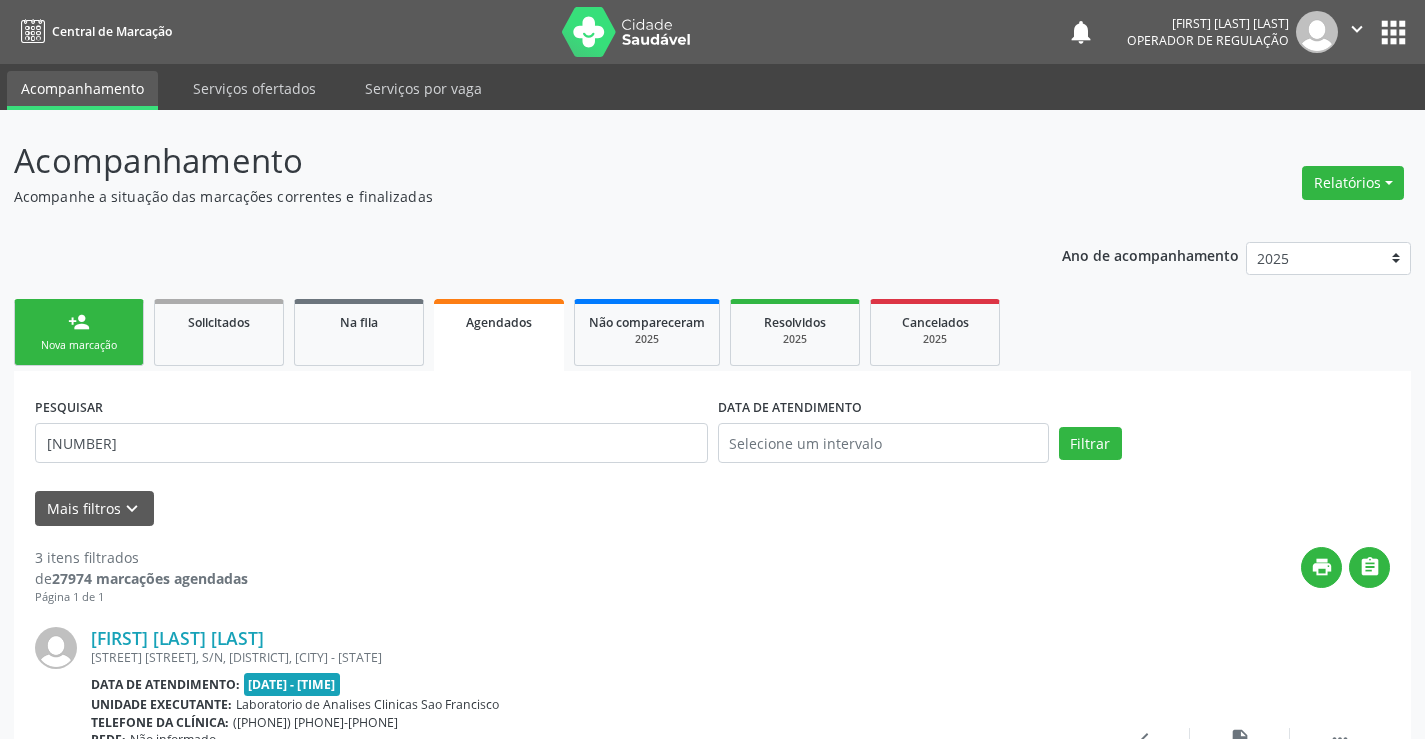 click on "person_add
Nova marcação" at bounding box center (79, 332) 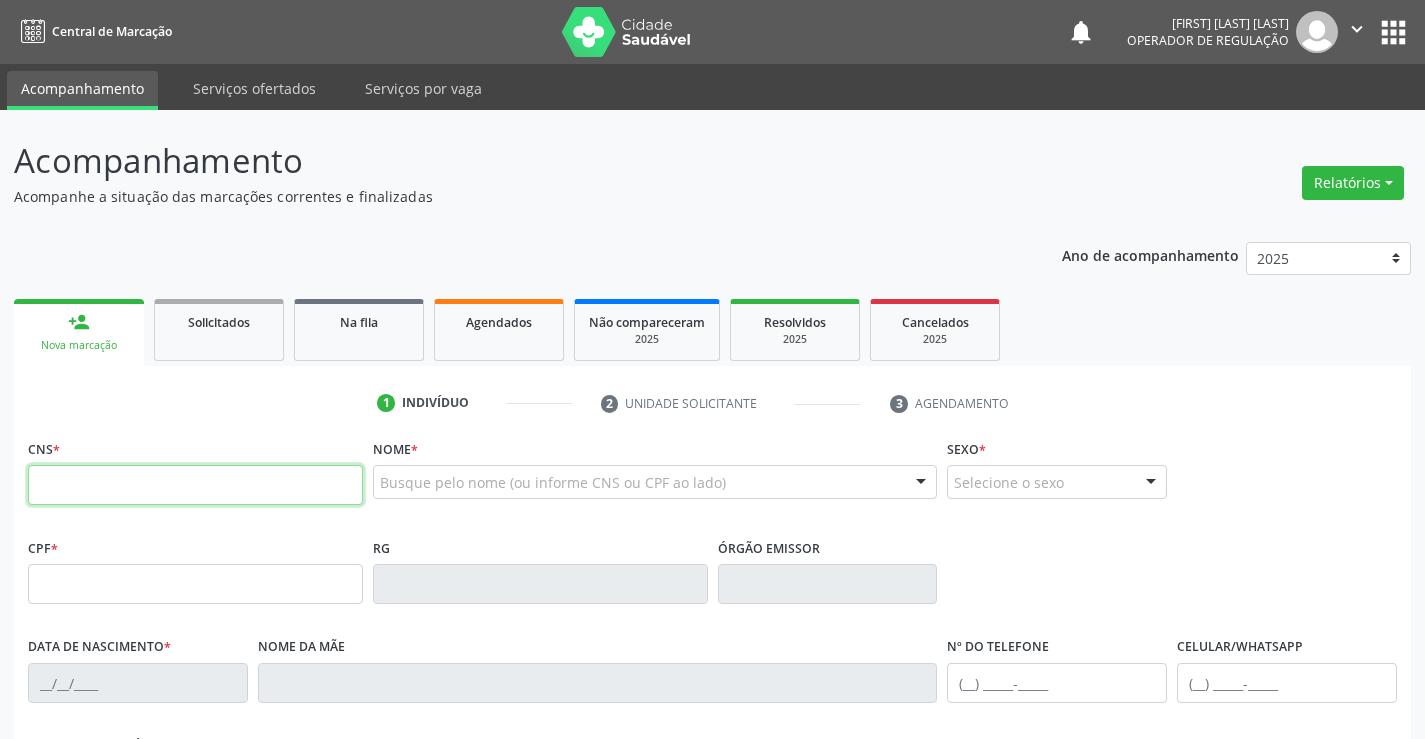 click at bounding box center [195, 485] 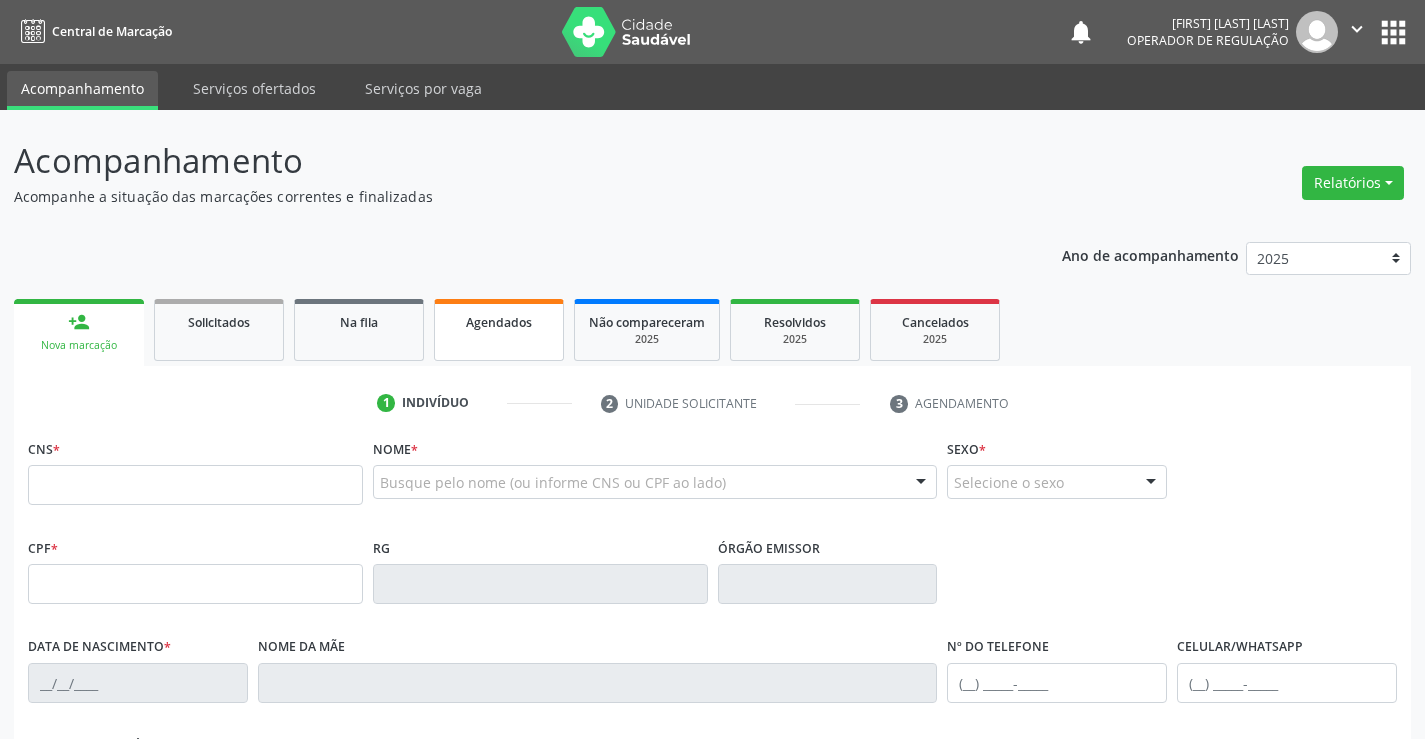 click on "Agendados" at bounding box center (499, 322) 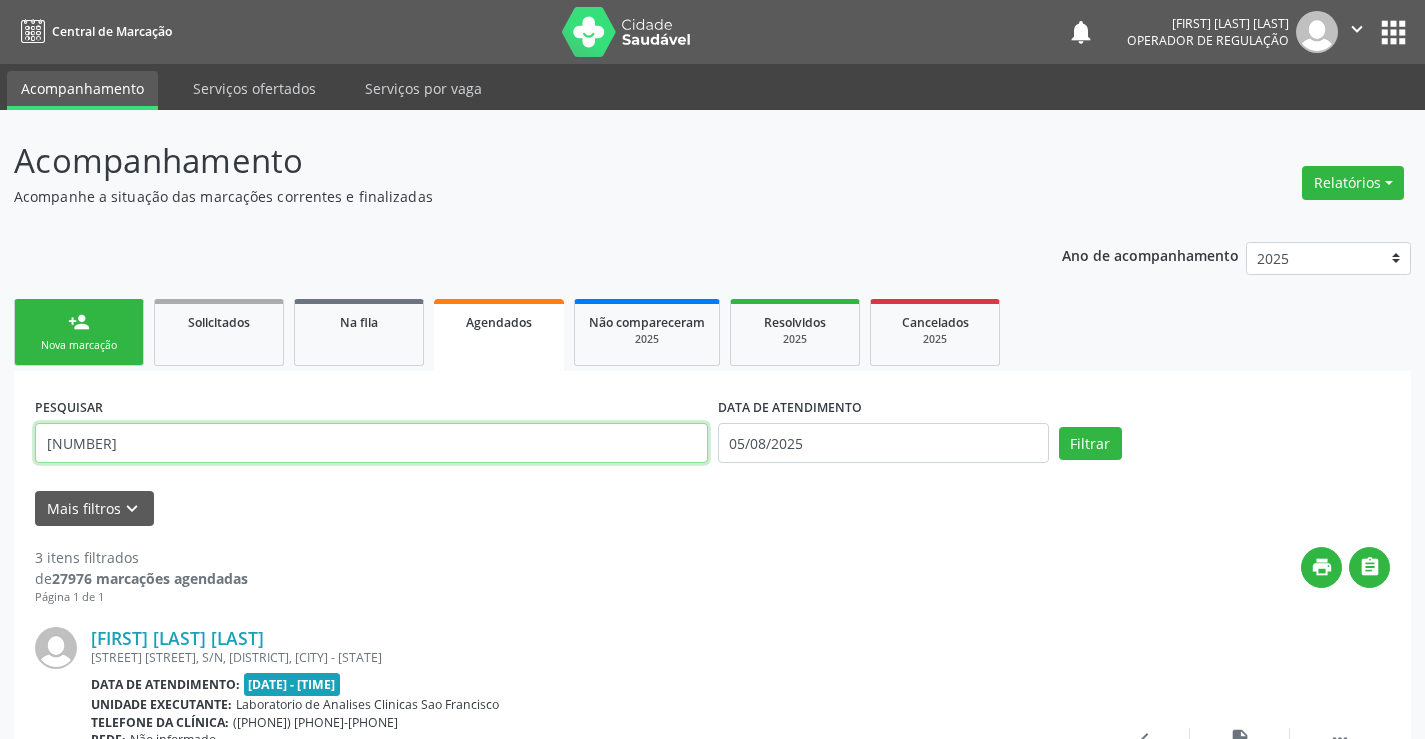 drag, startPoint x: 46, startPoint y: 445, endPoint x: 225, endPoint y: 430, distance: 179.6274 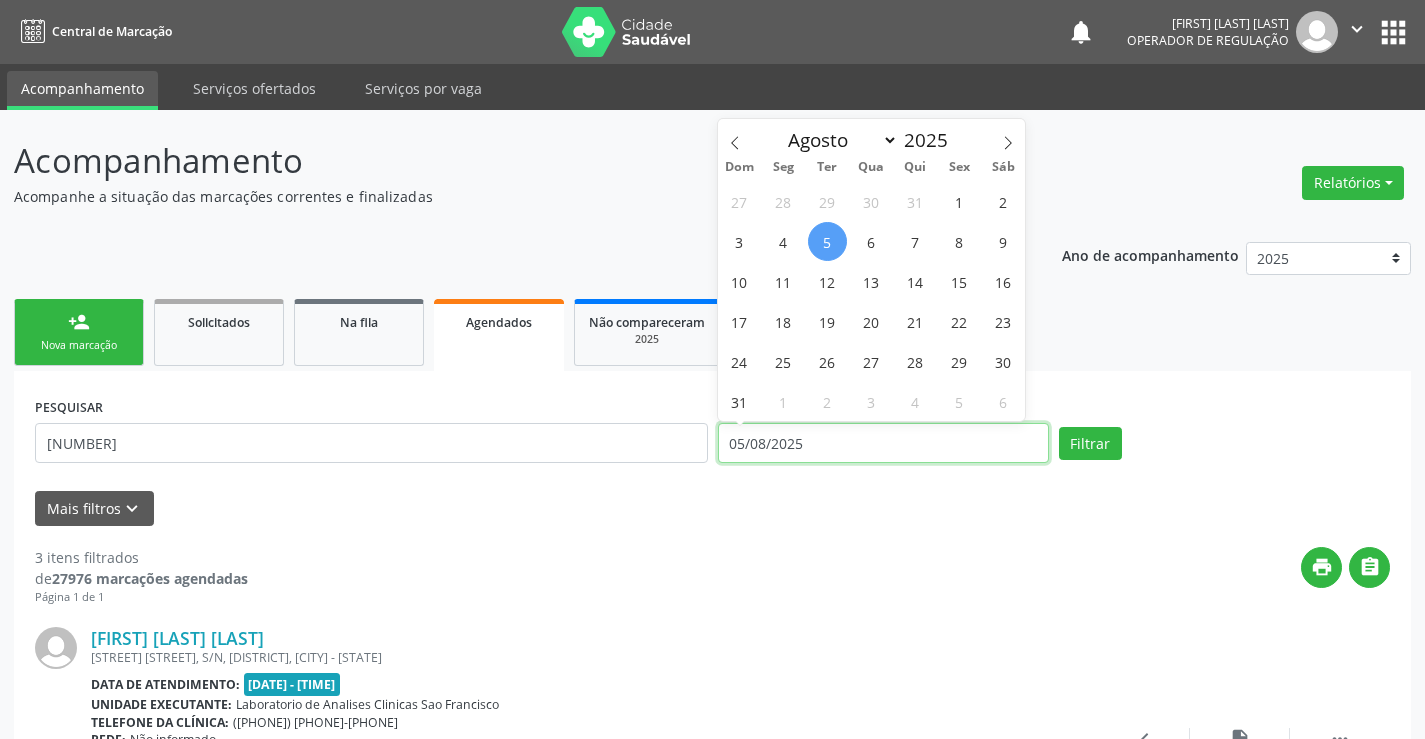 drag, startPoint x: 726, startPoint y: 442, endPoint x: 860, endPoint y: 442, distance: 134 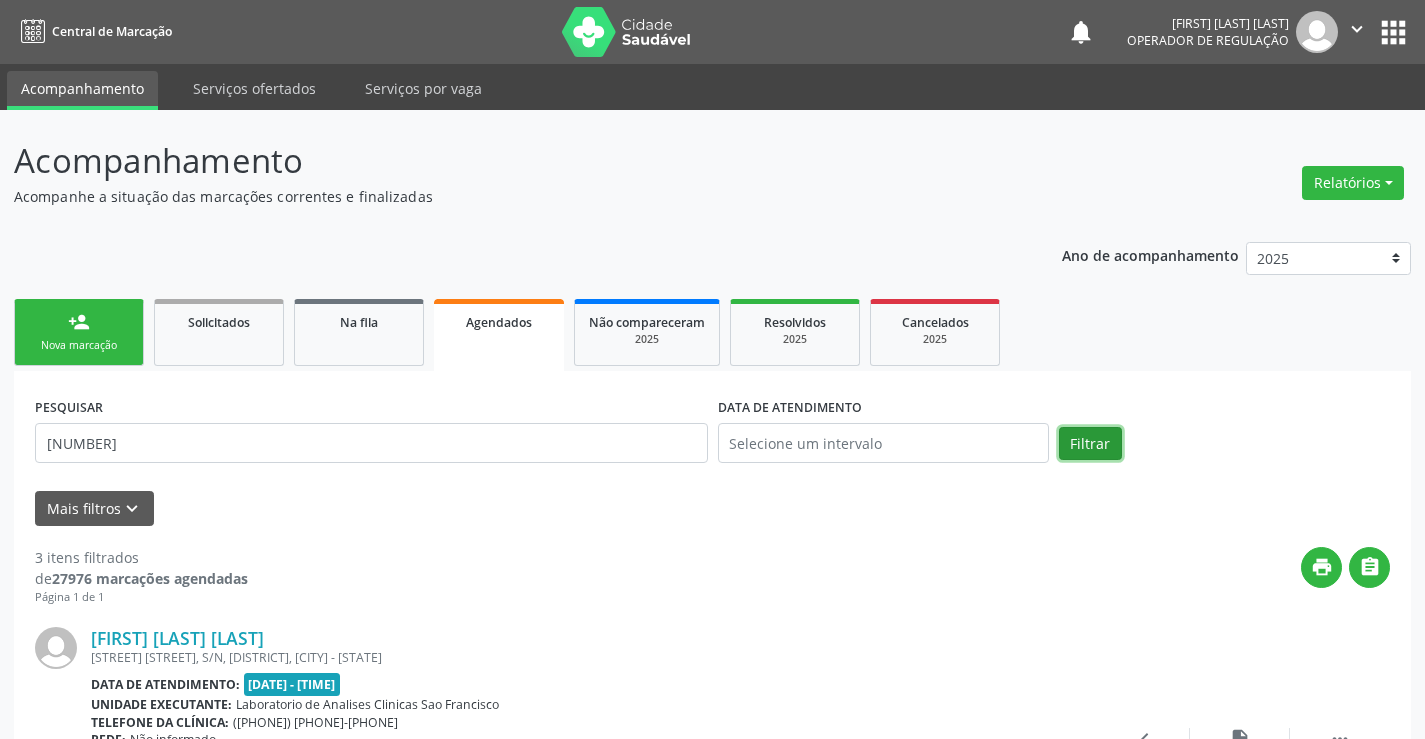 click on "Filtrar" at bounding box center [1090, 444] 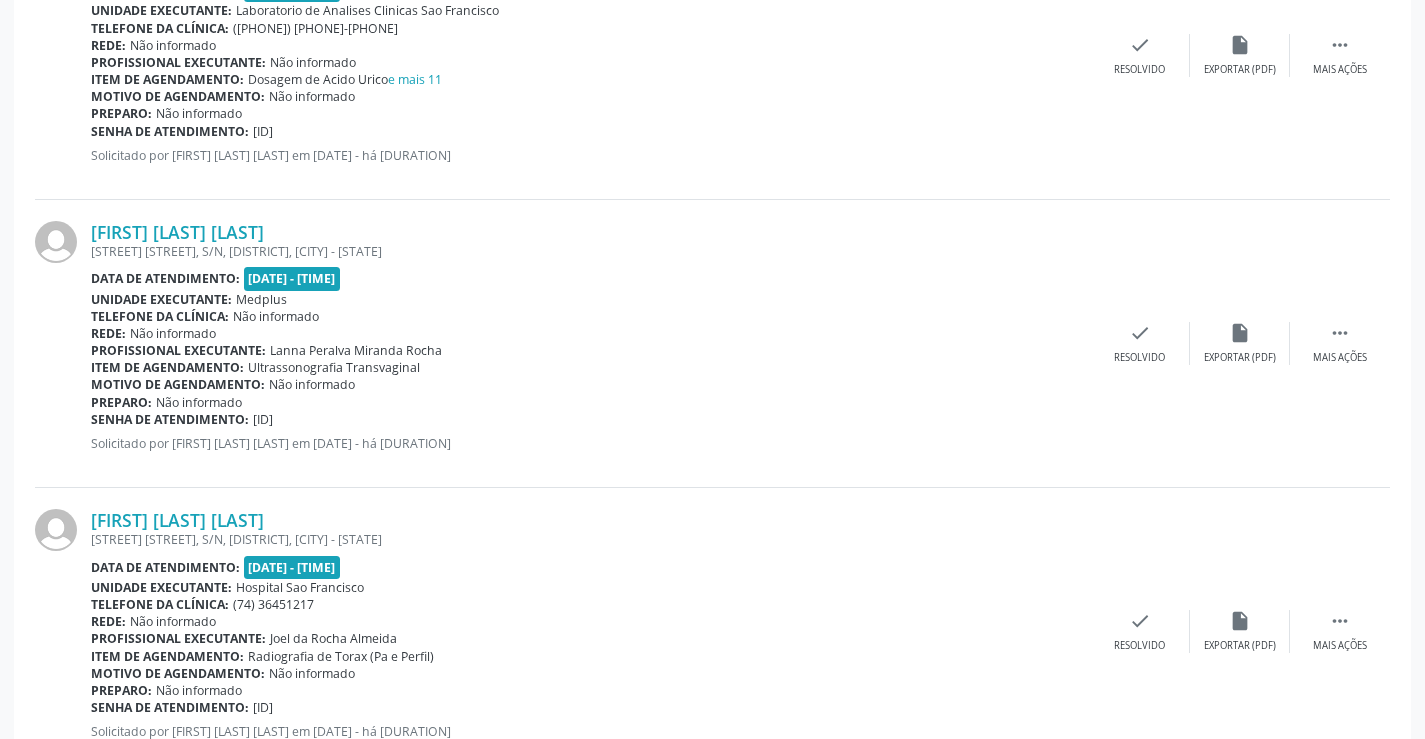 scroll, scrollTop: 765, scrollLeft: 0, axis: vertical 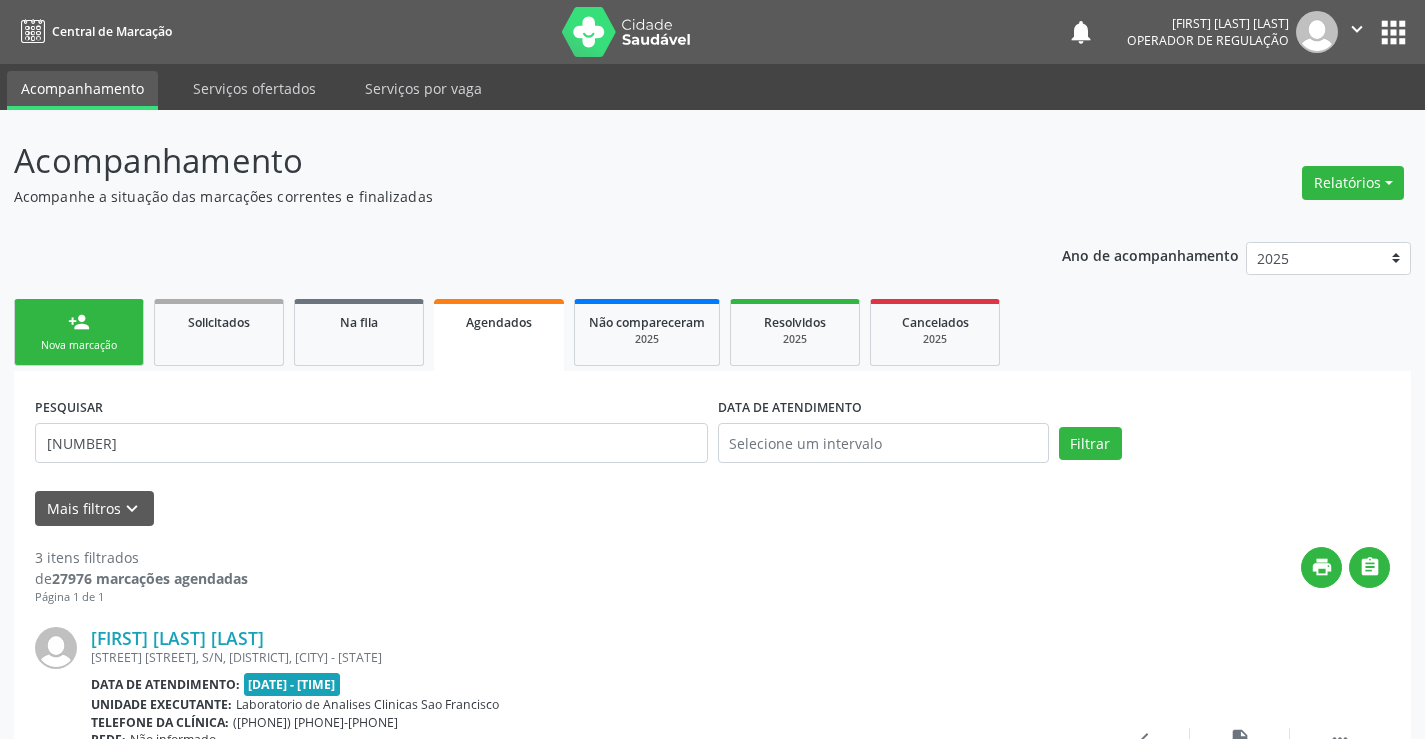 click on "Nova marcação" at bounding box center [79, 345] 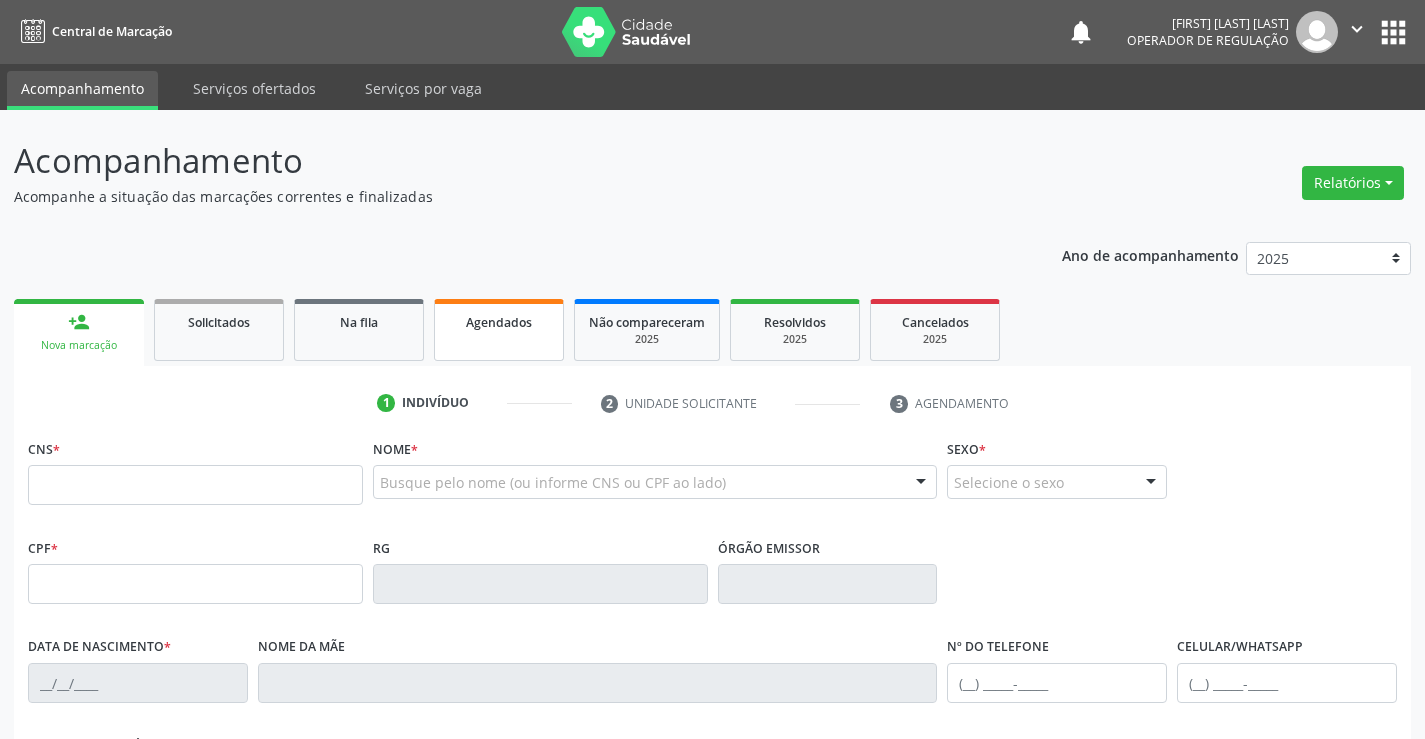 click on "Agendados" at bounding box center (499, 330) 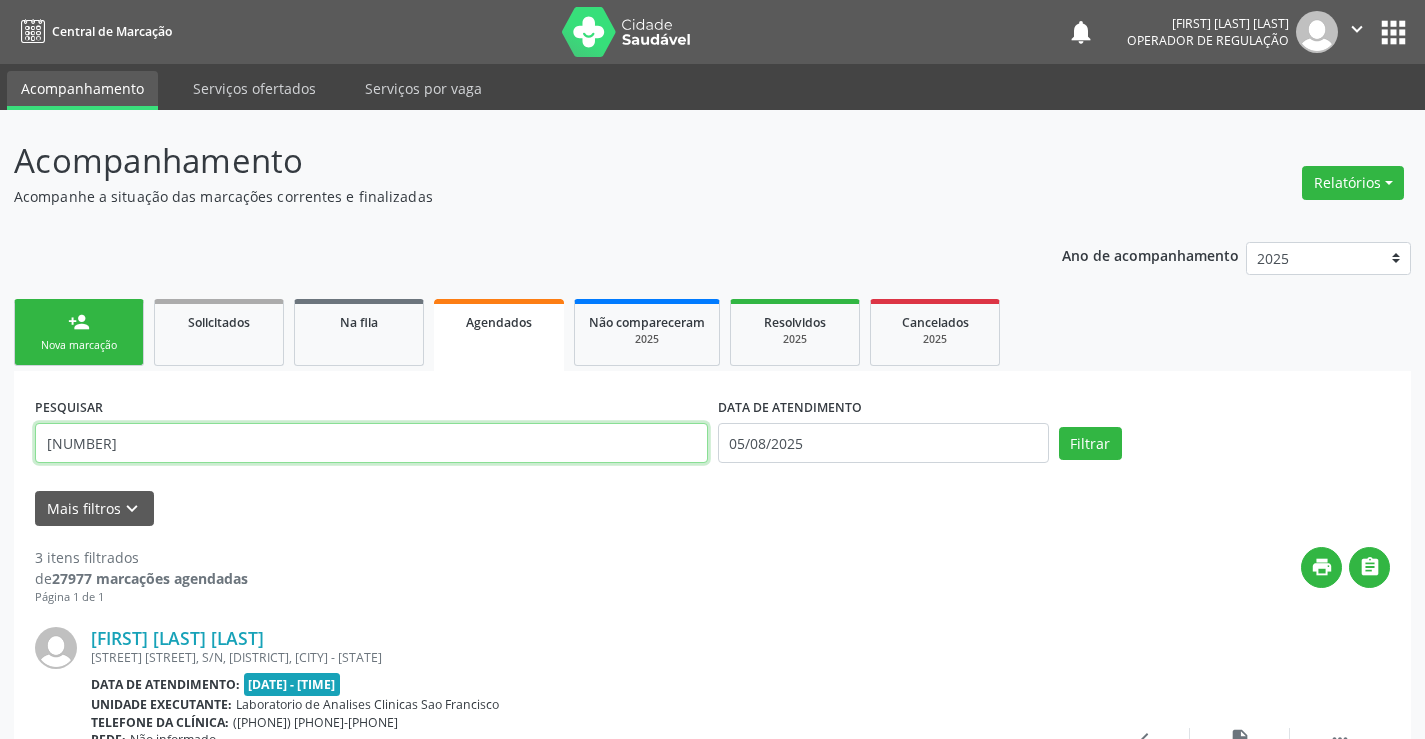 drag, startPoint x: 37, startPoint y: 443, endPoint x: 251, endPoint y: 443, distance: 214 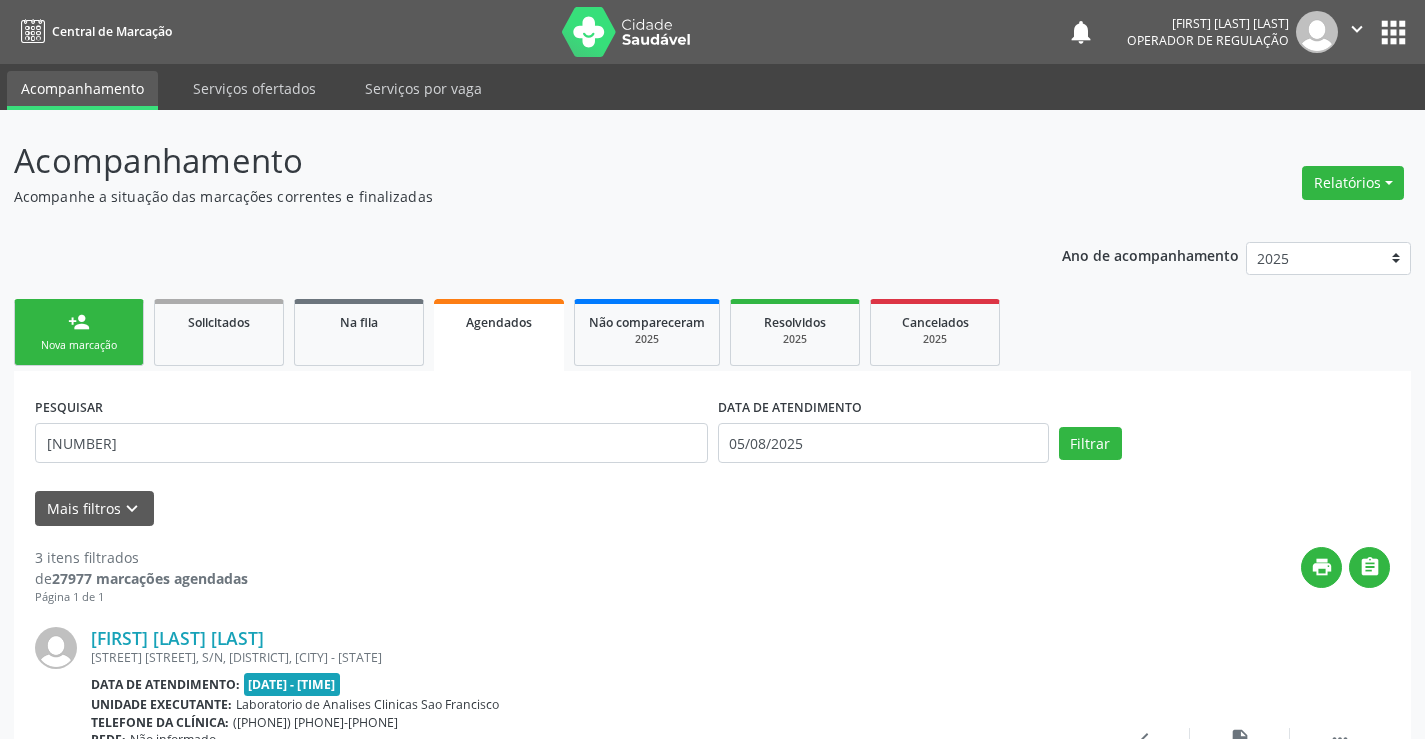 click on "person_add
Nova marcação" at bounding box center (79, 332) 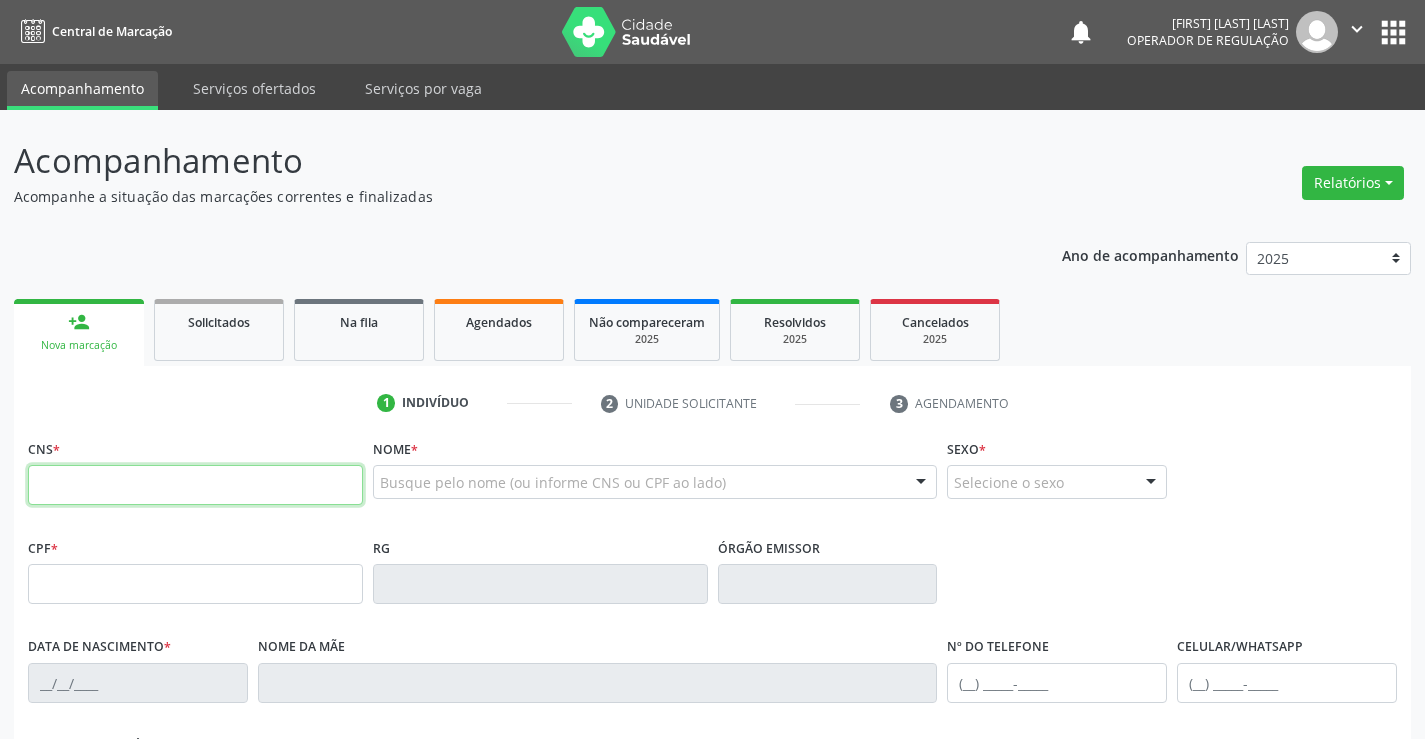 click at bounding box center [195, 485] 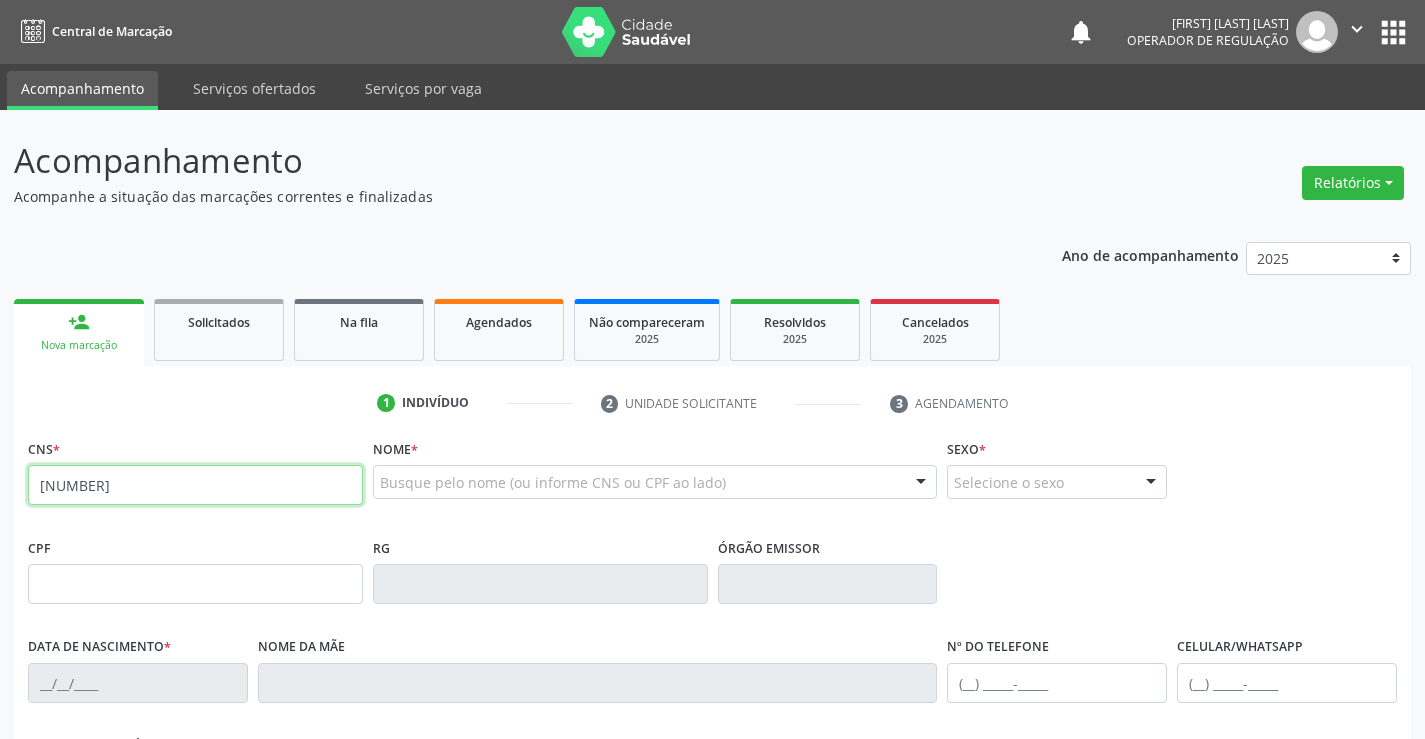 type on "[NUMBER]" 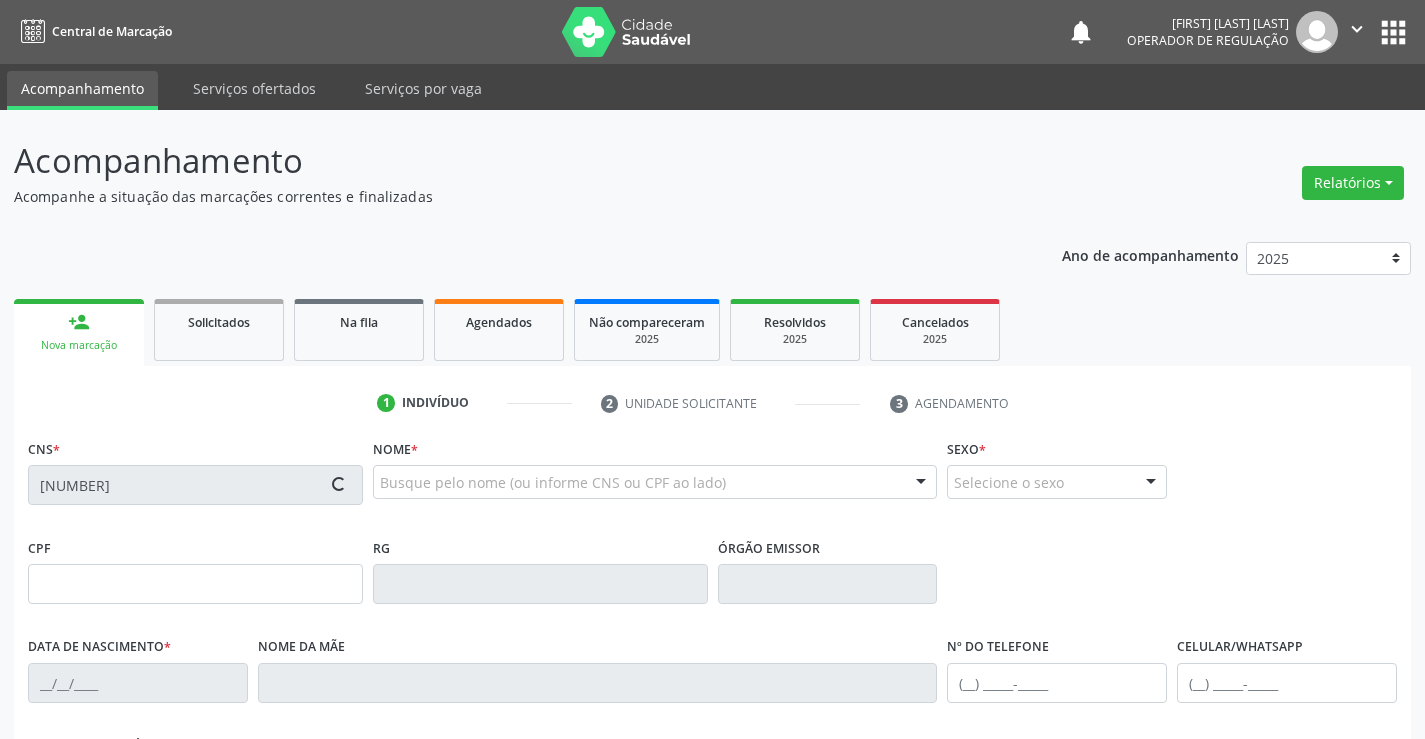 type on "[NUMBER]" 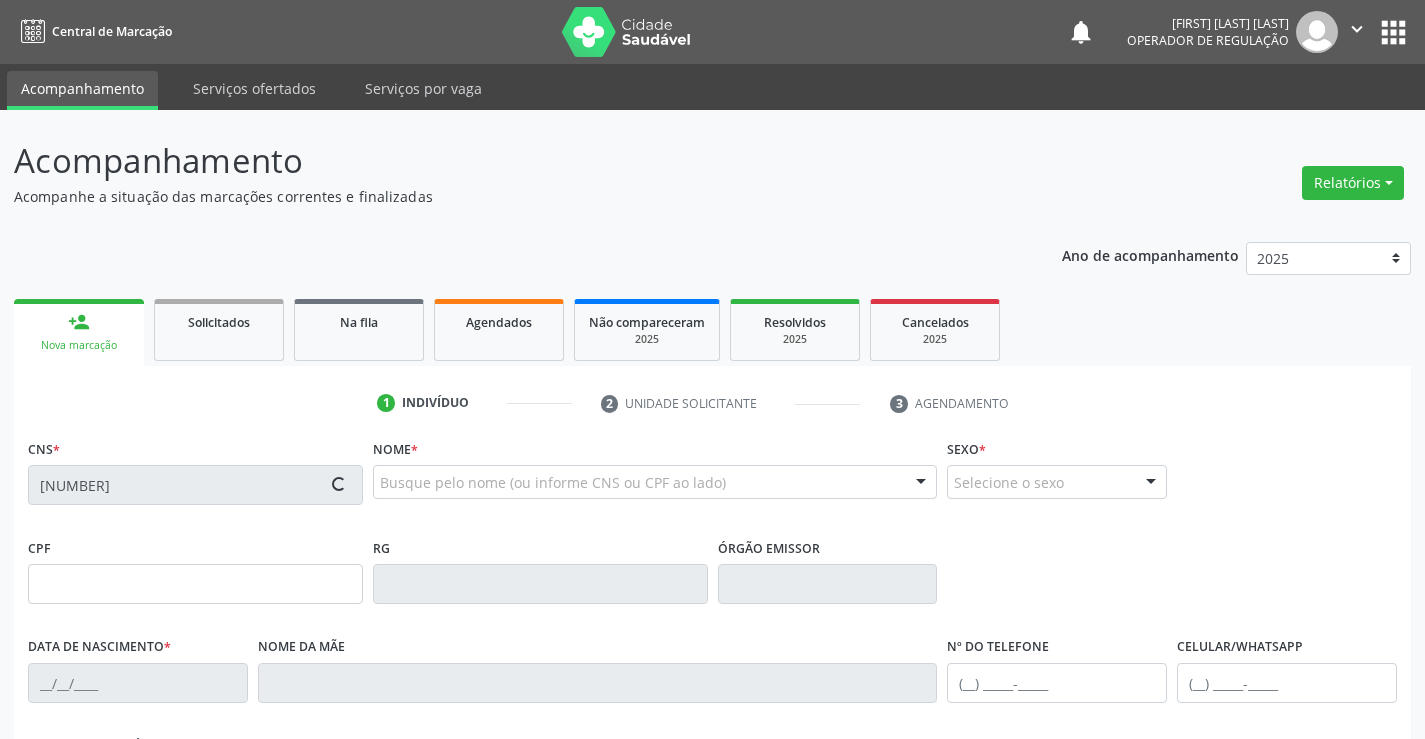 type on "[DATE]" 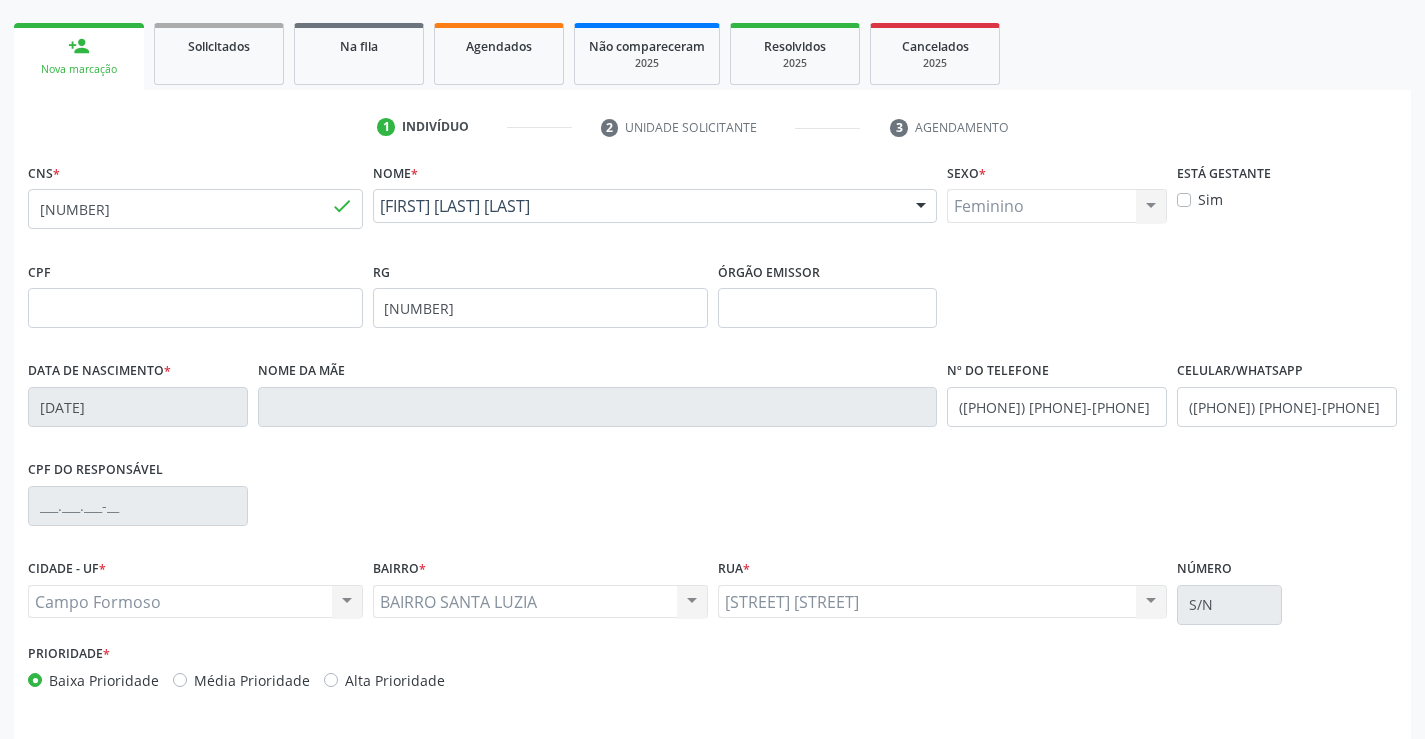 scroll, scrollTop: 345, scrollLeft: 0, axis: vertical 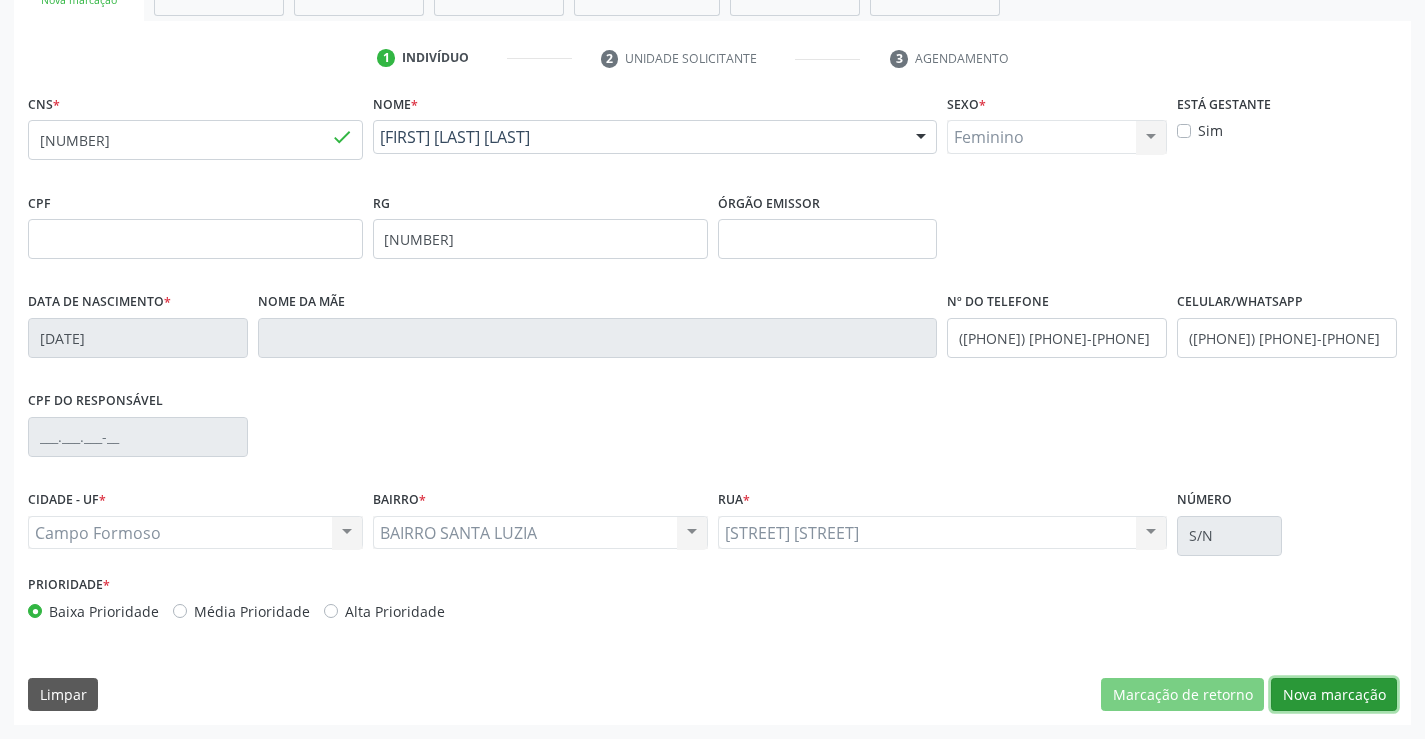 click on "Nova marcação" at bounding box center [1334, 695] 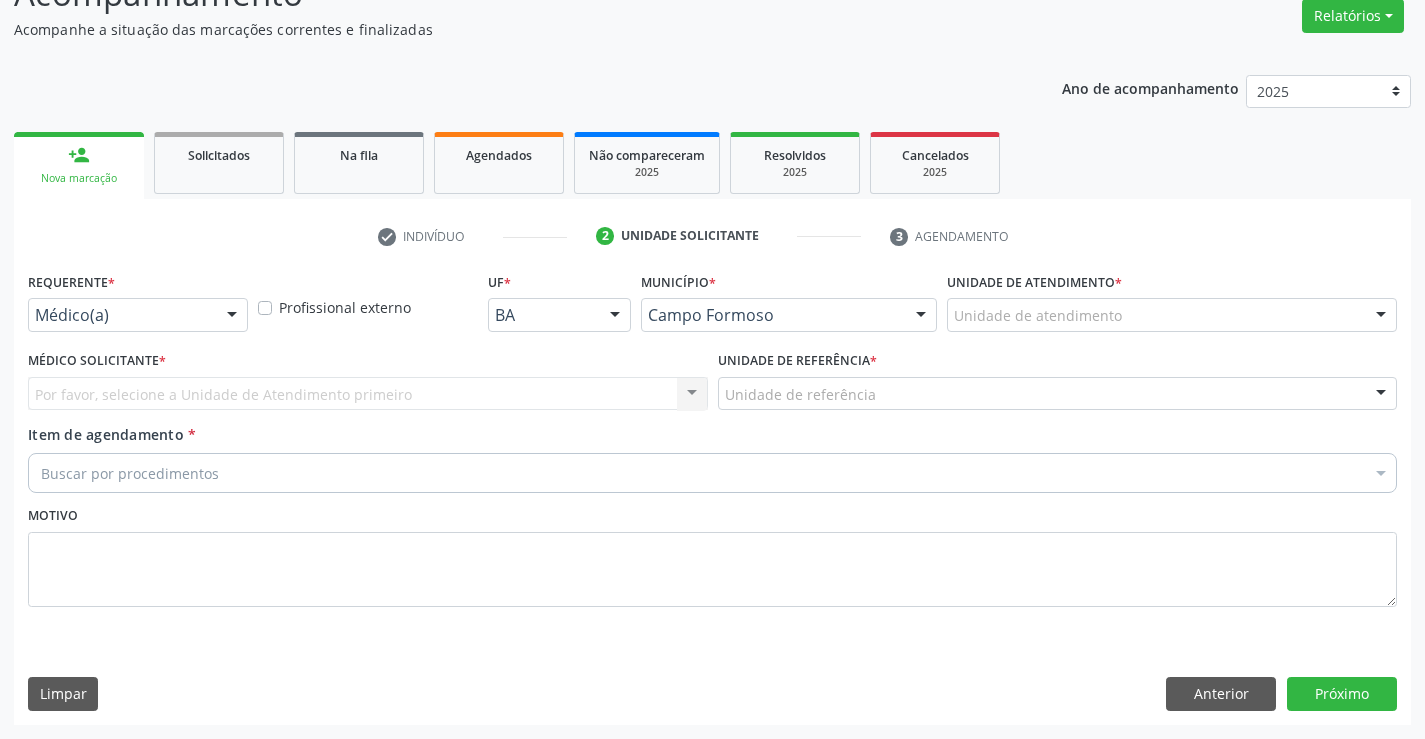 scroll, scrollTop: 167, scrollLeft: 0, axis: vertical 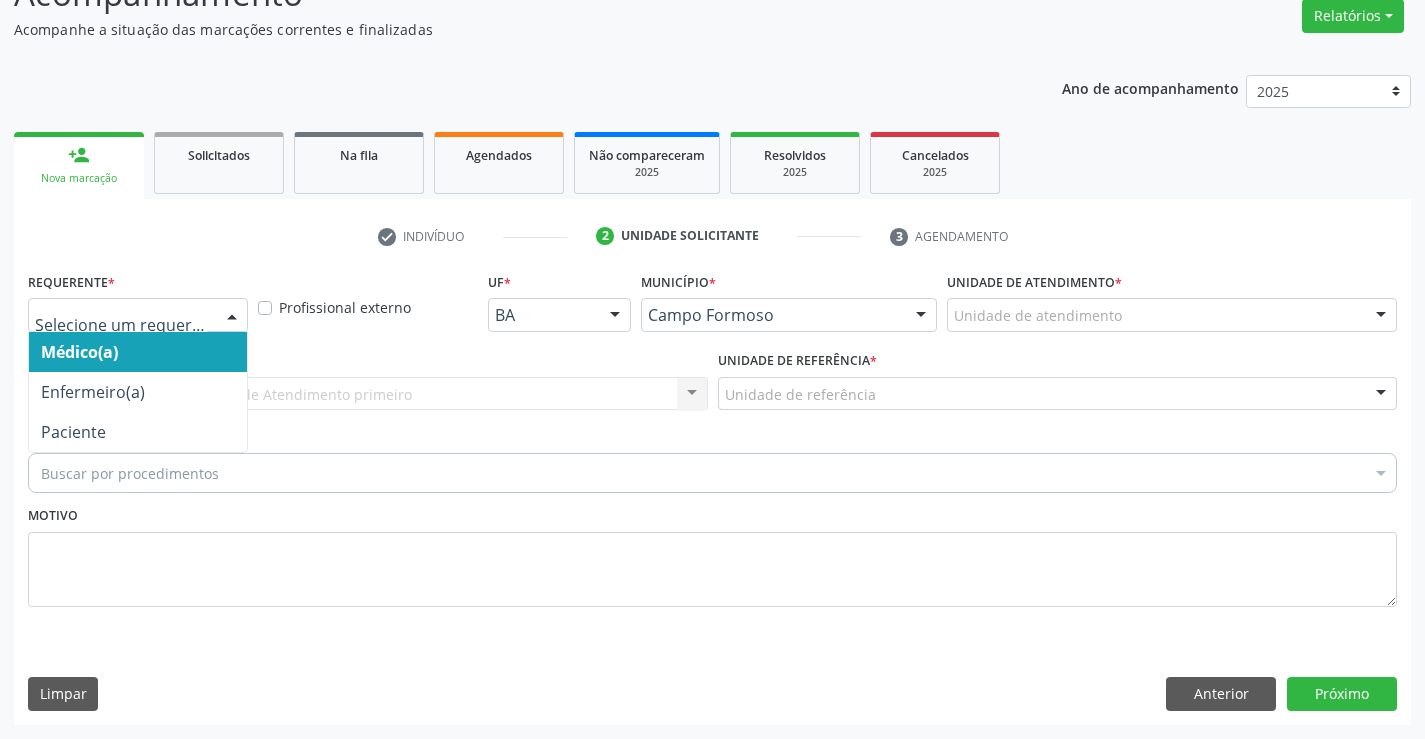 click at bounding box center [232, 316] 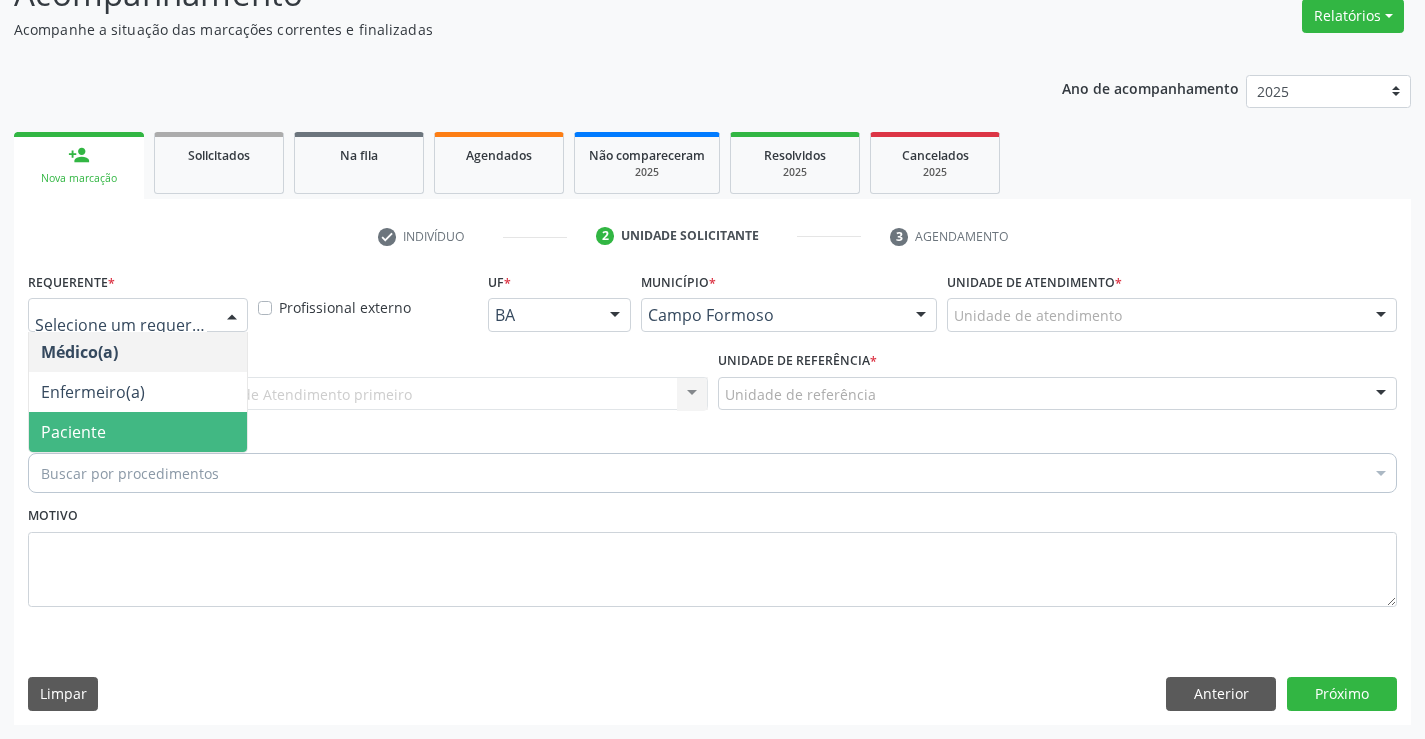 click on "Paciente" at bounding box center [138, 432] 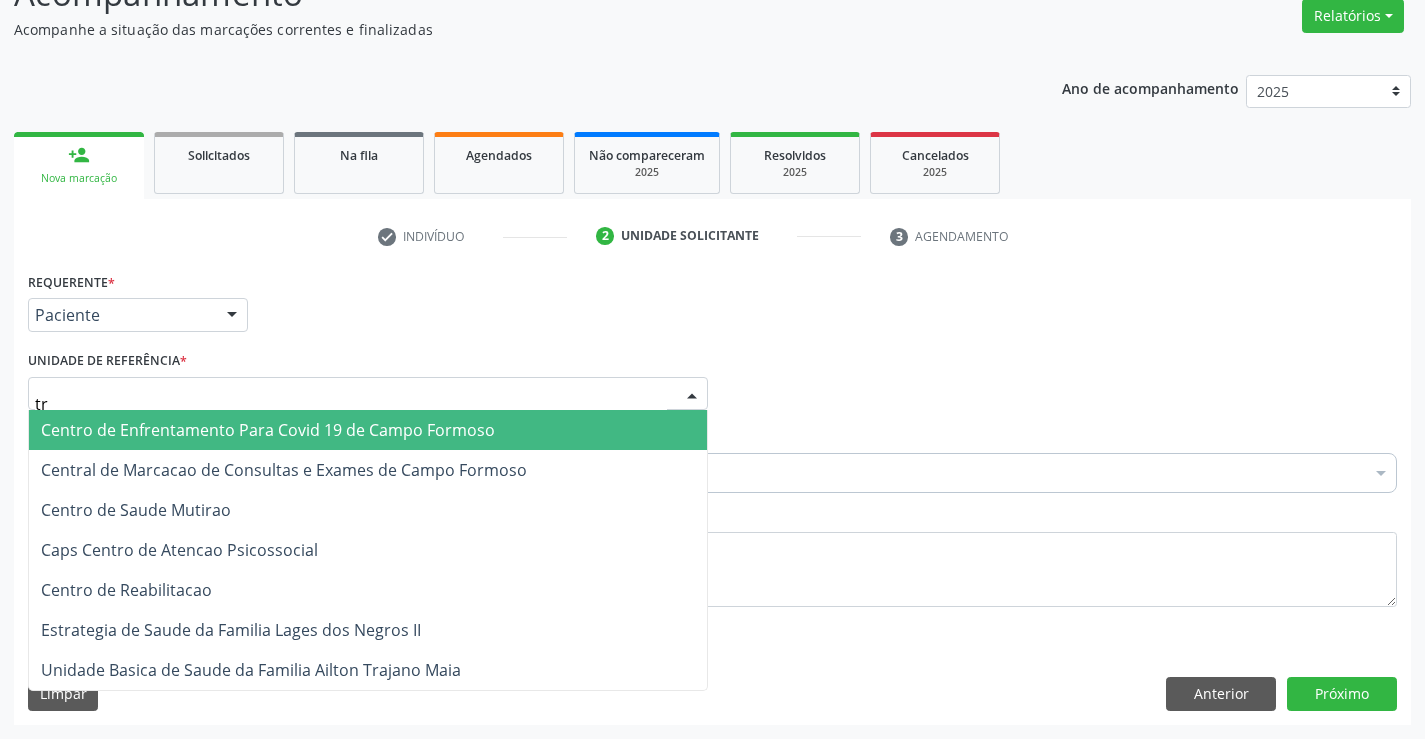 type on "tra" 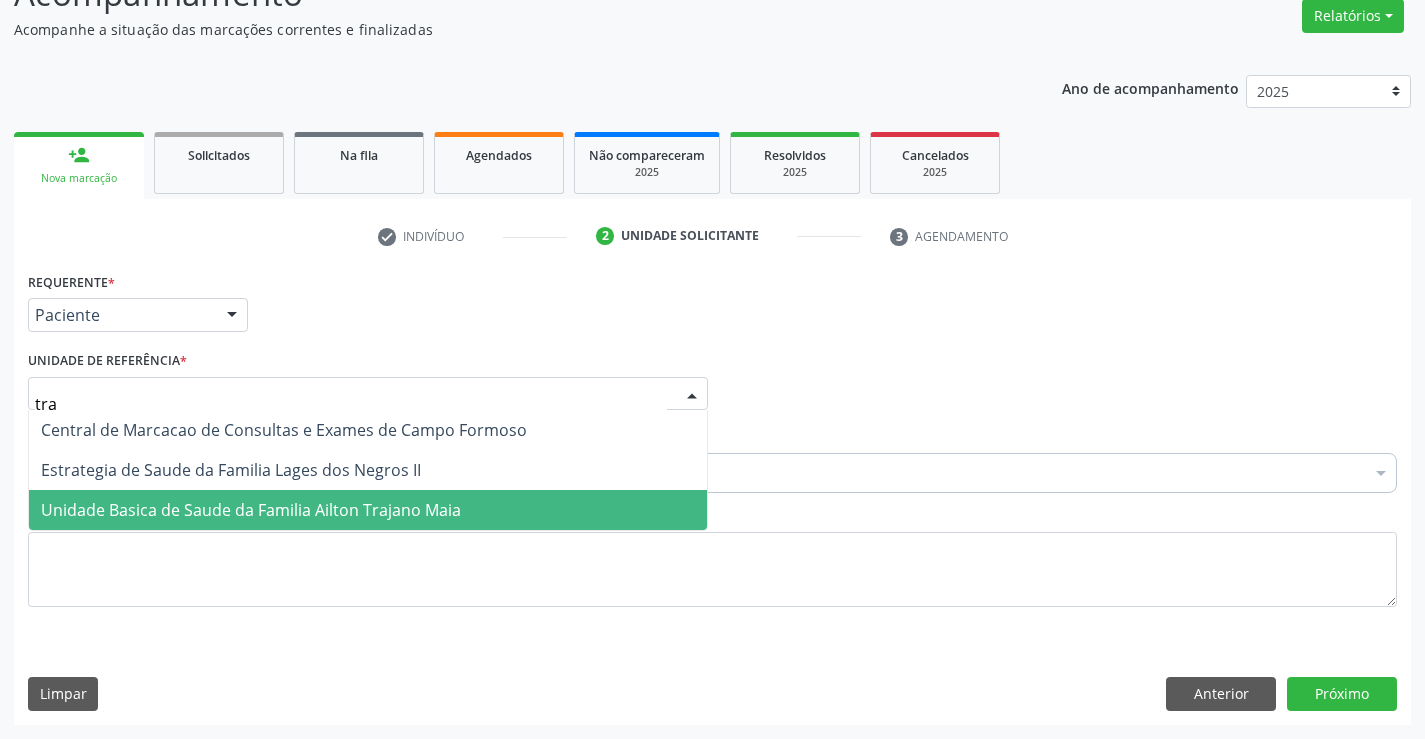 click on "Unidade Basica de Saude da Familia Ailton Trajano Maia" at bounding box center (251, 510) 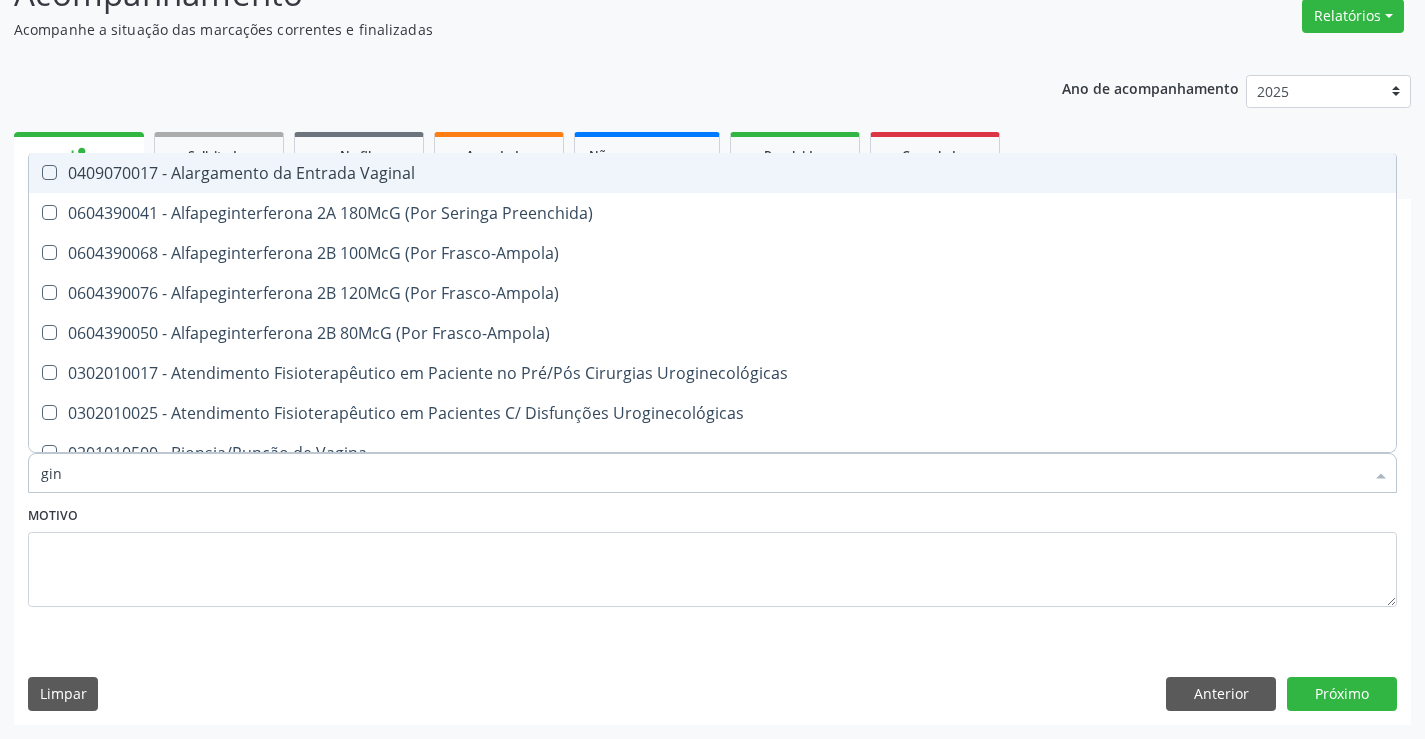 type on "gine" 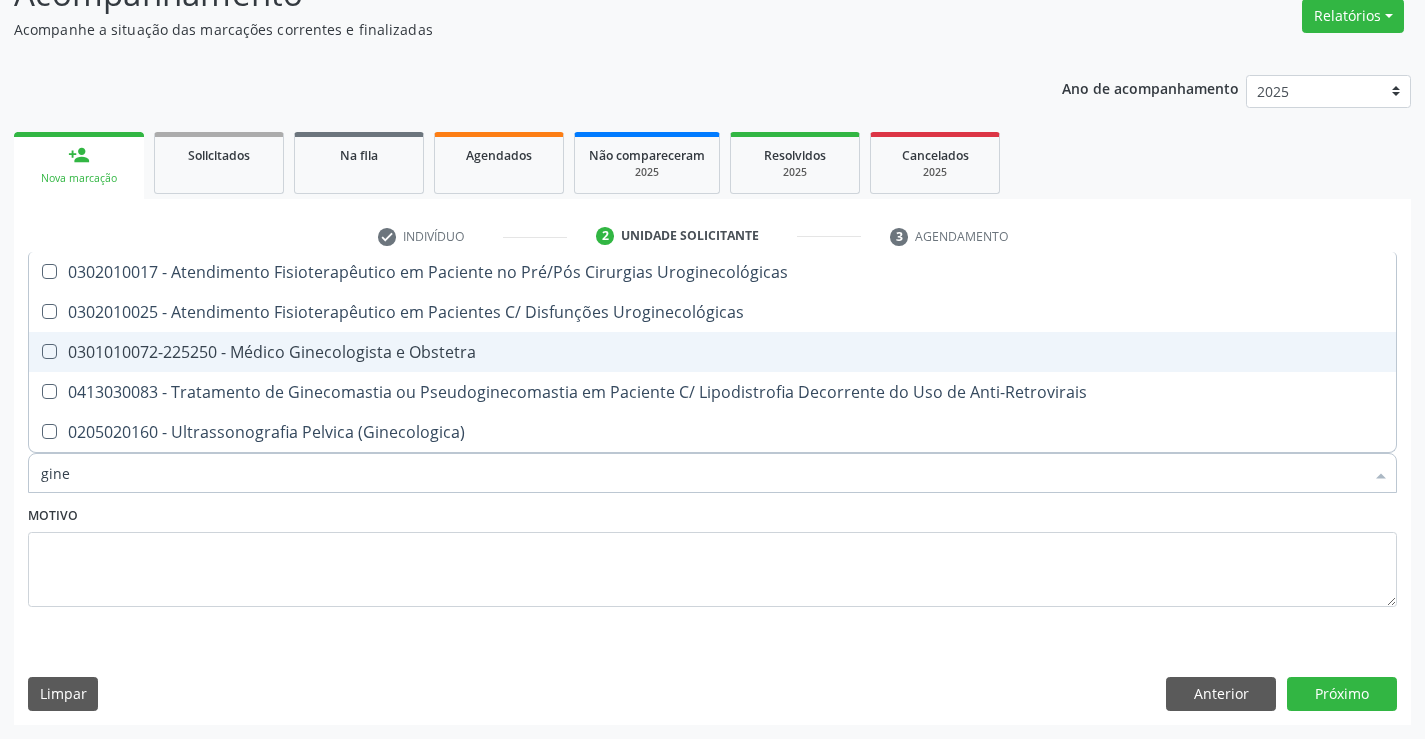 click on "0301010072-225250 - Médico Ginecologista e Obstetra" at bounding box center (712, 352) 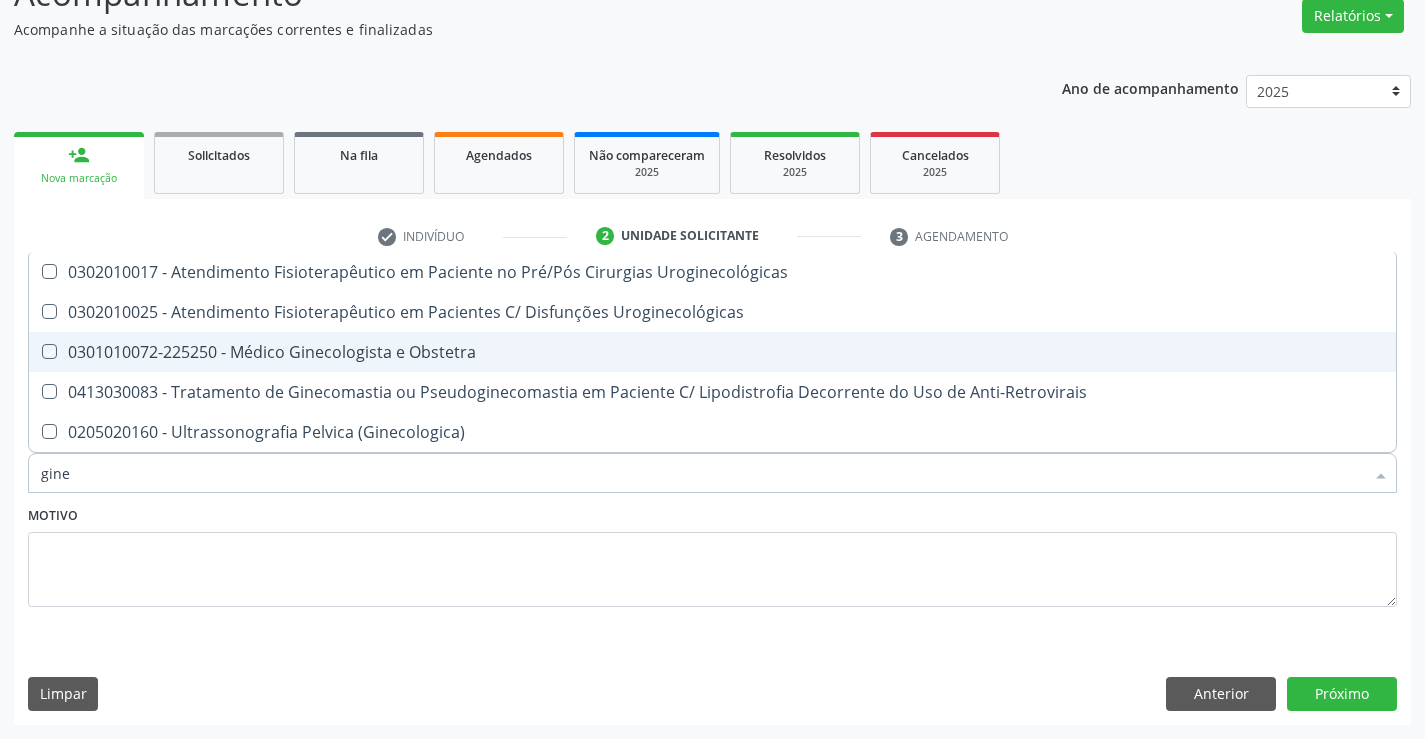 checkbox on "true" 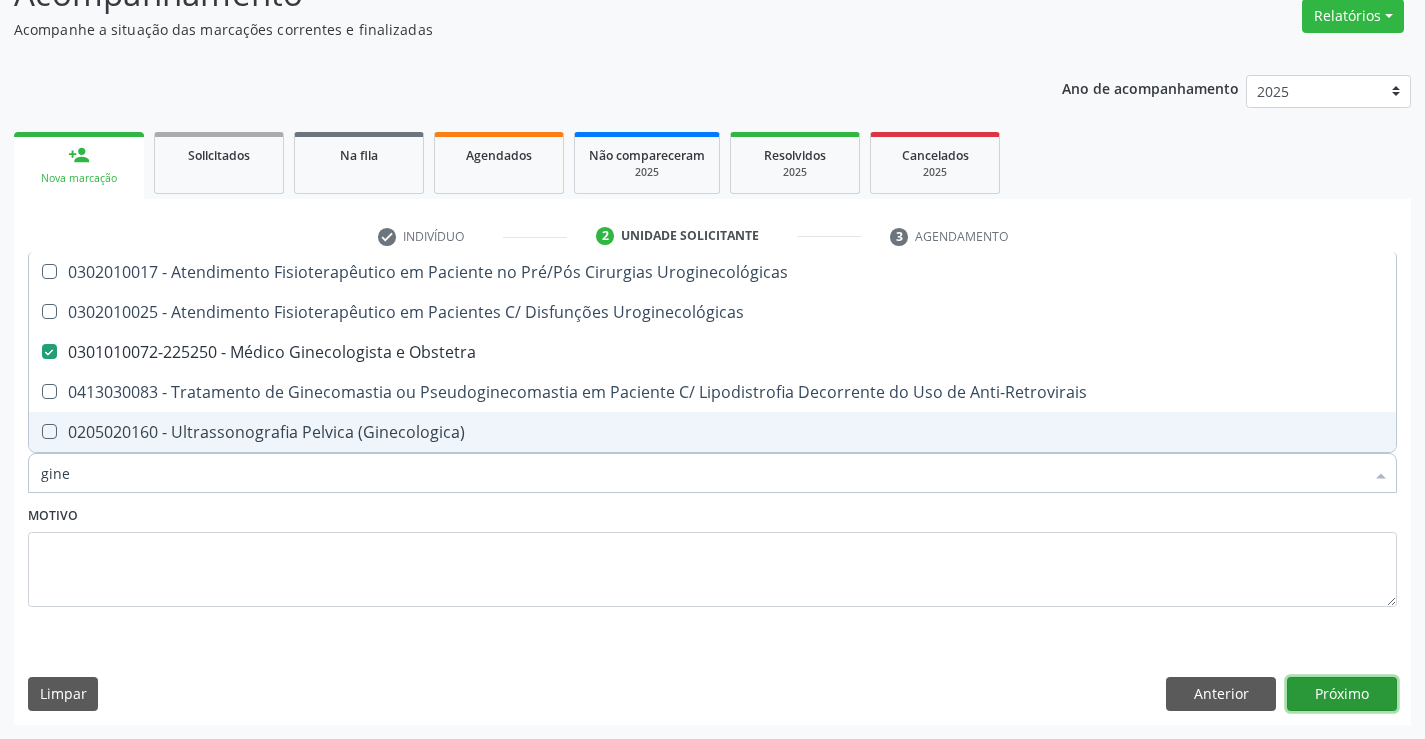 click on "Próximo" at bounding box center (1342, 694) 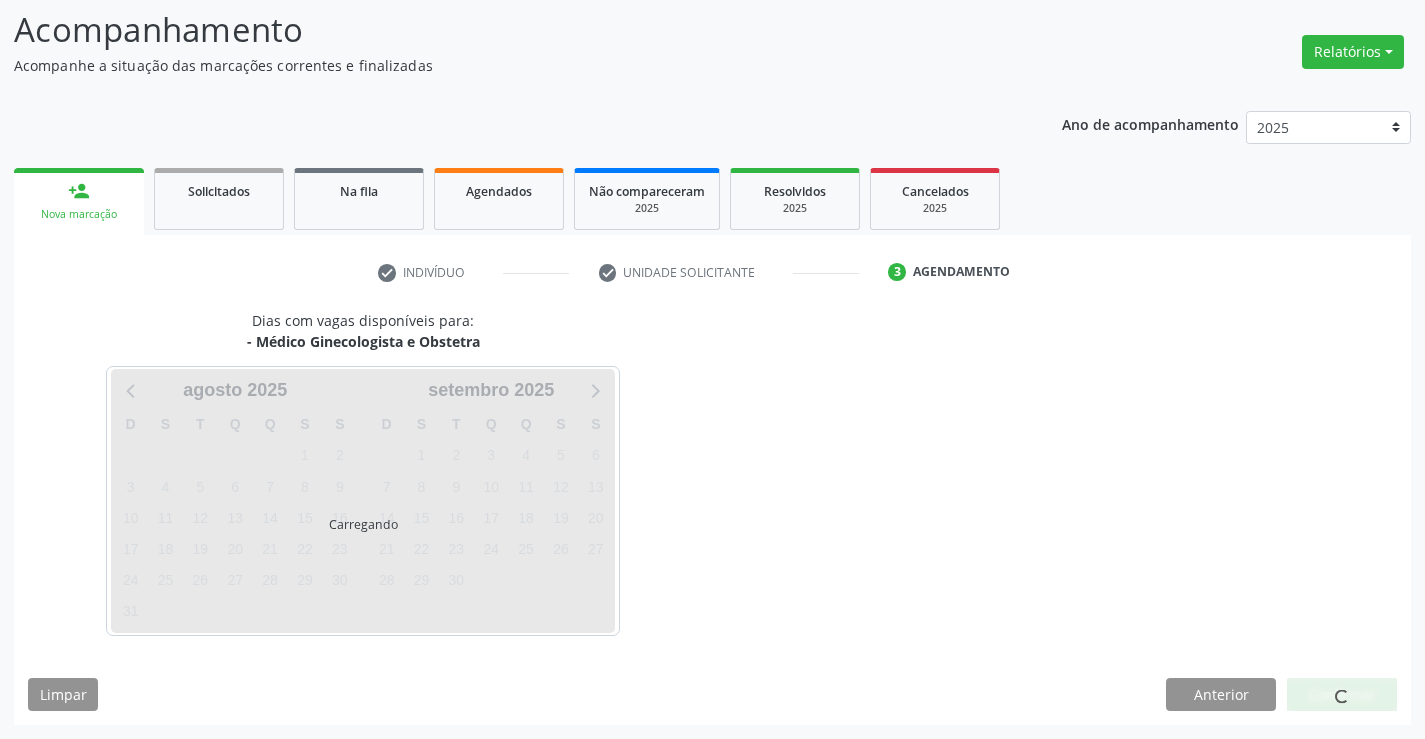 scroll, scrollTop: 131, scrollLeft: 0, axis: vertical 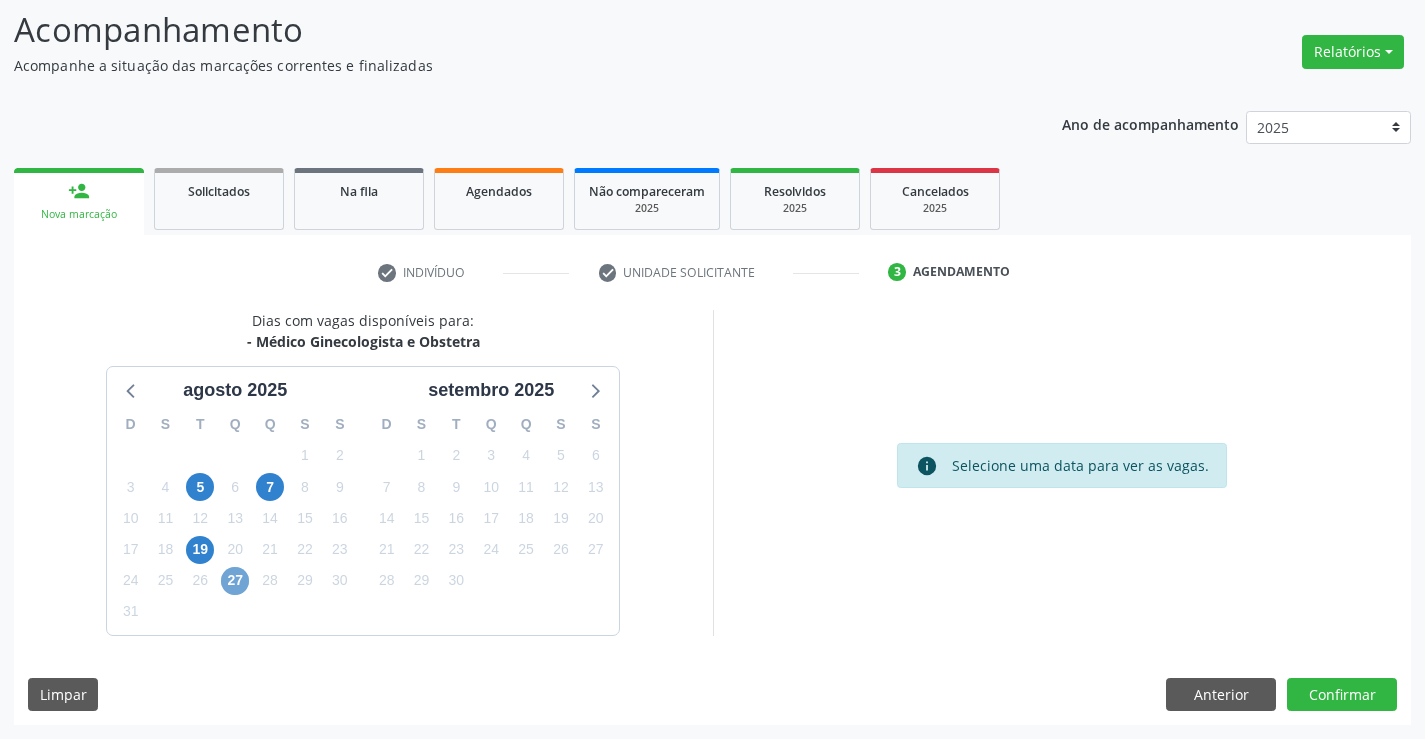 click on "27" at bounding box center (235, 581) 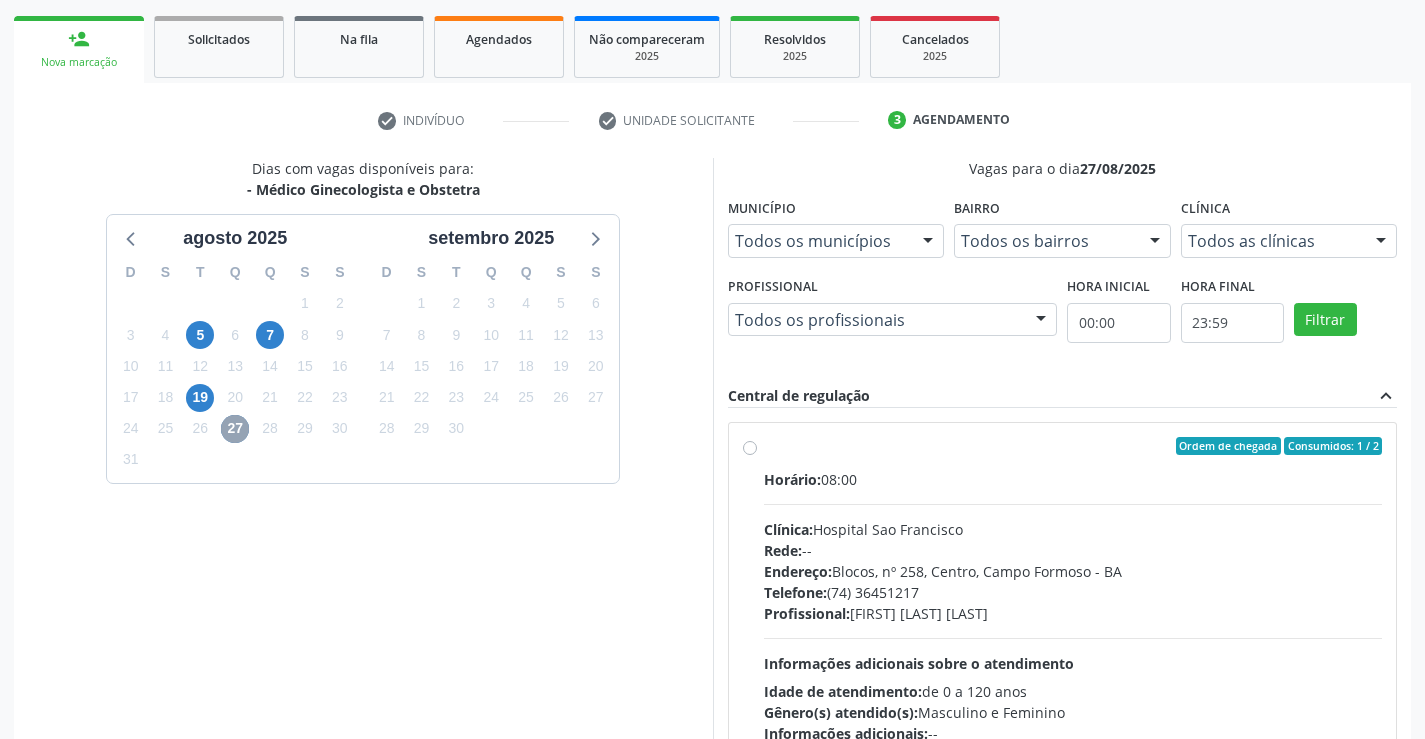 scroll, scrollTop: 286, scrollLeft: 0, axis: vertical 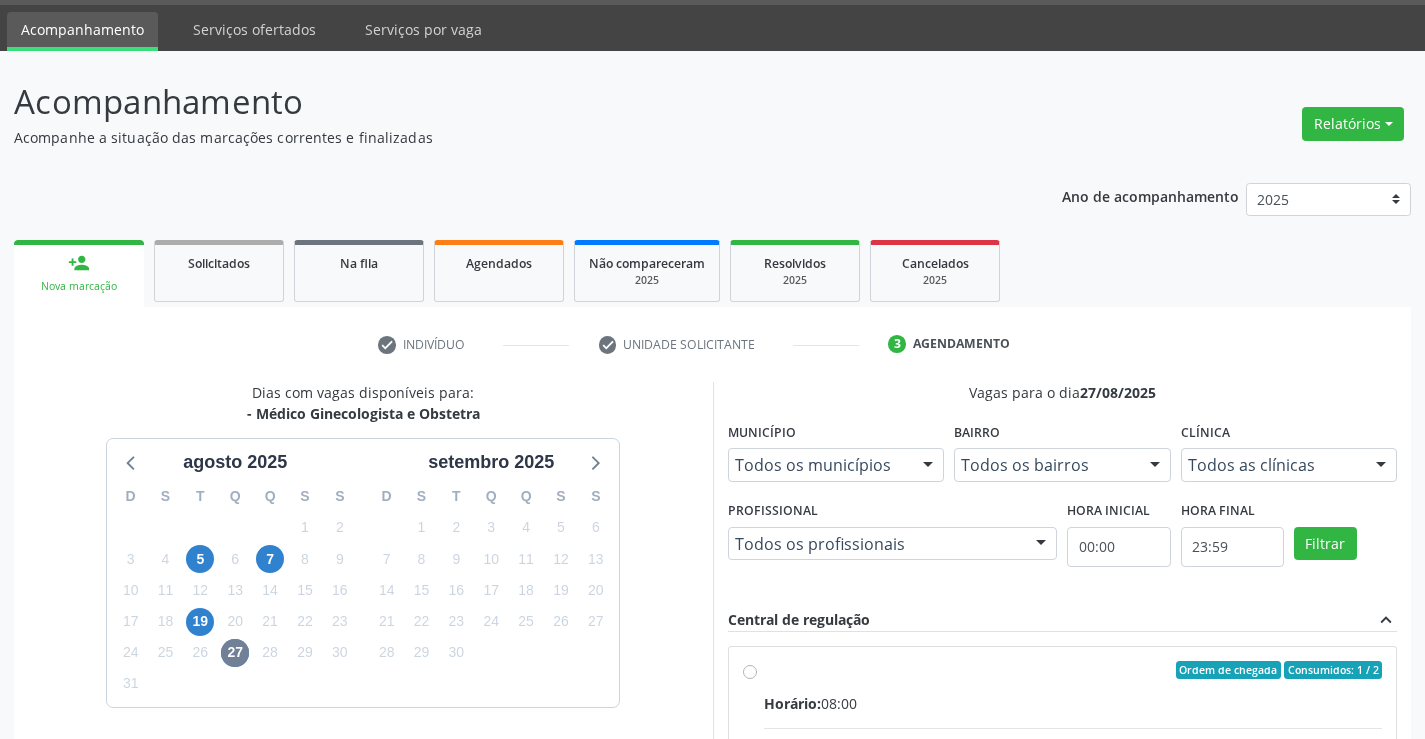 click on "person_add" at bounding box center (79, 263) 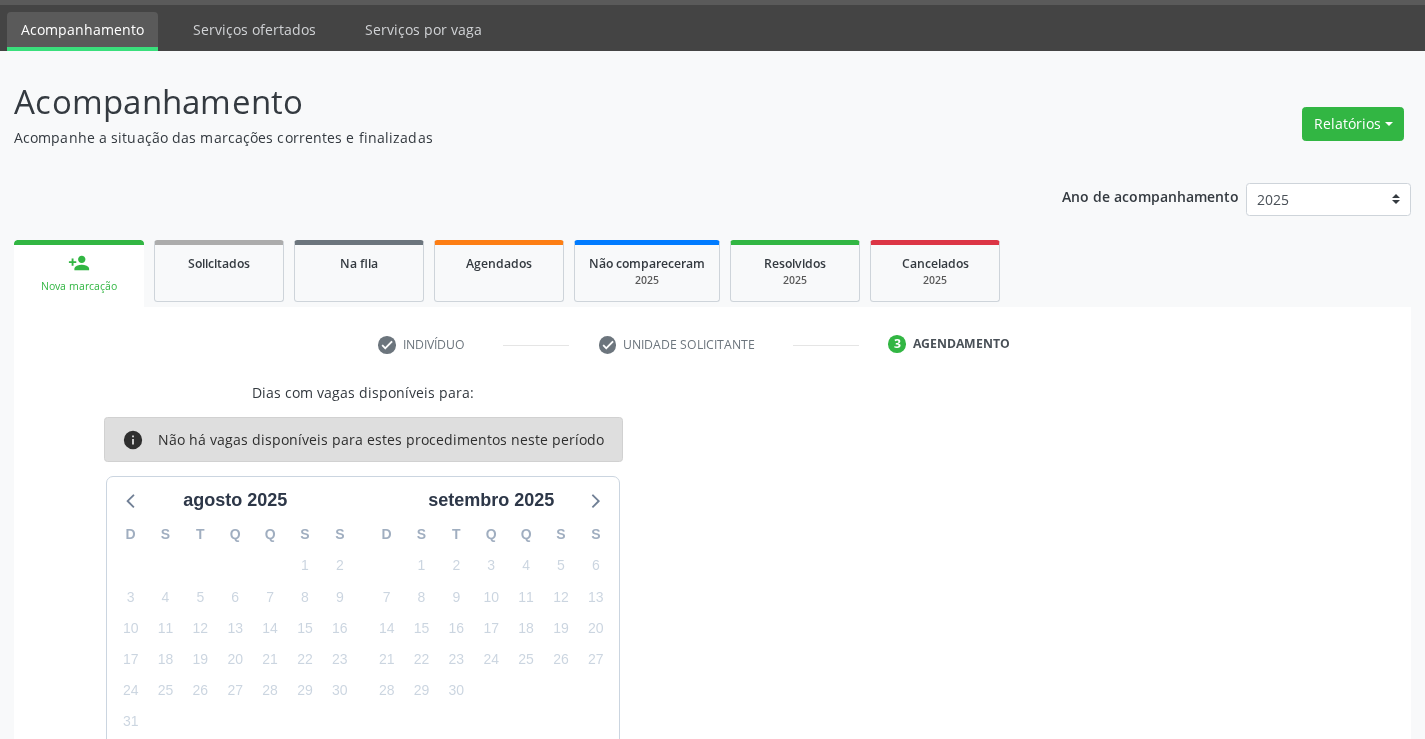 scroll, scrollTop: 0, scrollLeft: 0, axis: both 